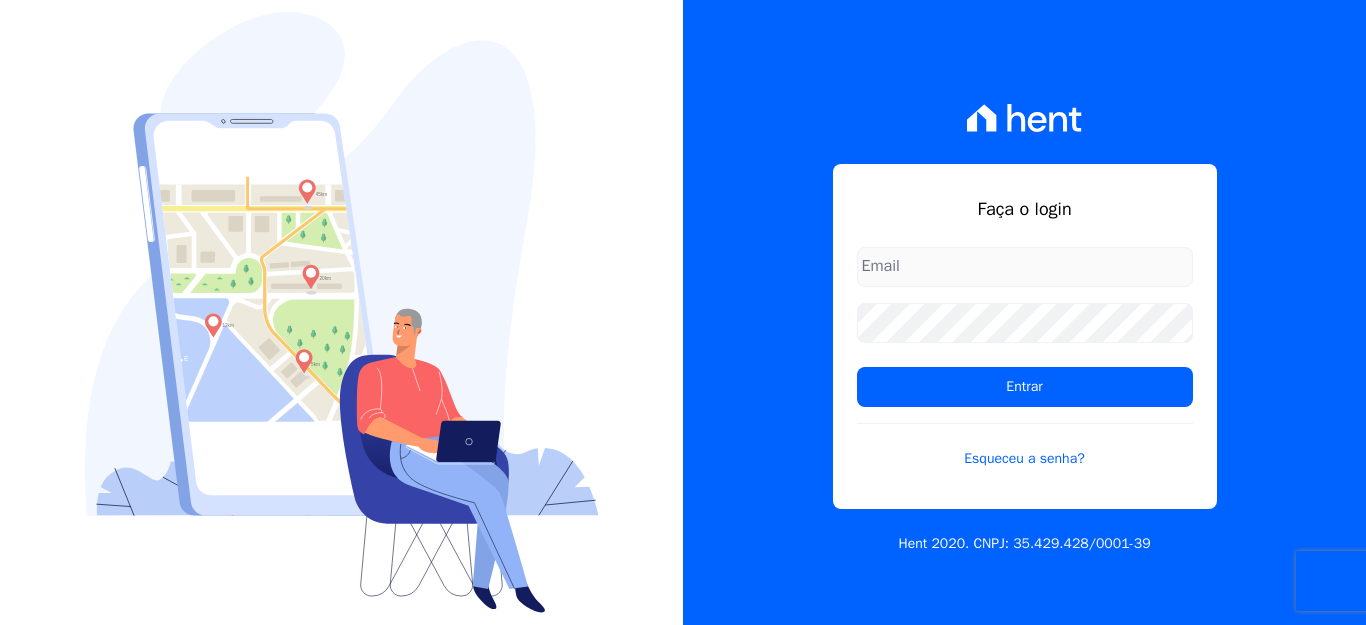 scroll, scrollTop: 0, scrollLeft: 0, axis: both 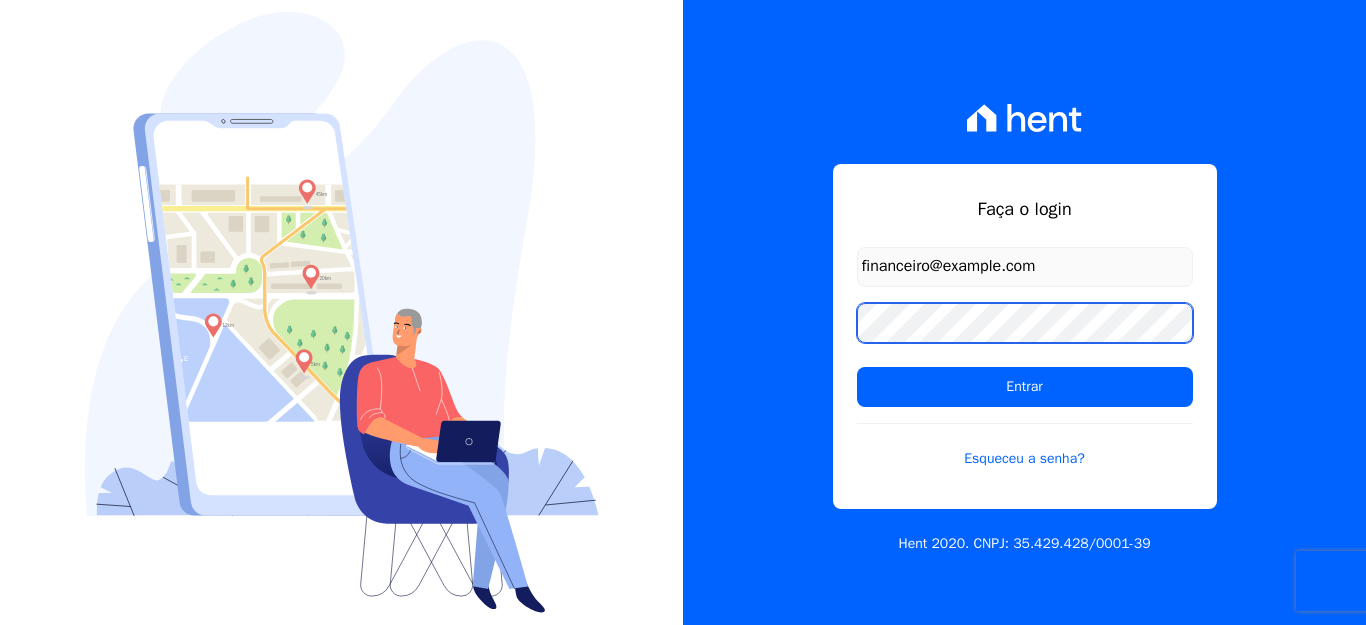 click on "Entrar" at bounding box center (1025, 387) 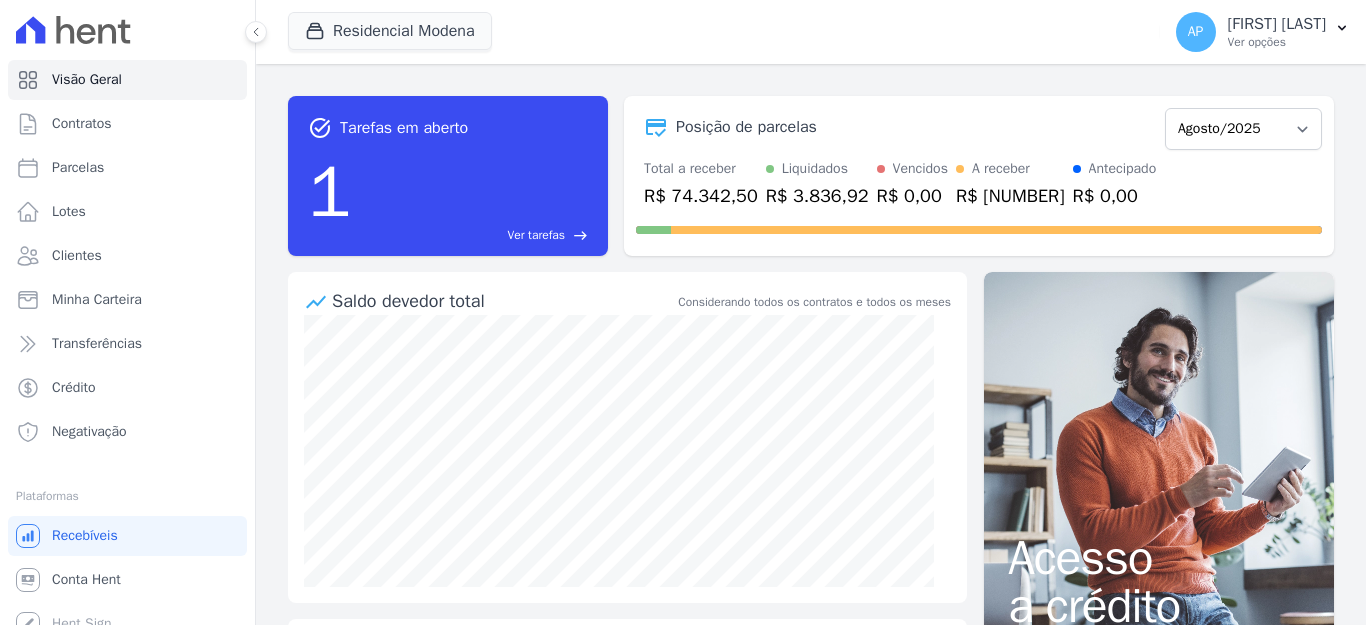 scroll, scrollTop: 0, scrollLeft: 0, axis: both 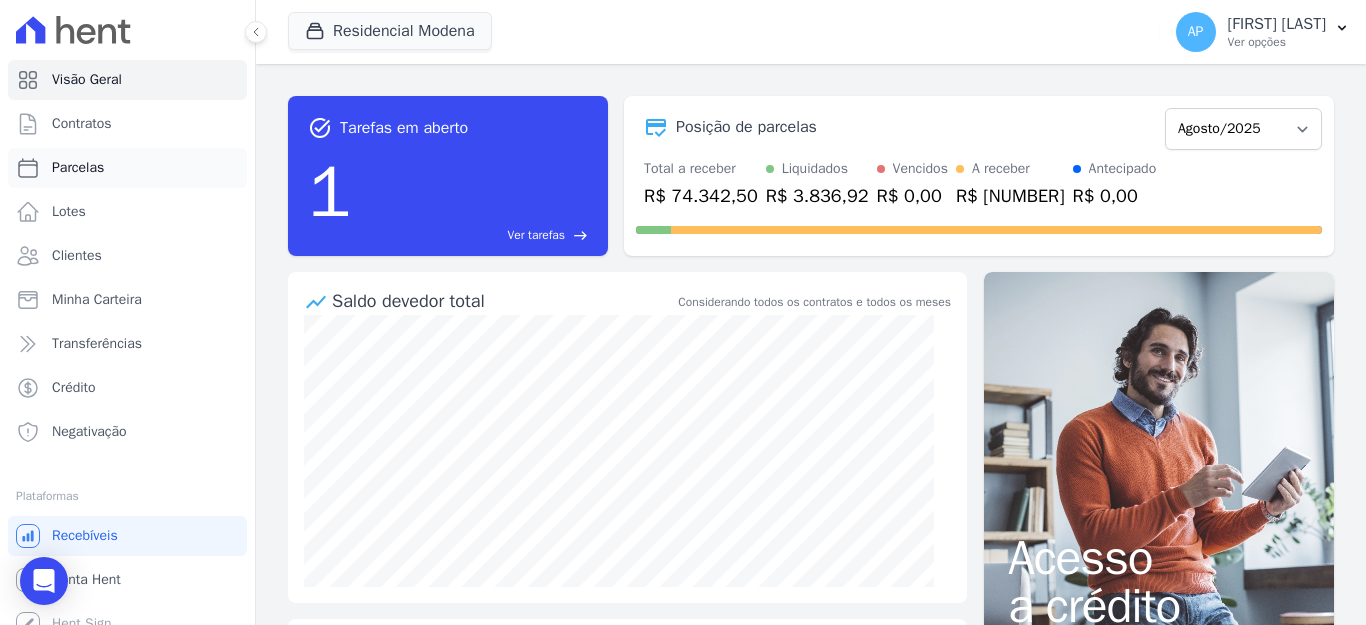 click on "Parcelas" at bounding box center [78, 168] 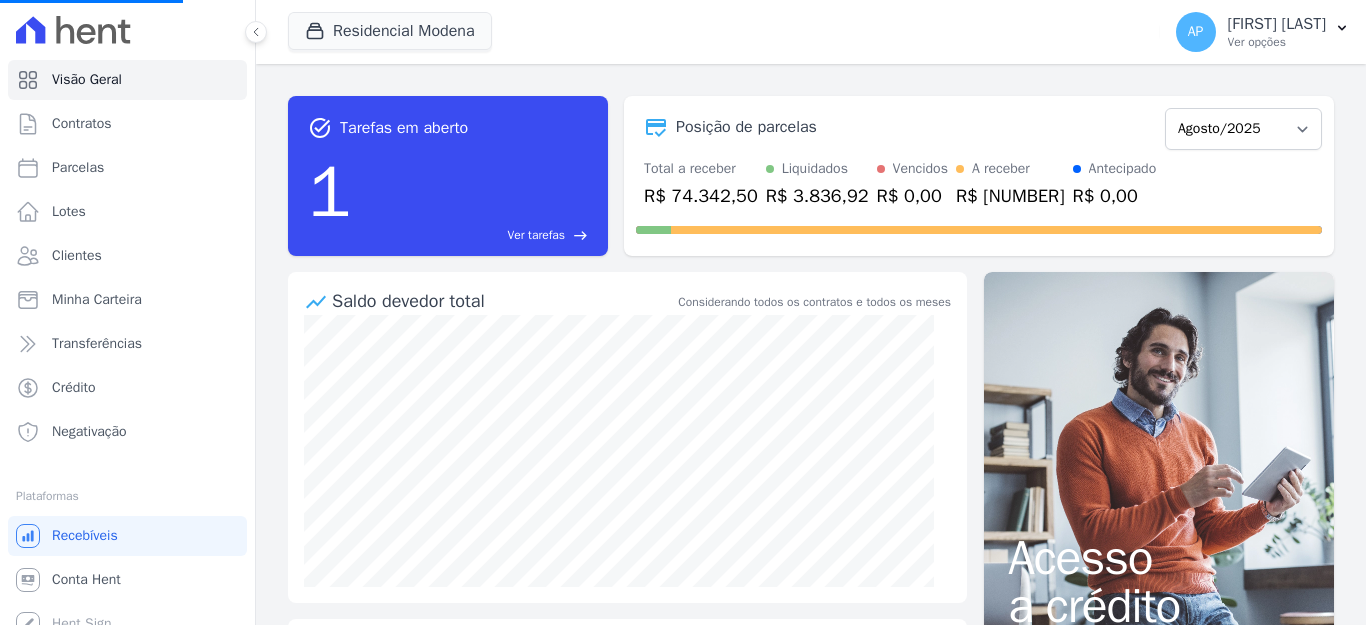 select 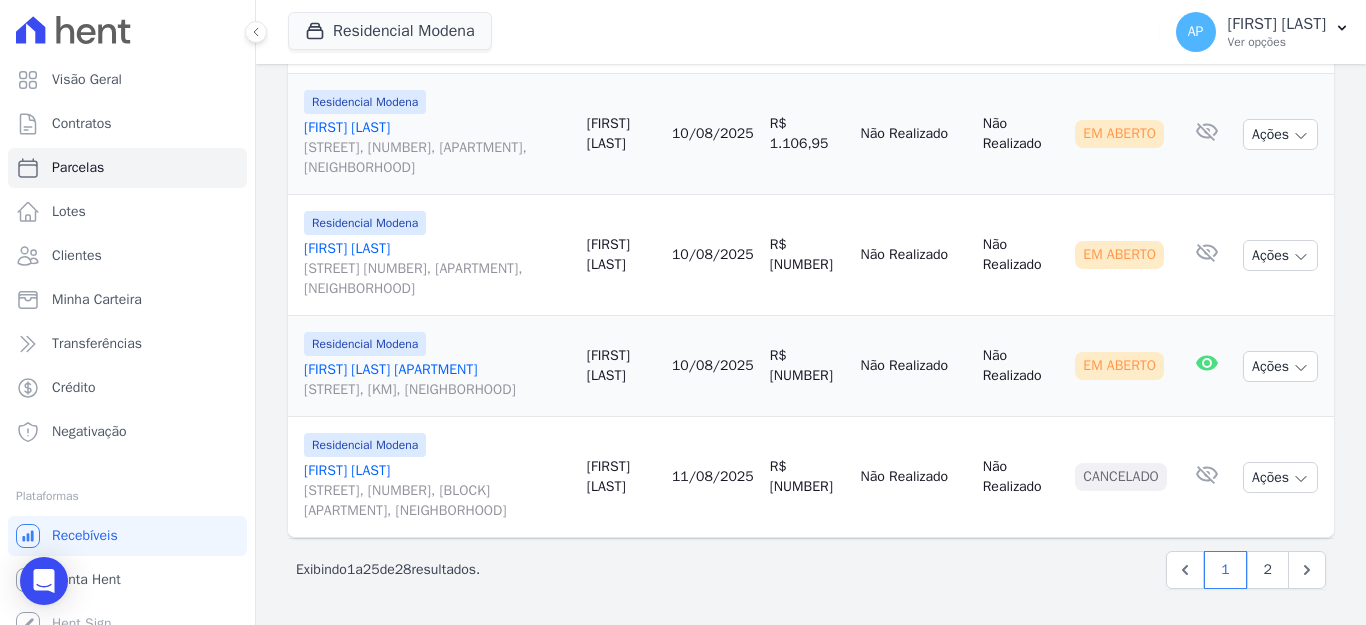 scroll, scrollTop: 2986, scrollLeft: 0, axis: vertical 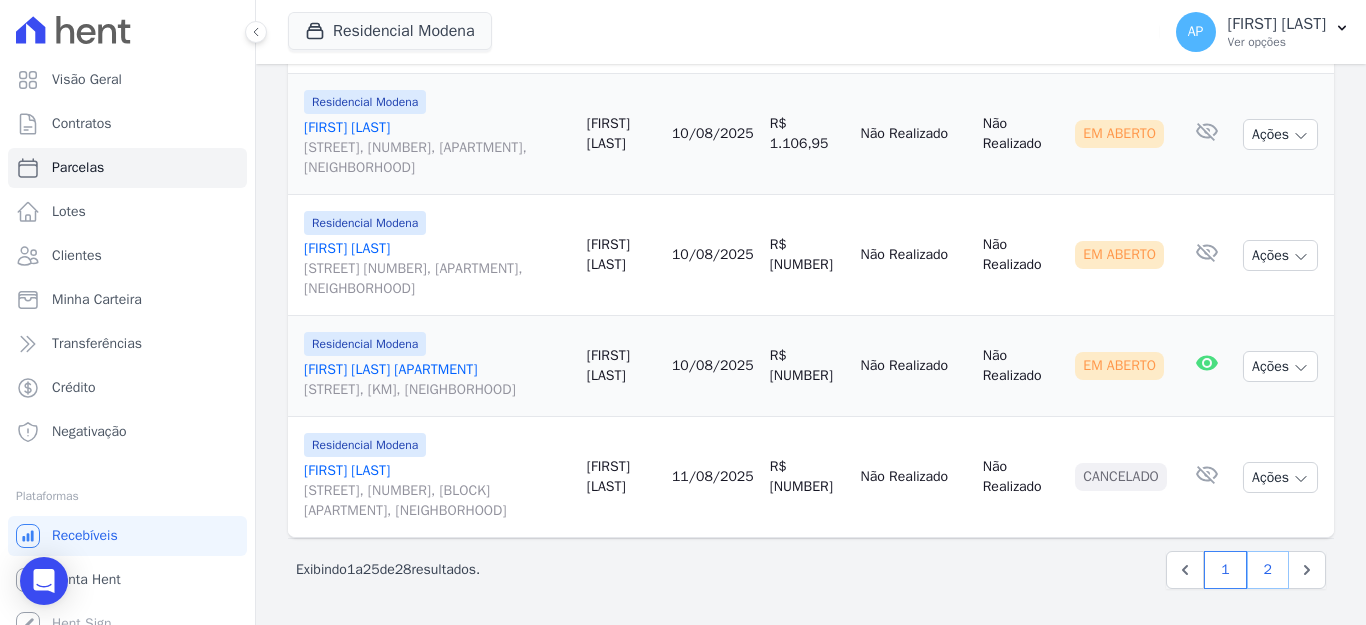 click on "2" at bounding box center (1268, 570) 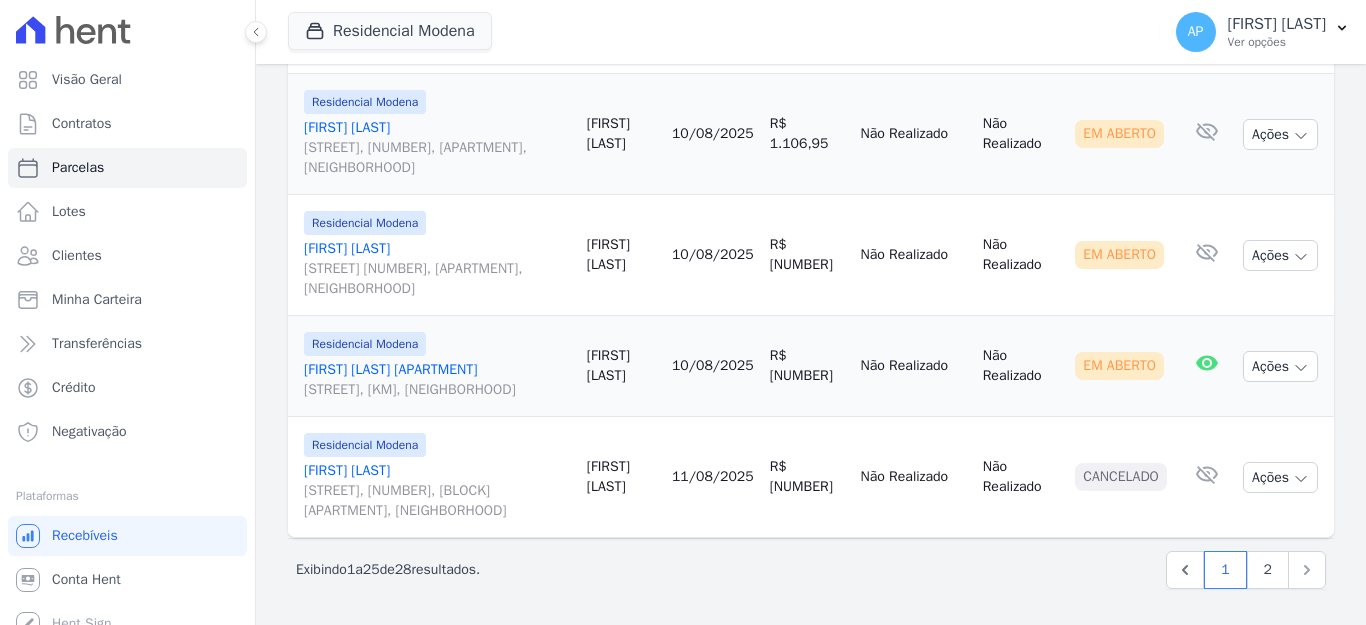 select 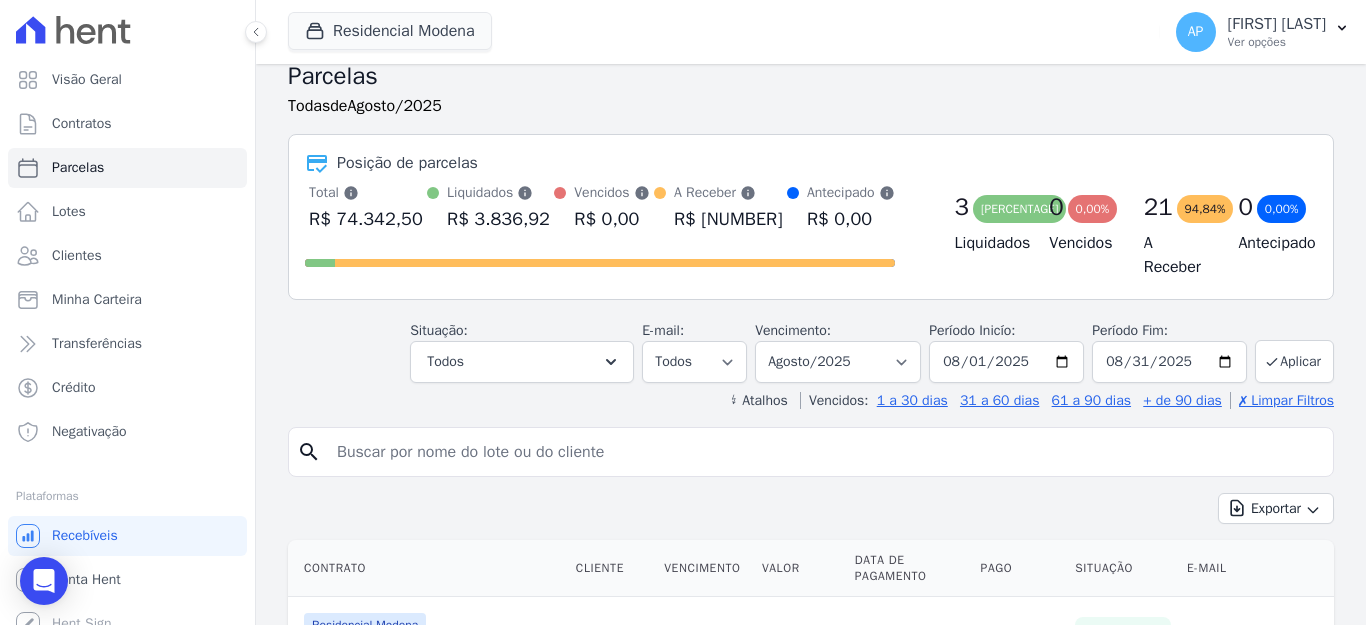scroll, scrollTop: 0, scrollLeft: 0, axis: both 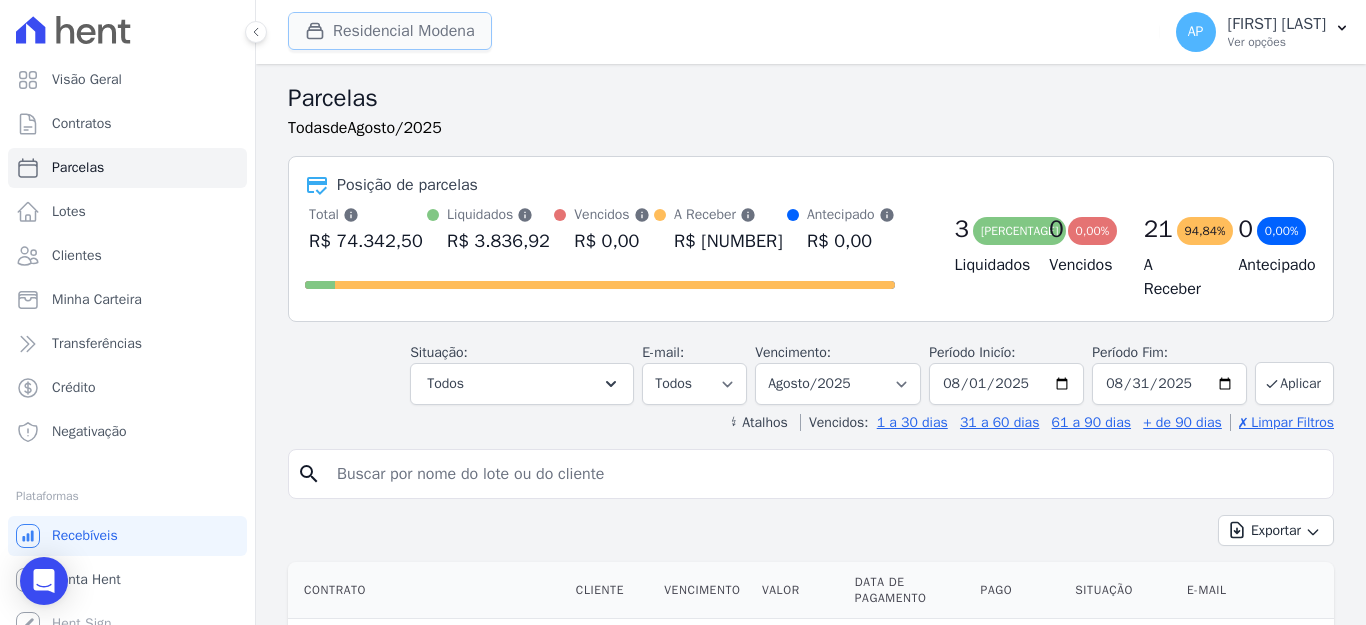 click on "Residencial Modena" at bounding box center (390, 31) 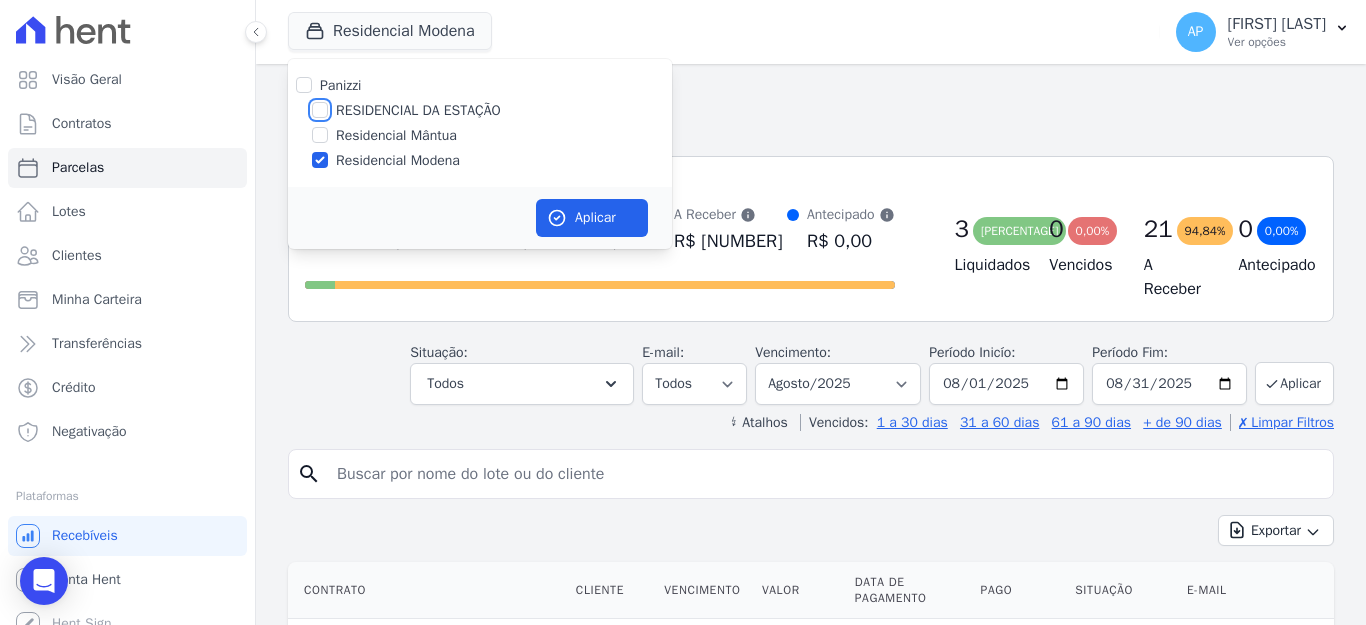 click on "RESIDENCIAL DA ESTAÇÃO" at bounding box center [320, 110] 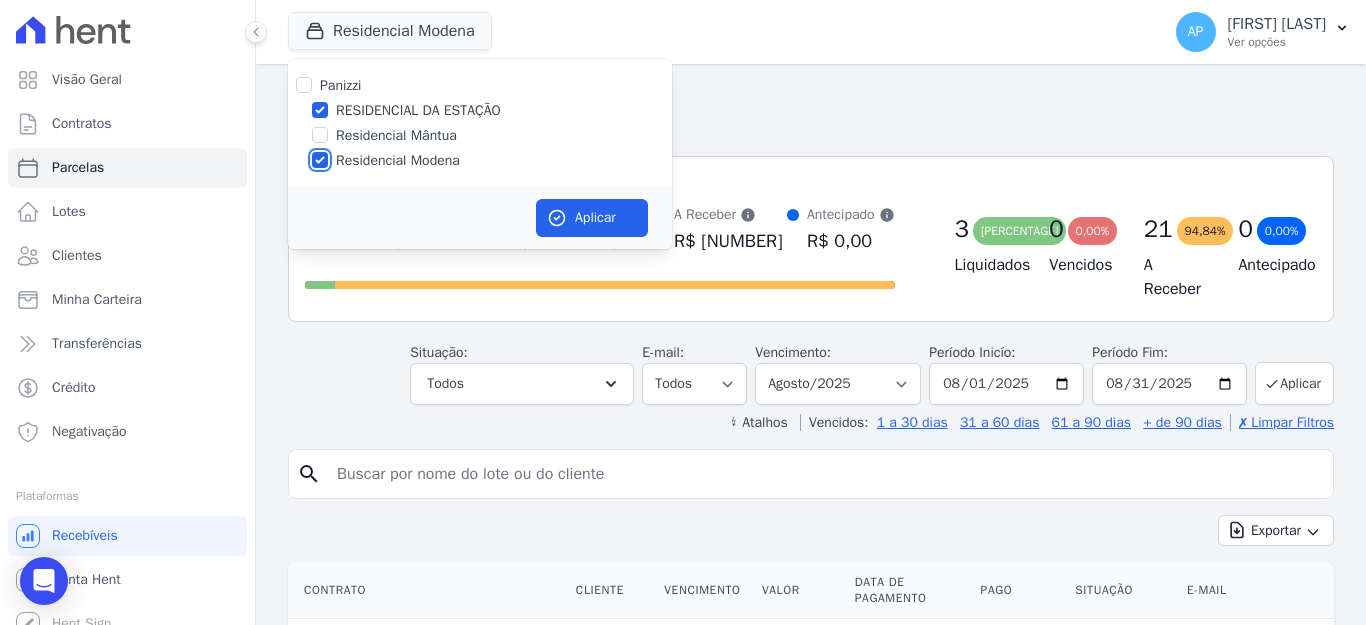 click on "Residencial Modena" at bounding box center [320, 160] 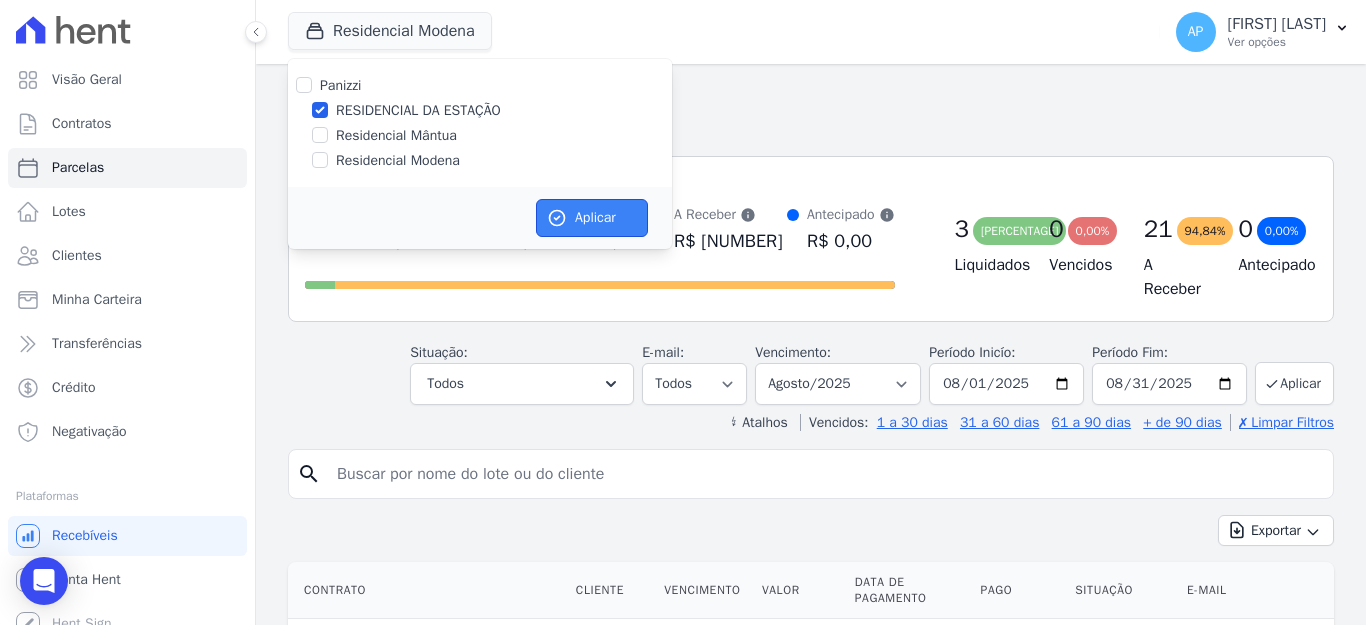 click on "Aplicar" at bounding box center (592, 218) 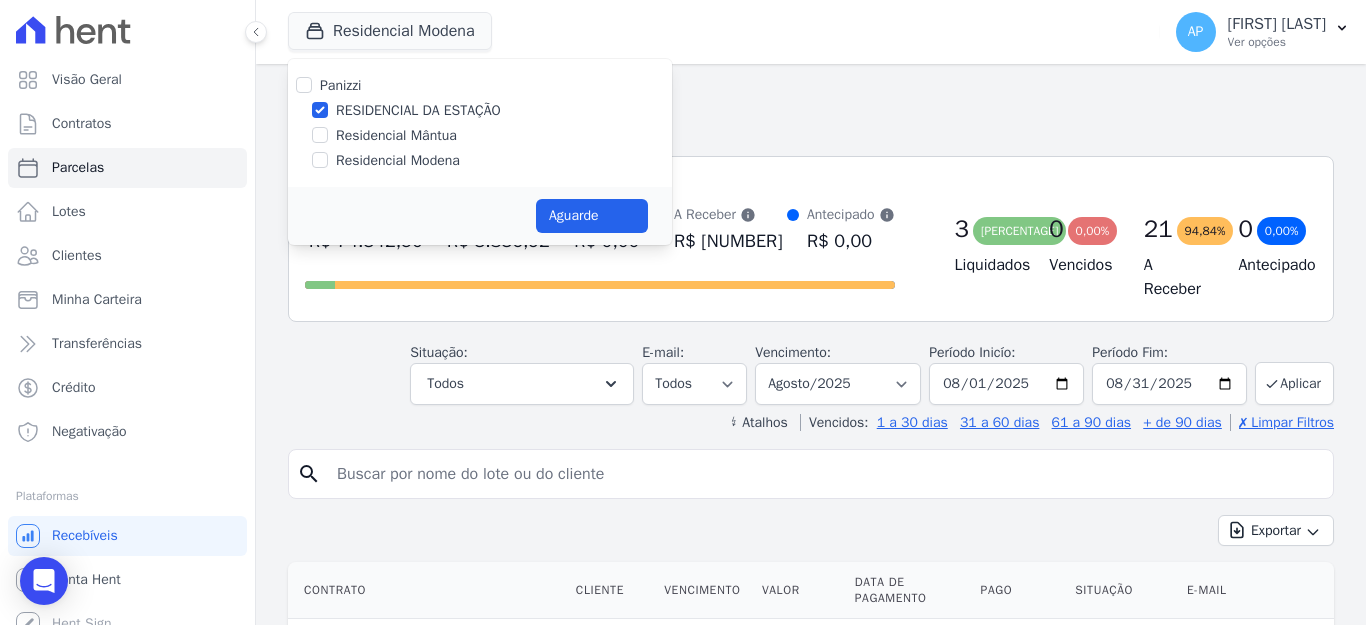 select 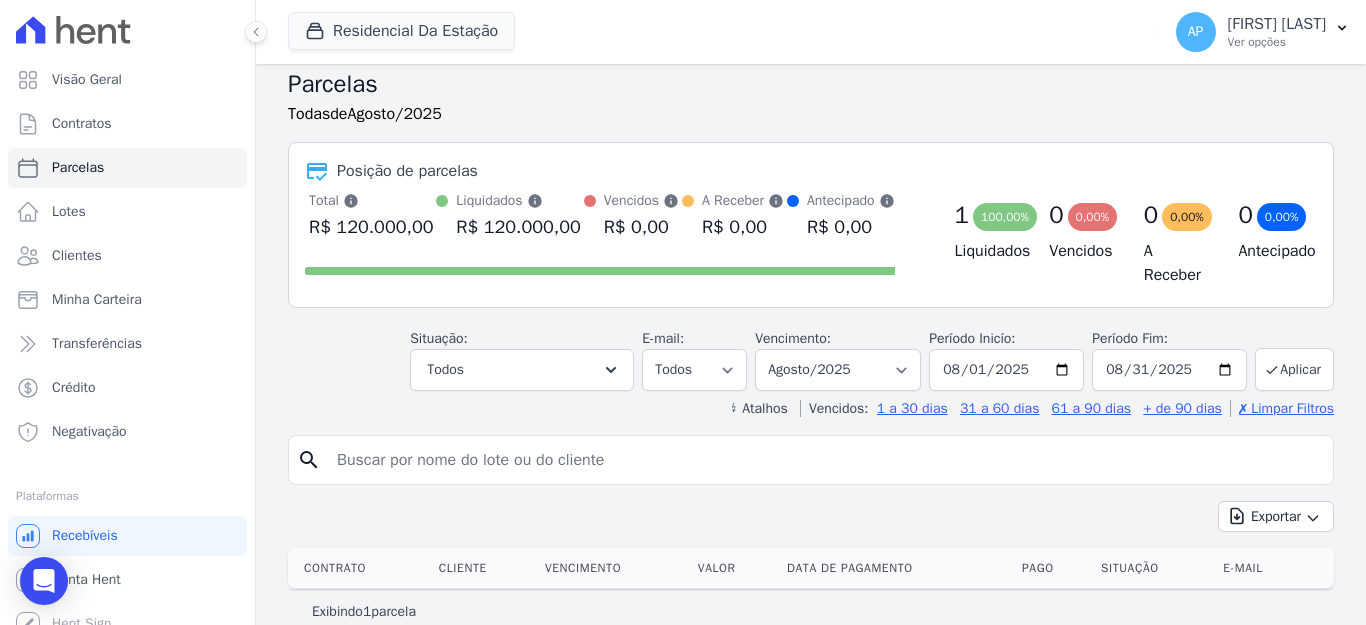 scroll, scrollTop: 0, scrollLeft: 0, axis: both 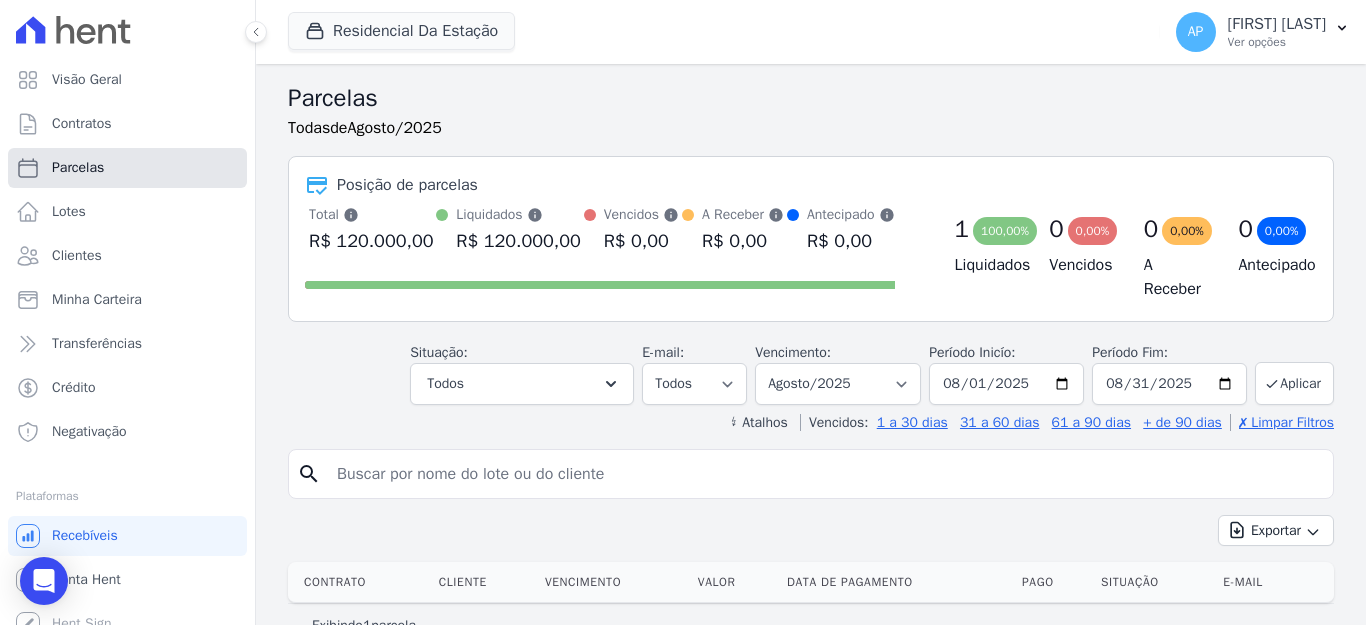 click on "Parcelas" at bounding box center (78, 168) 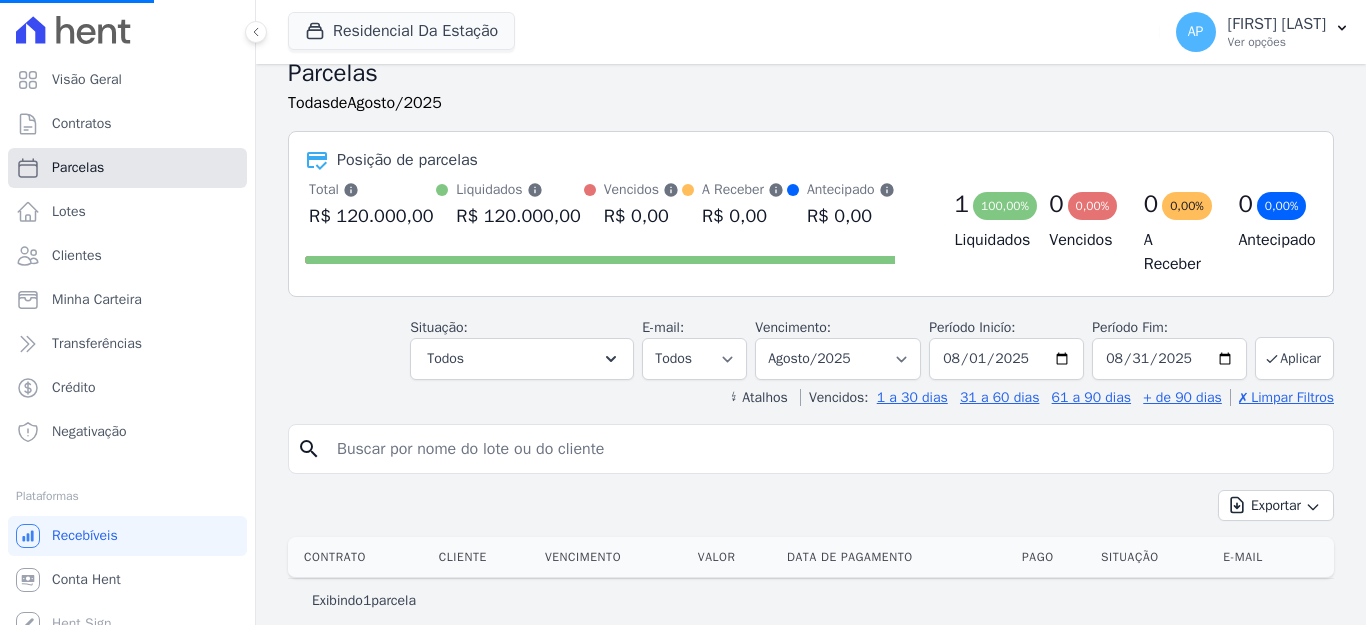 scroll, scrollTop: 39, scrollLeft: 0, axis: vertical 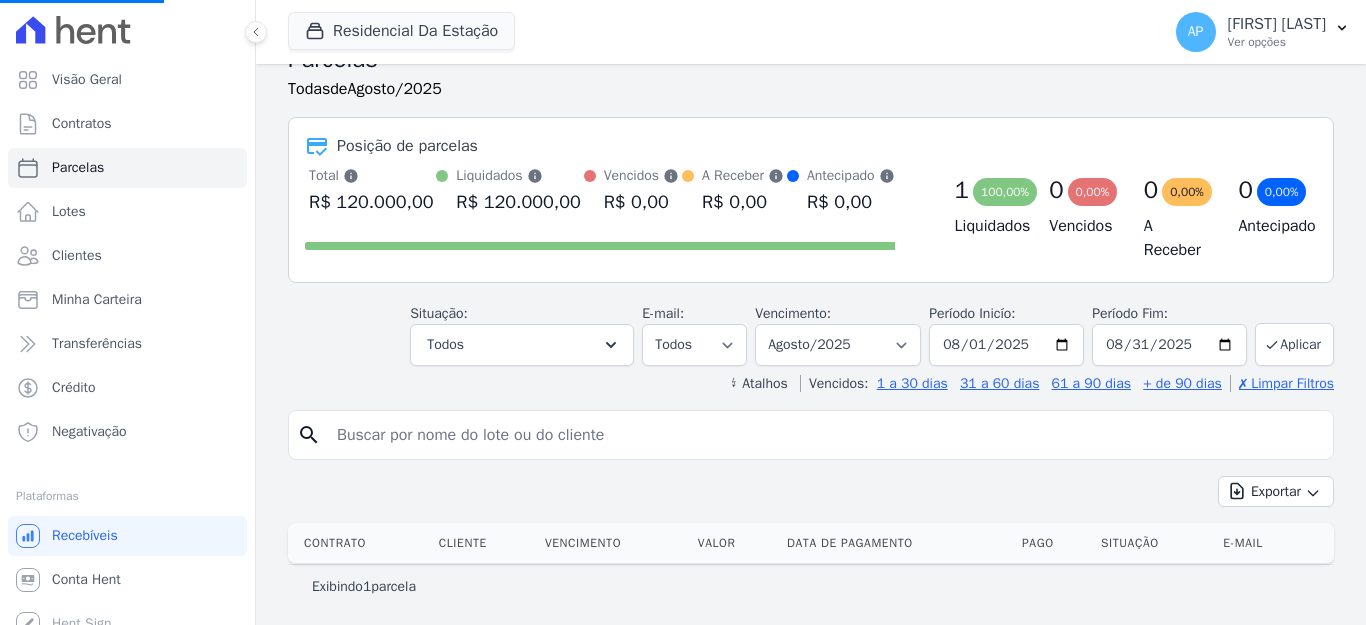 select 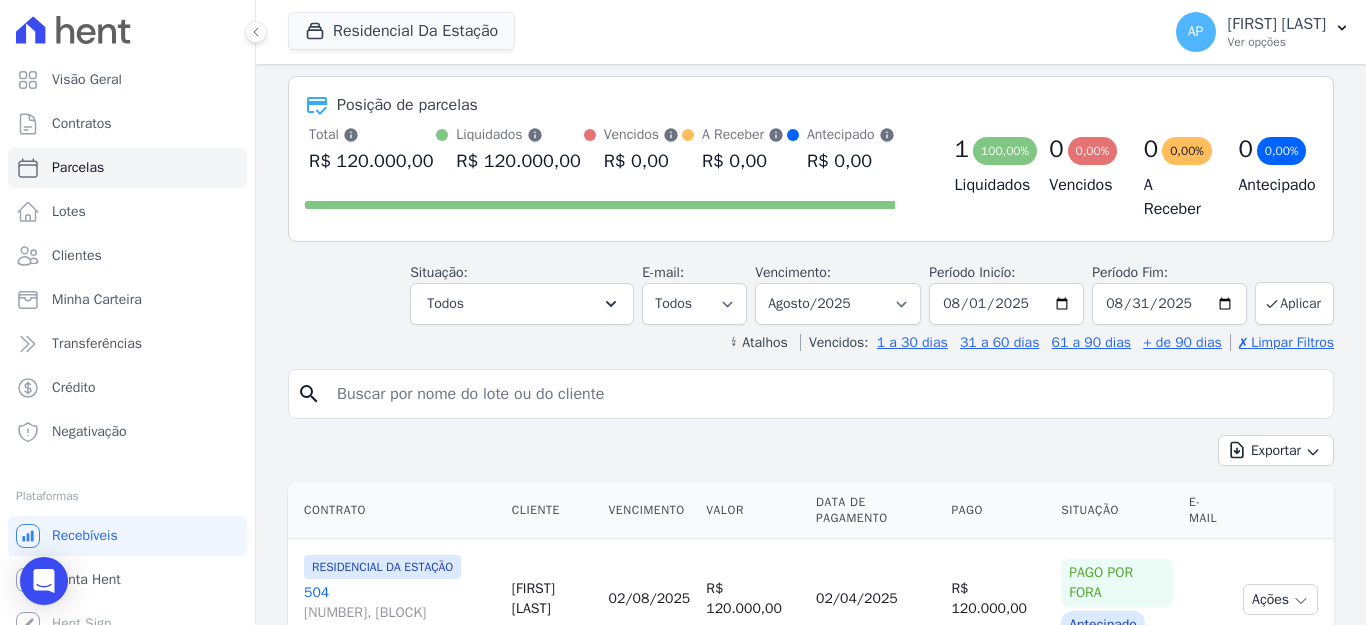 scroll, scrollTop: 176, scrollLeft: 0, axis: vertical 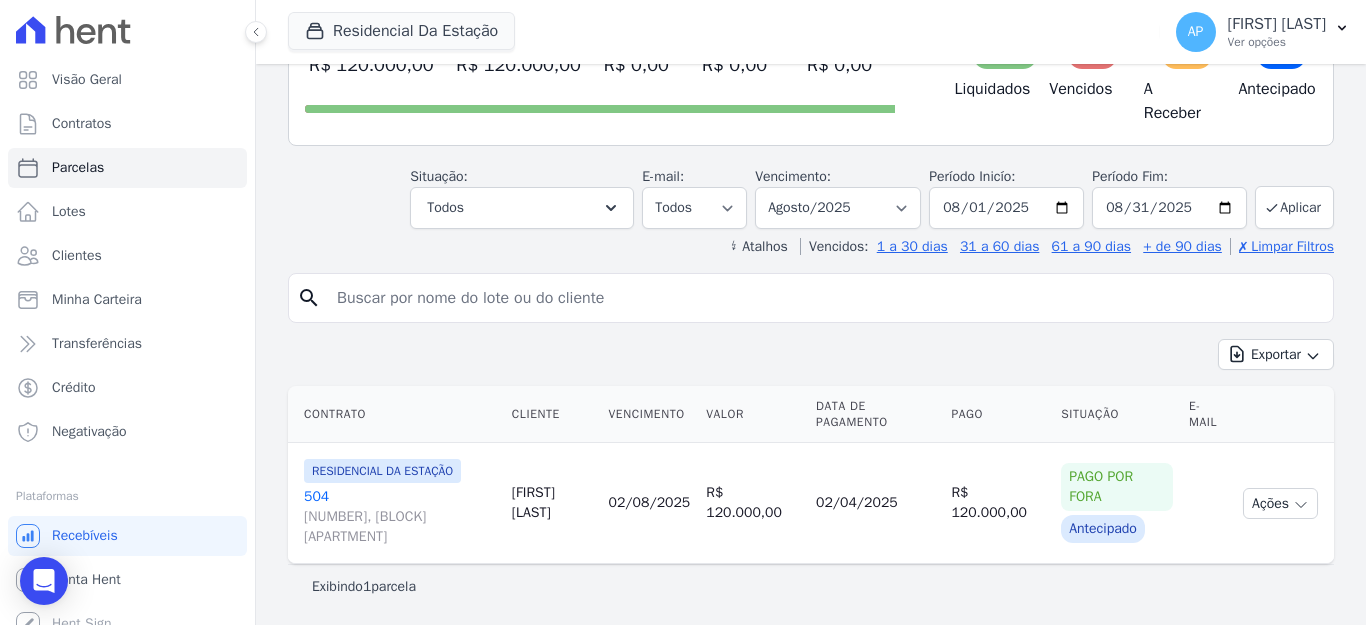 click on "[NUMBER]
[NUMBER], [BLOCK] [APARTMENT]" at bounding box center [400, 517] 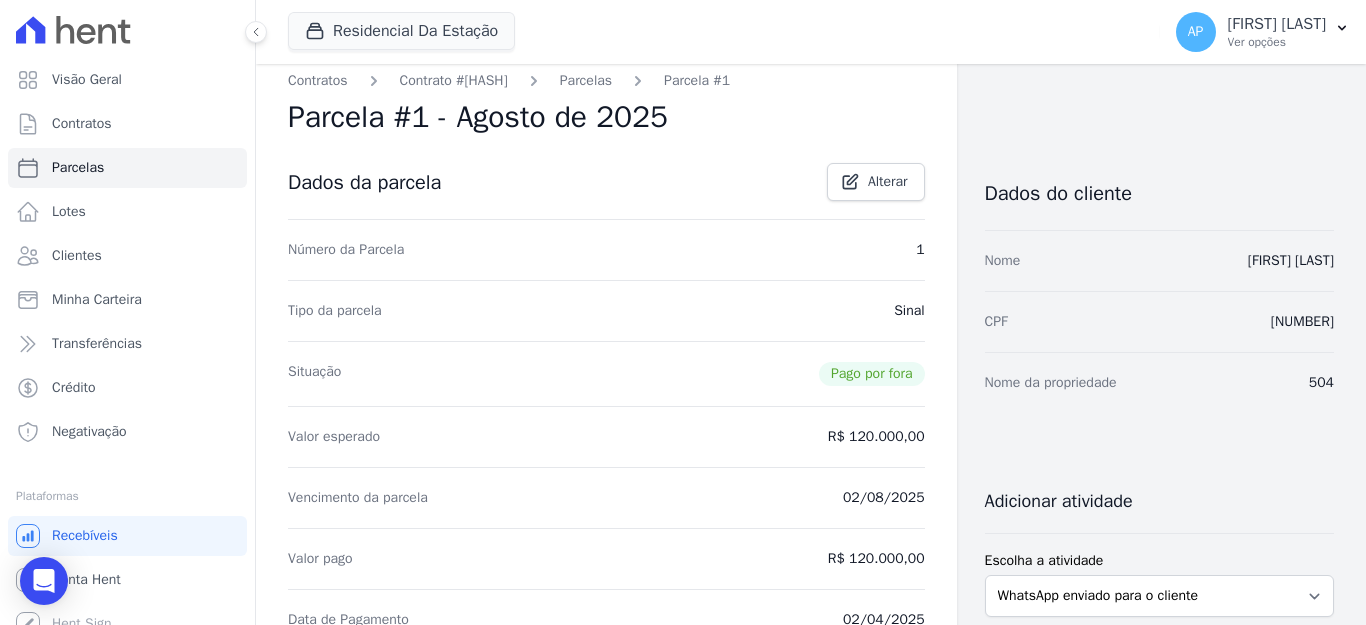 scroll, scrollTop: 0, scrollLeft: 0, axis: both 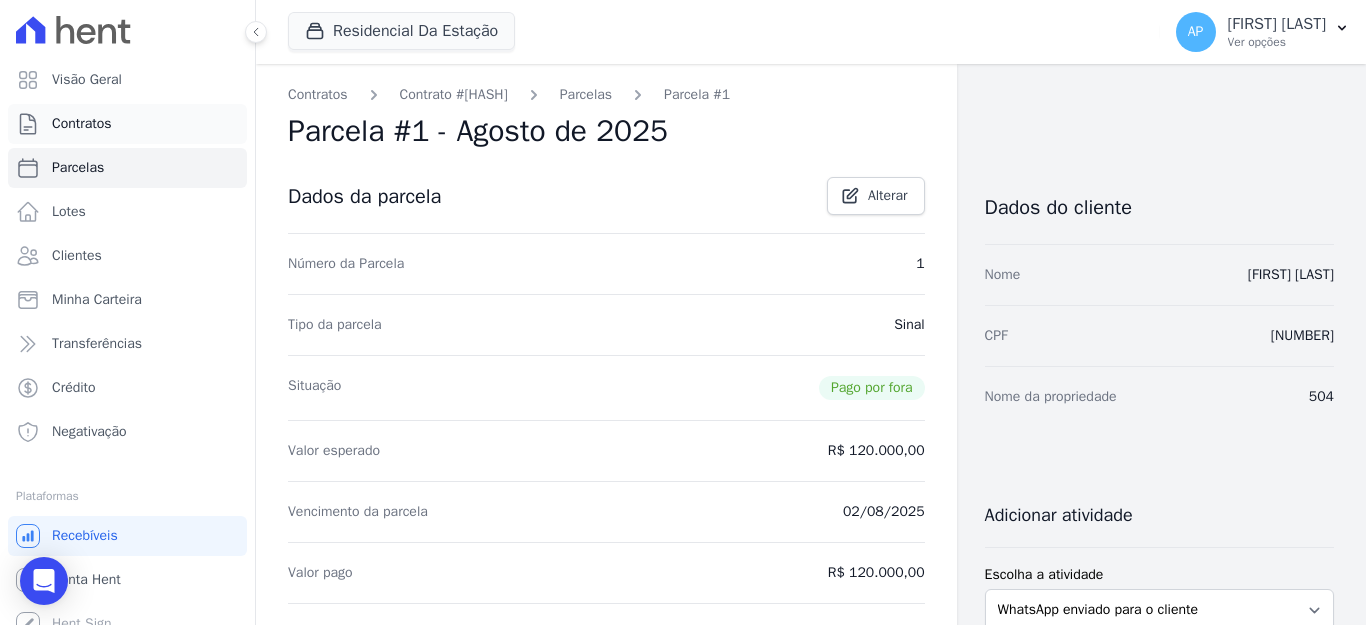 click on "Contratos" at bounding box center [82, 124] 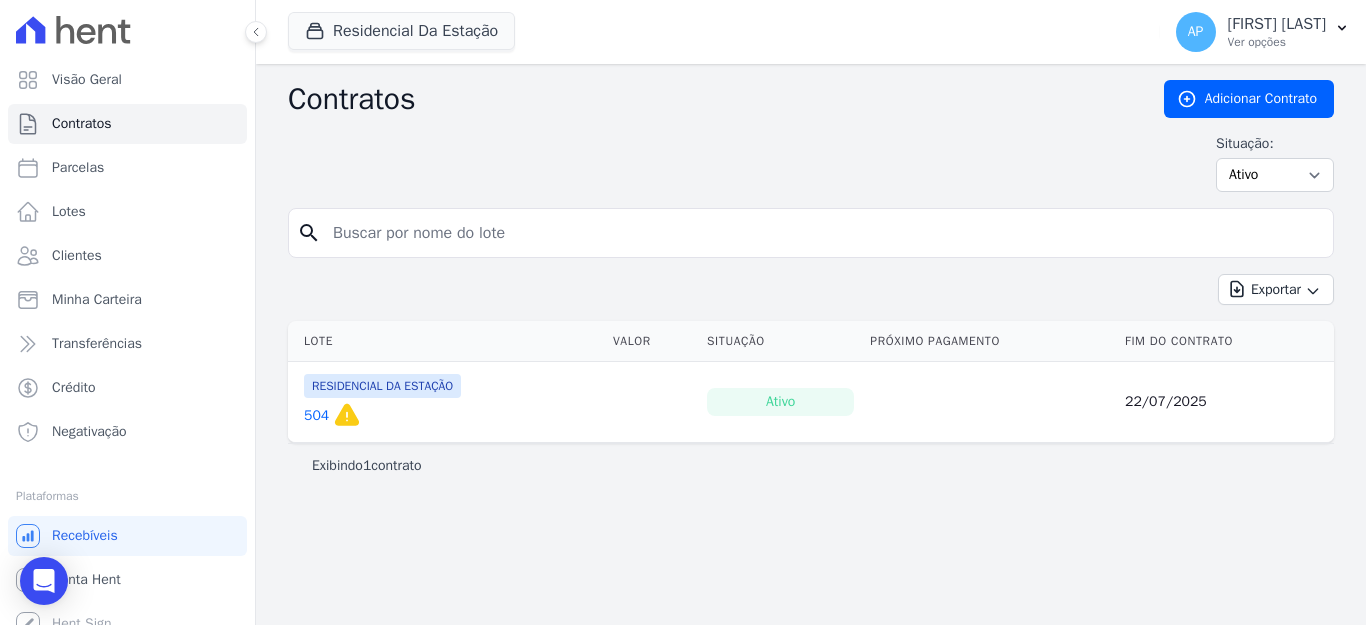 click on "RESIDENCIAL DA ESTAÇÃO" at bounding box center (382, 386) 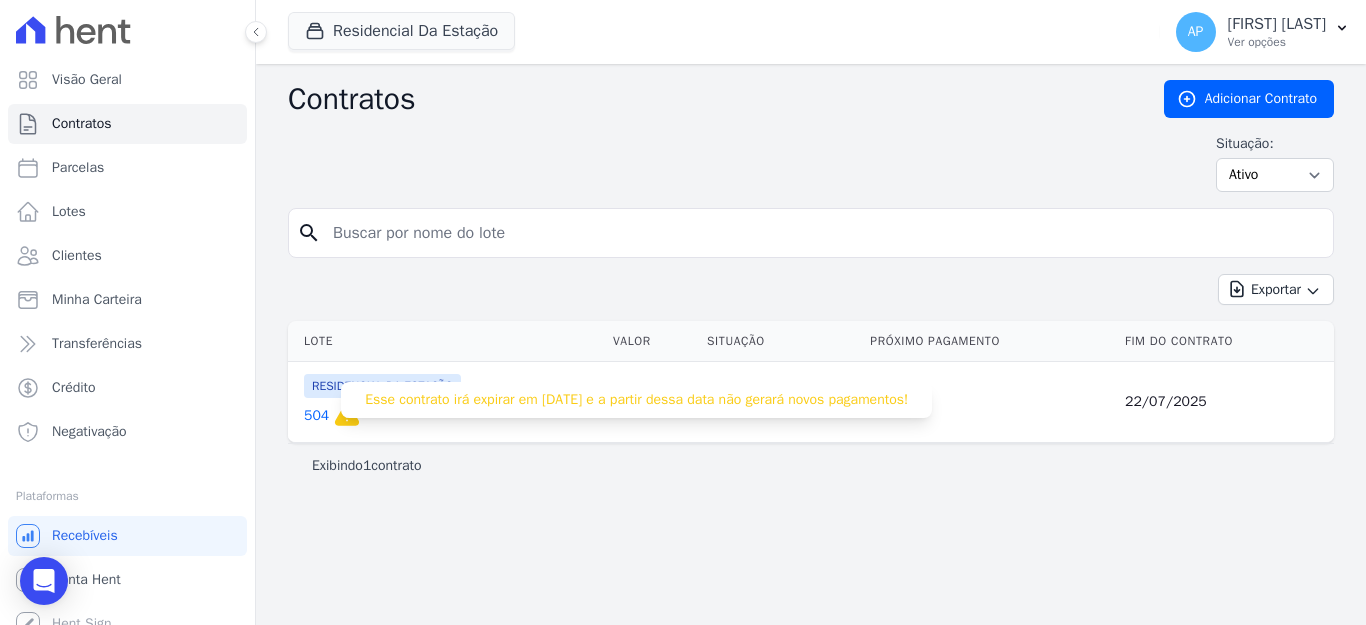 click 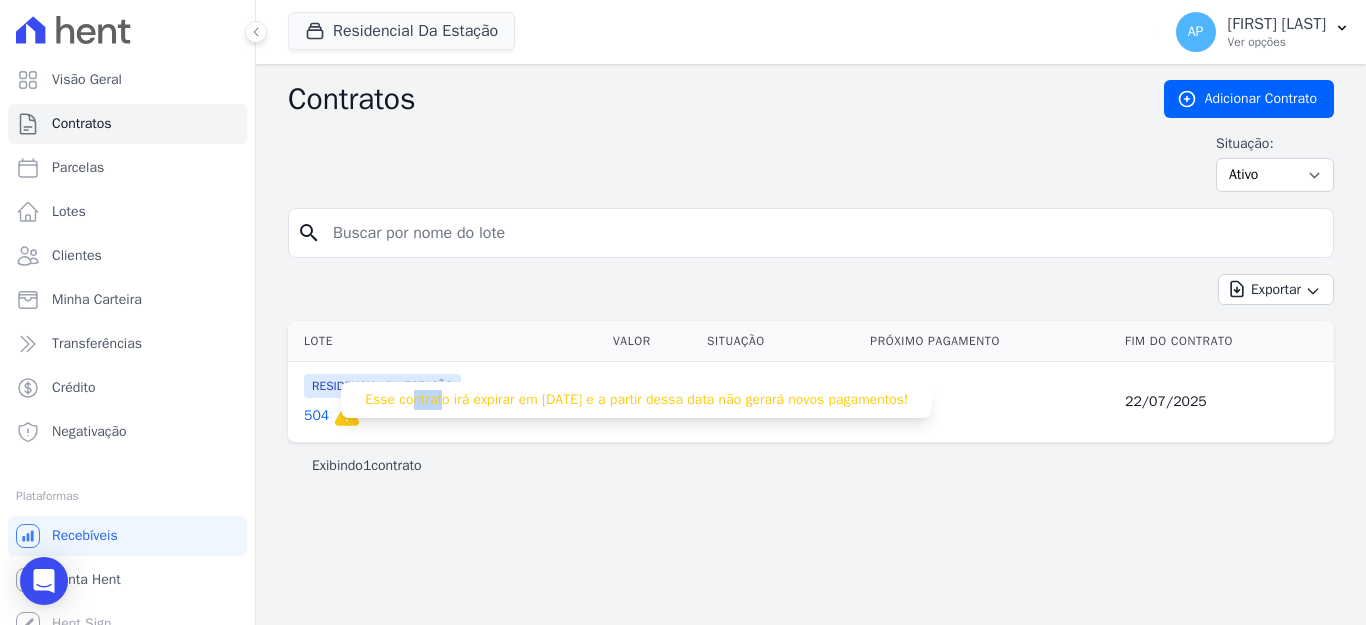 click 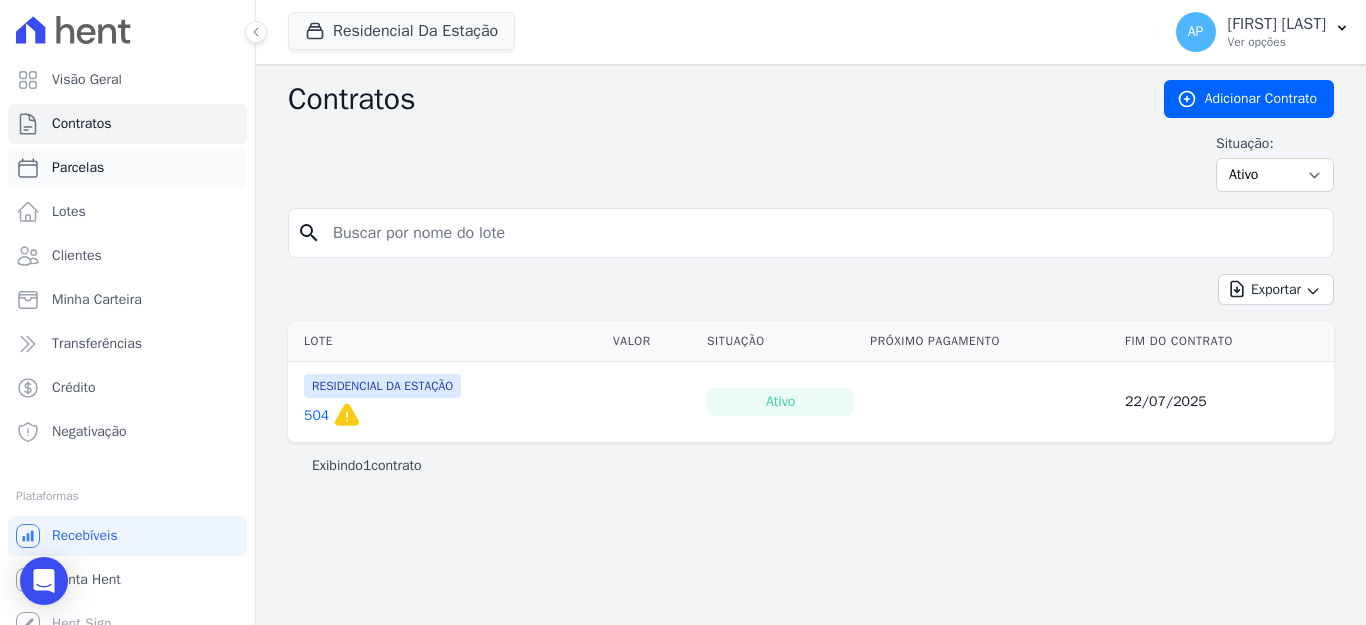click on "Parcelas" at bounding box center [78, 168] 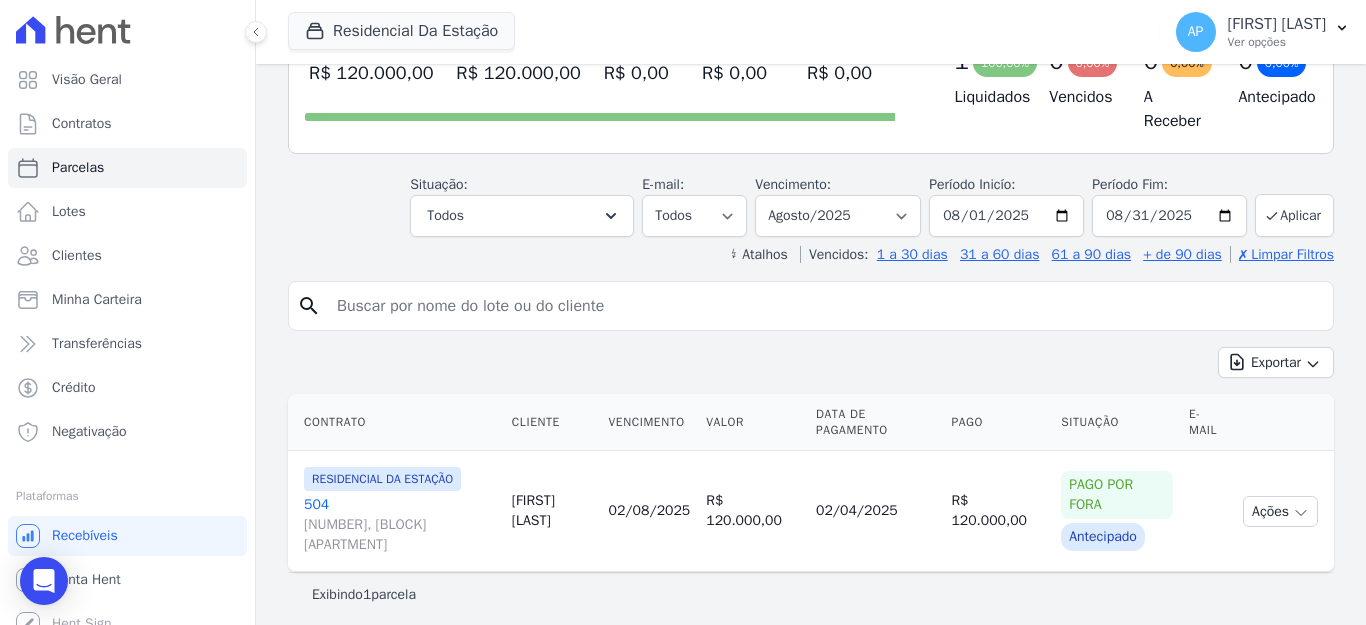 scroll, scrollTop: 176, scrollLeft: 0, axis: vertical 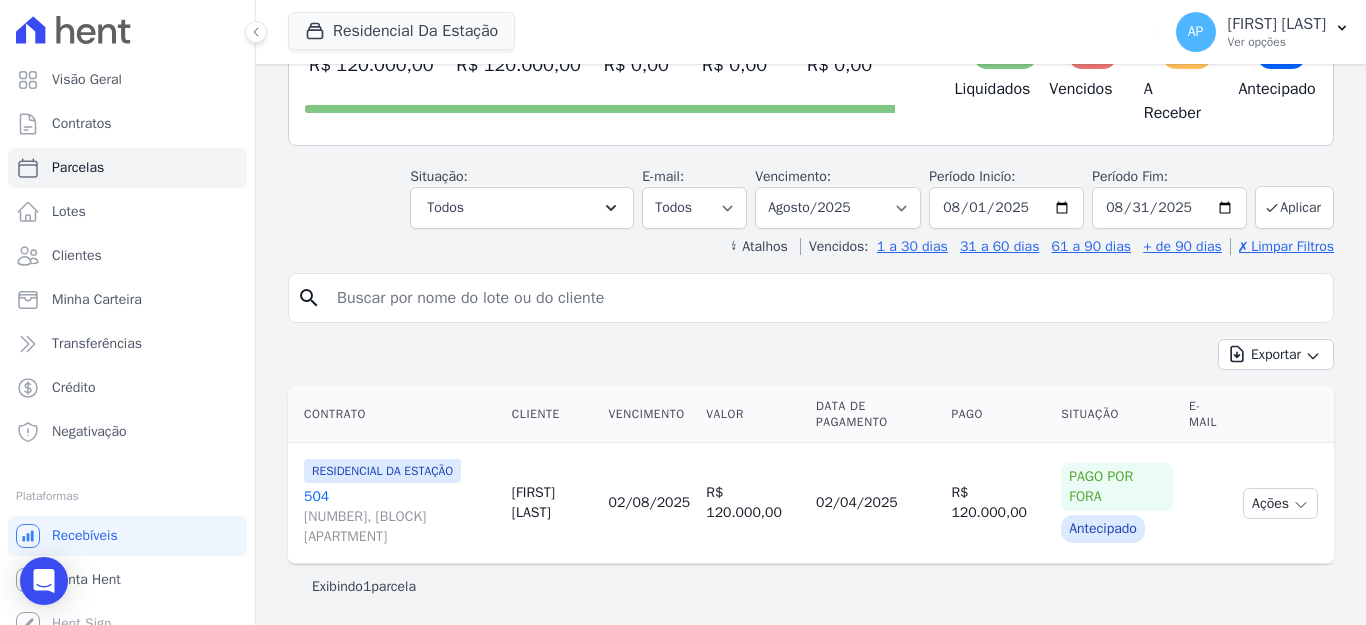 click on "[NUMBER], [BLOCK] [APARTMENT]" at bounding box center [400, 527] 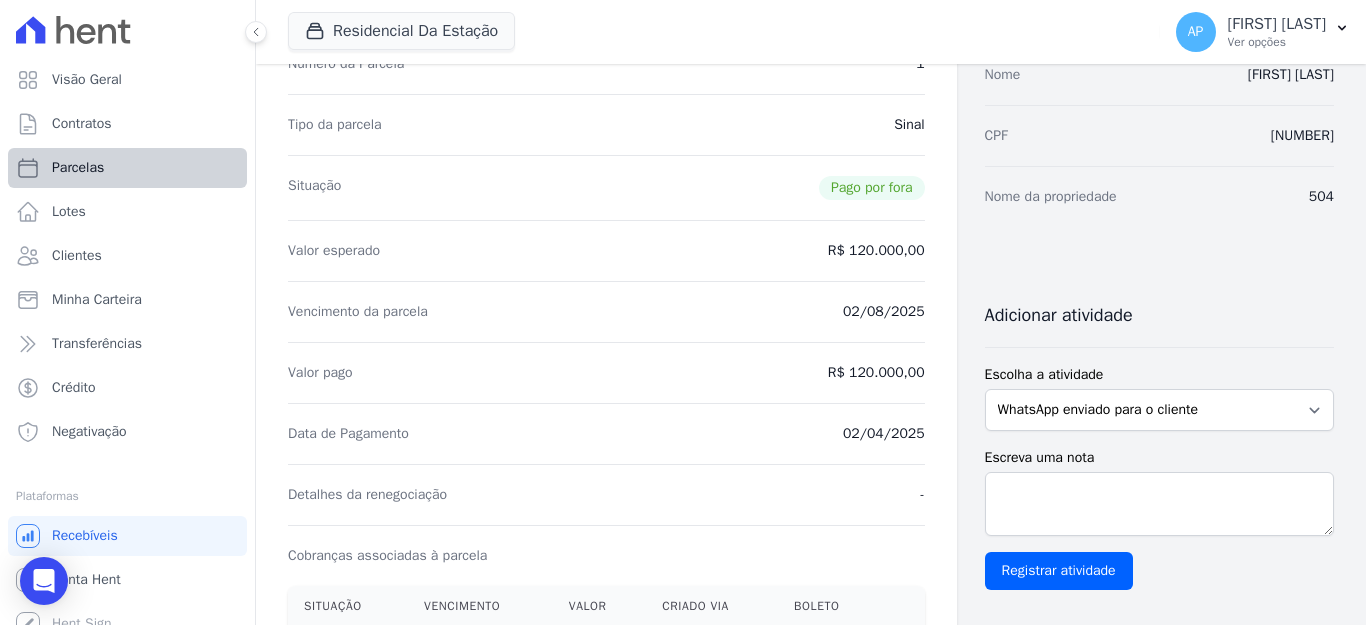 scroll, scrollTop: 141, scrollLeft: 0, axis: vertical 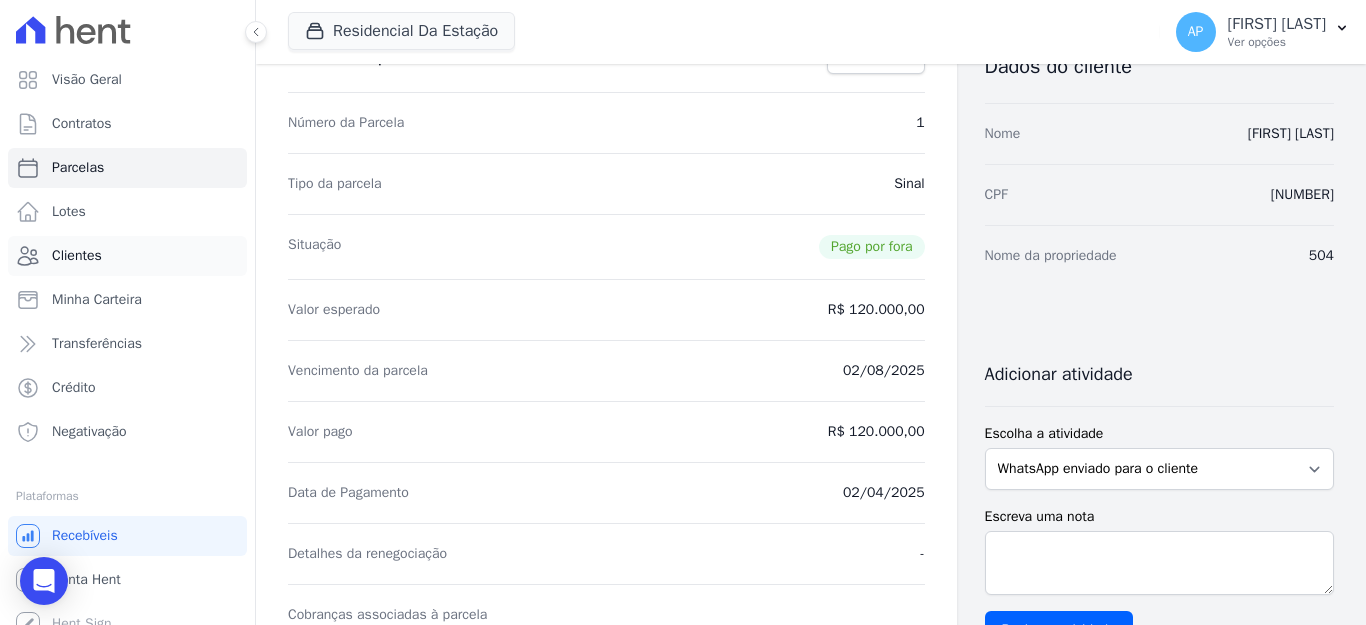 click on "Clientes" at bounding box center [77, 256] 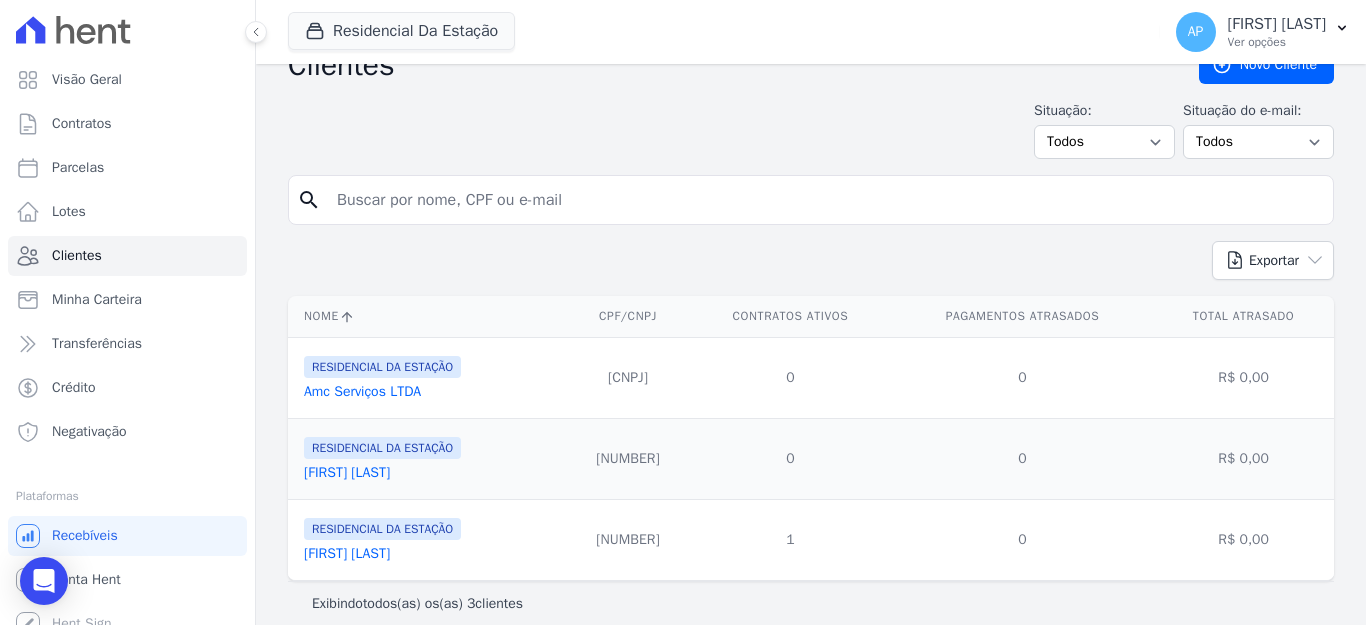 scroll, scrollTop: 52, scrollLeft: 0, axis: vertical 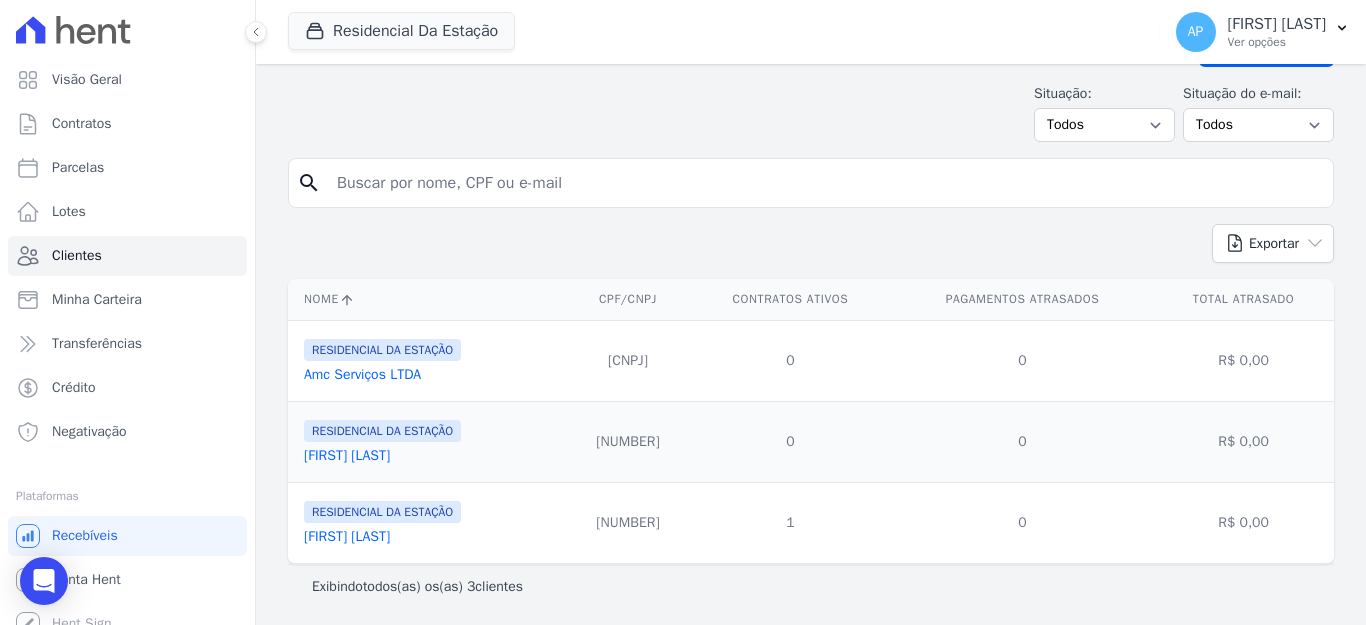 click on "[FIRST] [LAST]" at bounding box center [347, 536] 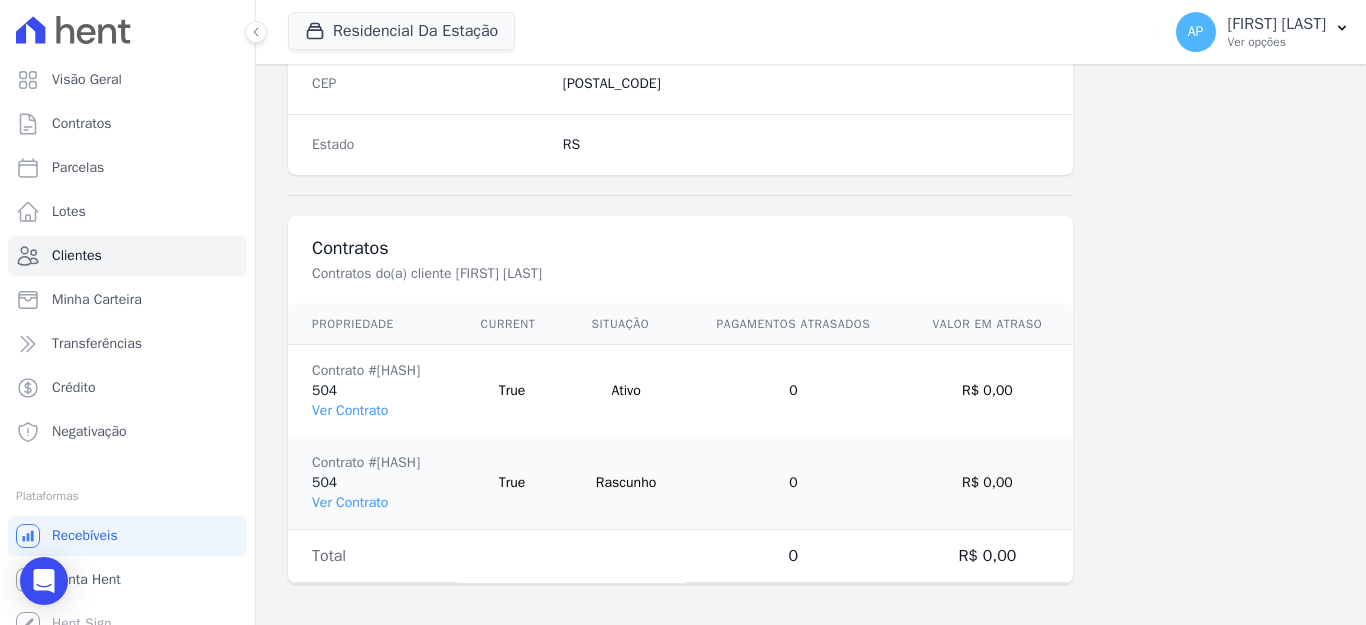 scroll, scrollTop: 1338, scrollLeft: 0, axis: vertical 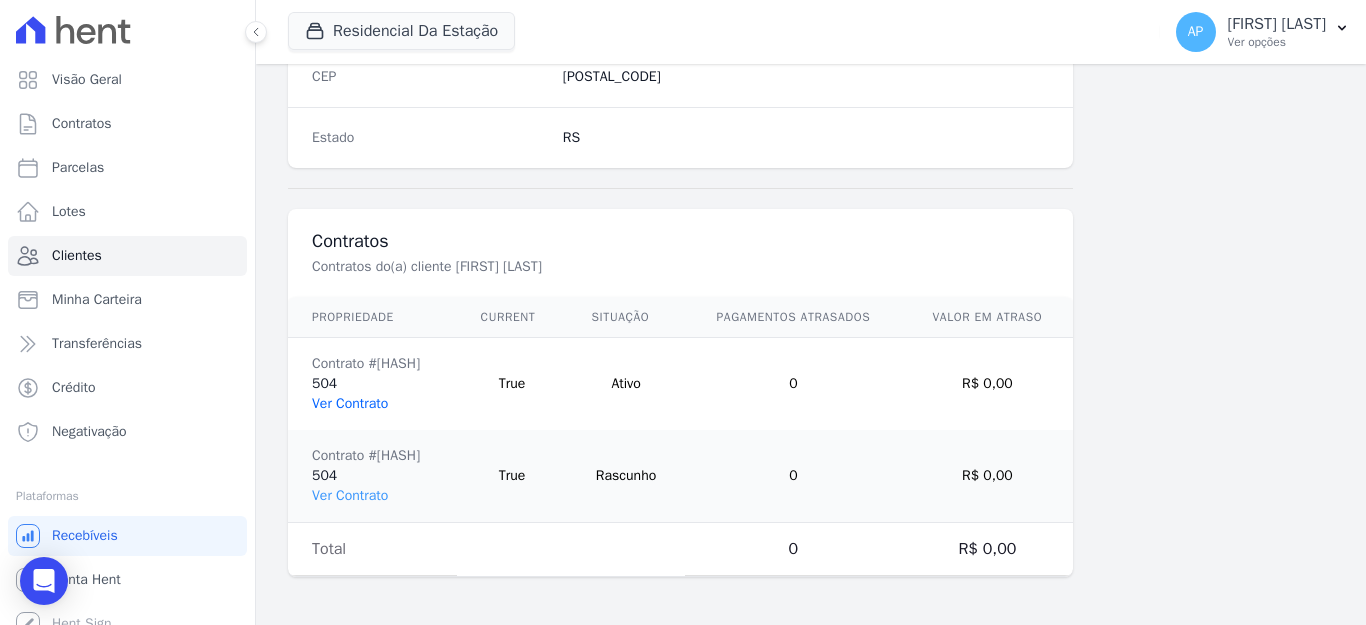 click on "Ver Contrato" at bounding box center (350, 403) 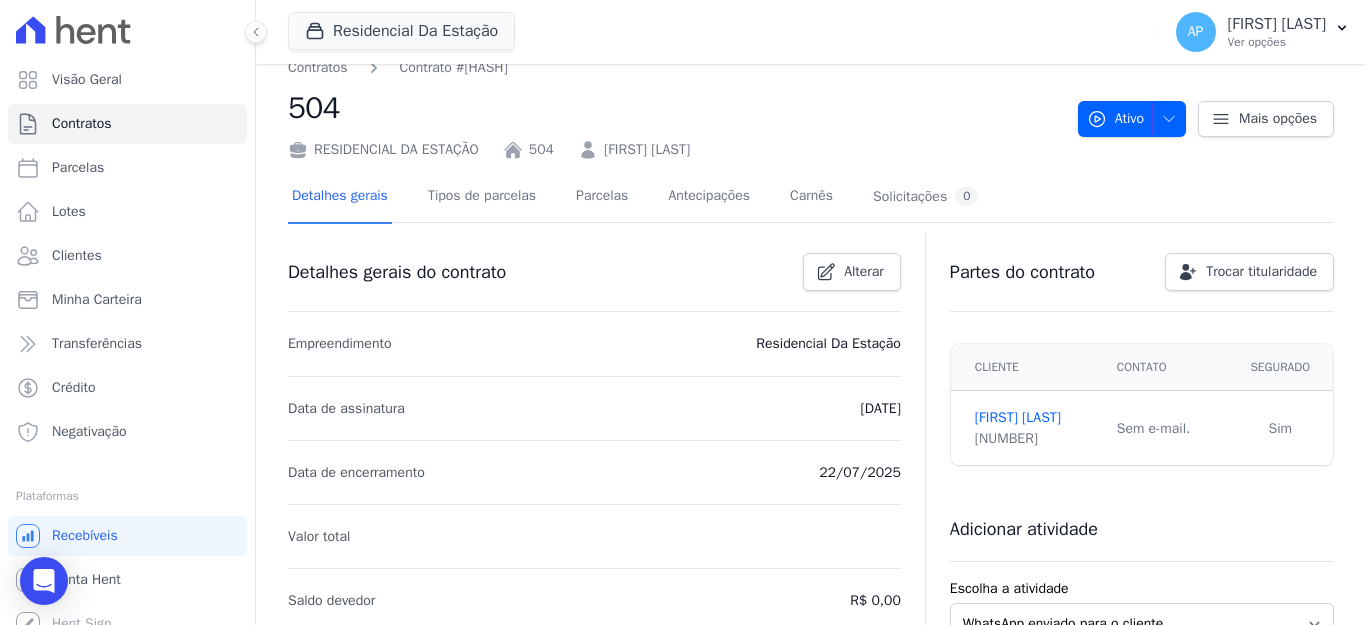 scroll, scrollTop: 0, scrollLeft: 0, axis: both 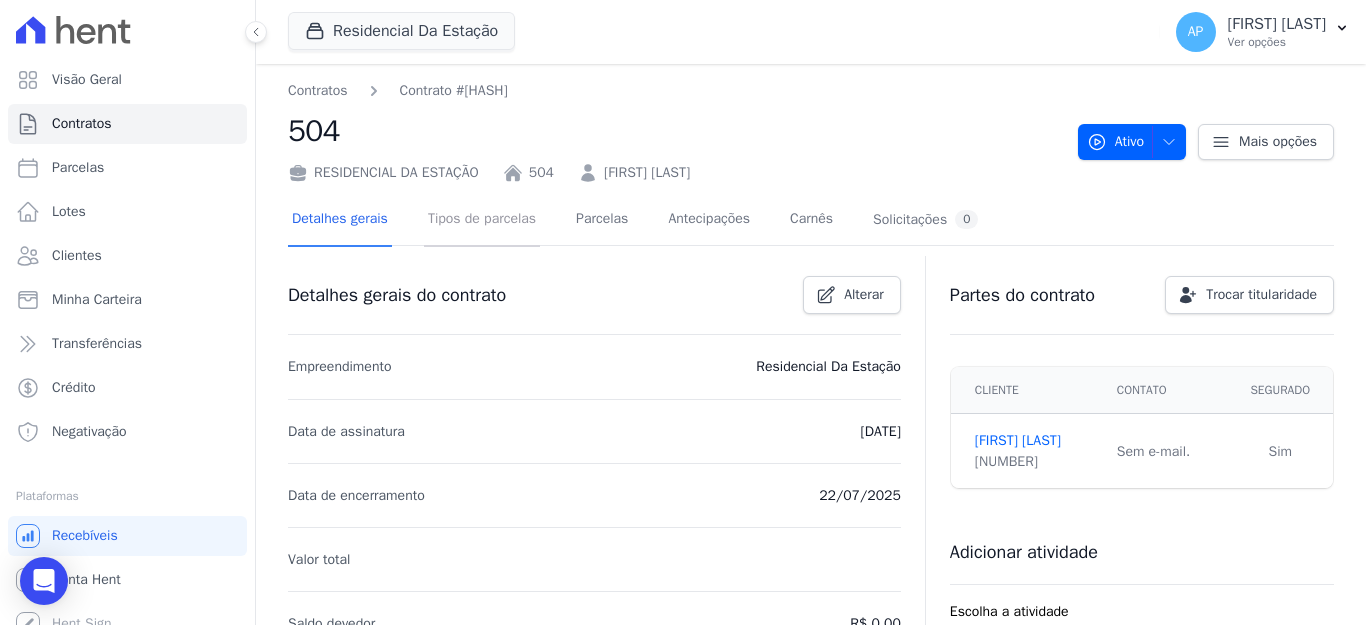 click on "Tipos de parcelas" at bounding box center (482, 220) 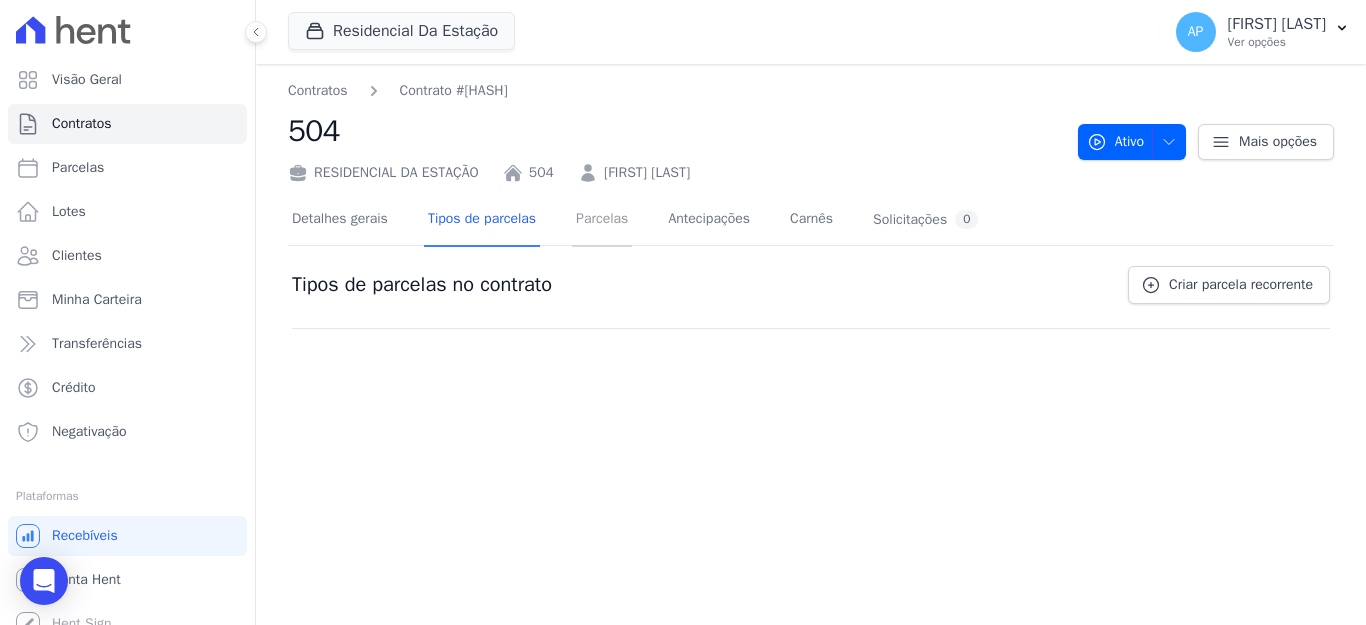 click on "Parcelas" at bounding box center [602, 220] 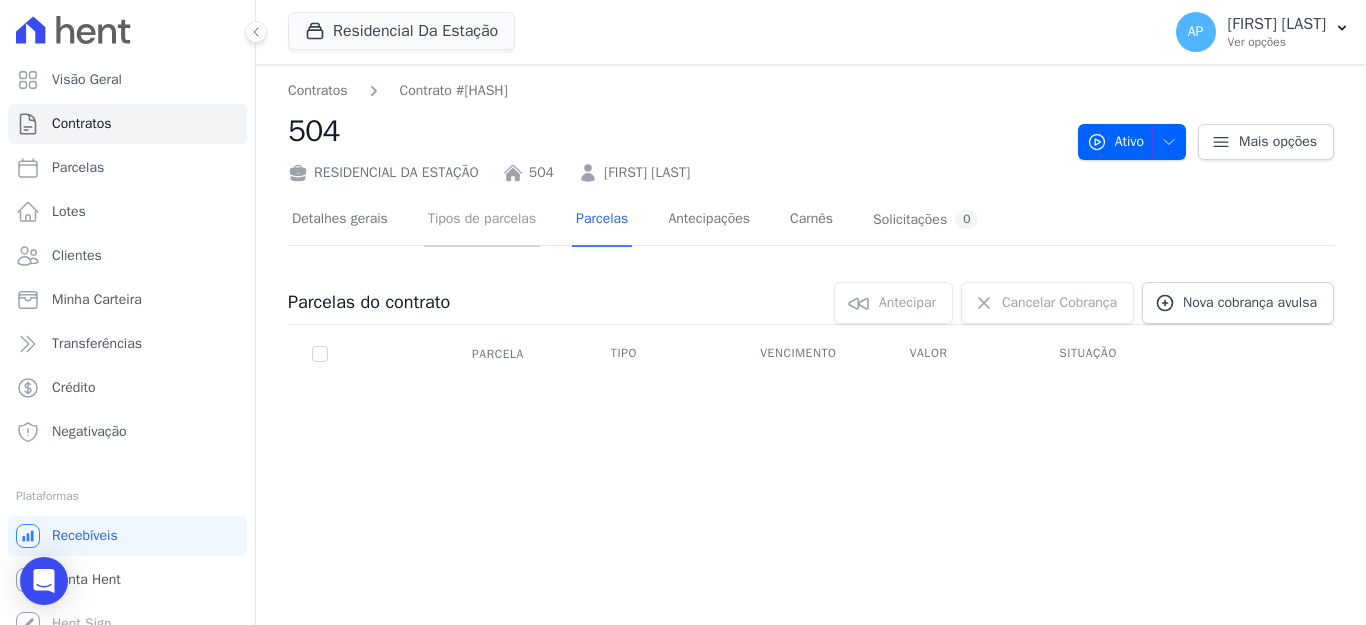 click on "Tipos de parcelas" at bounding box center [482, 220] 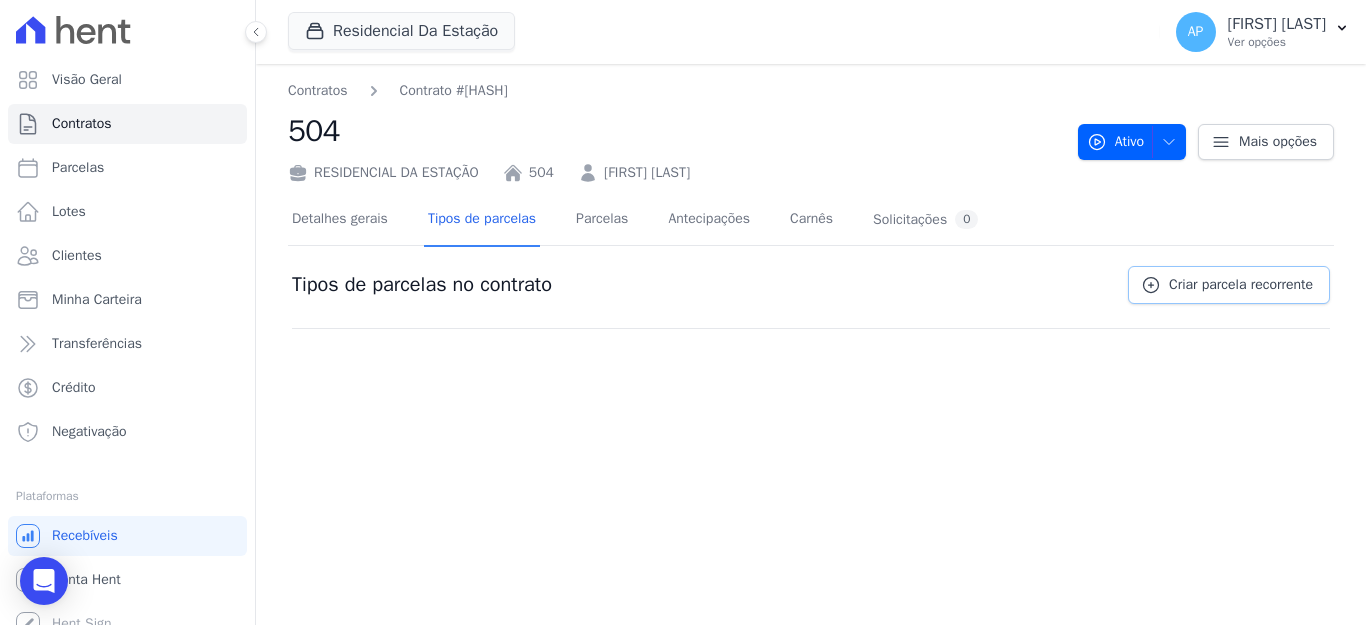 click on "Criar parcela recorrente" at bounding box center [1241, 285] 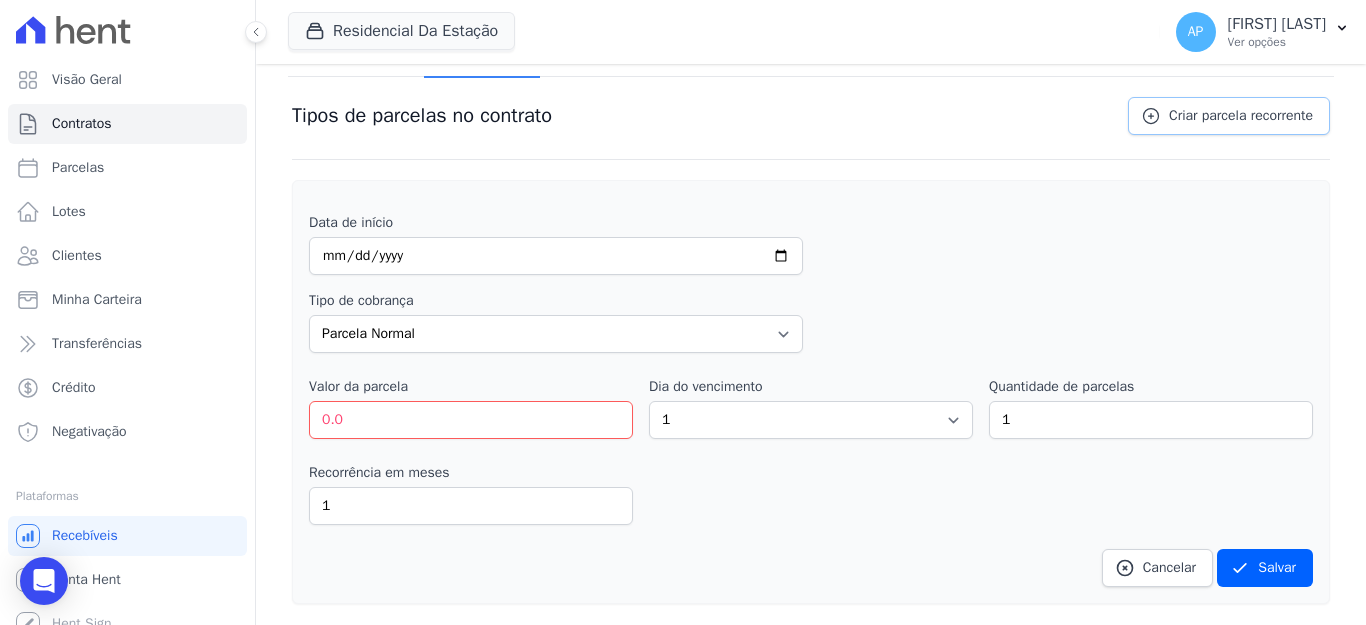scroll, scrollTop: 180, scrollLeft: 0, axis: vertical 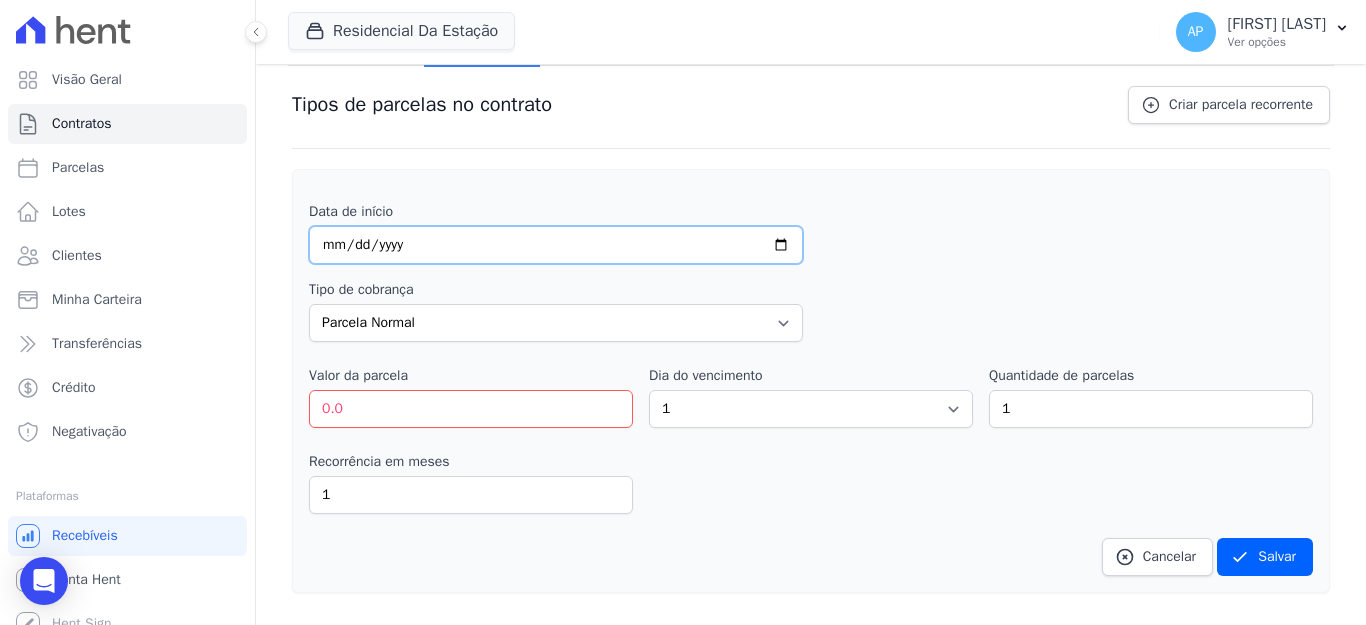 click at bounding box center (556, 245) 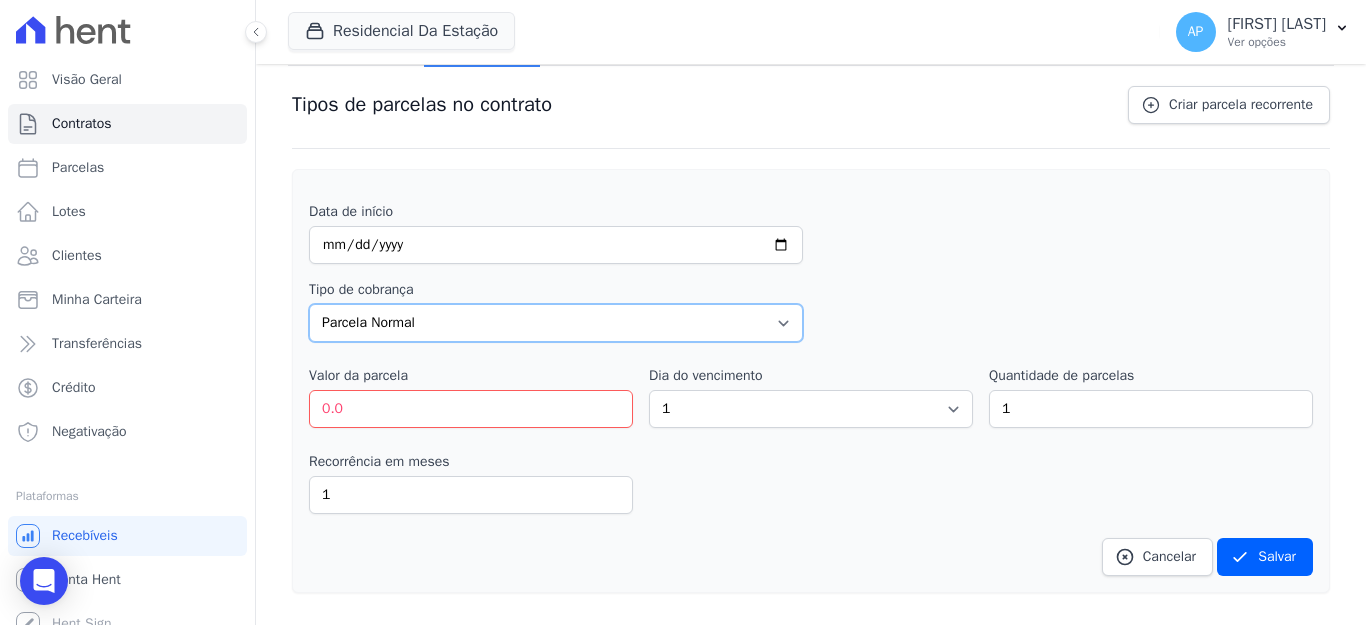 click on "Parcela Normal
Entrada
Sinal
Intercalada
Chaves
Pré-chaves
Pós-chaves
Impostos
Quitação
Outro
Customer
Settling
Financiamento Bancário" at bounding box center (556, 323) 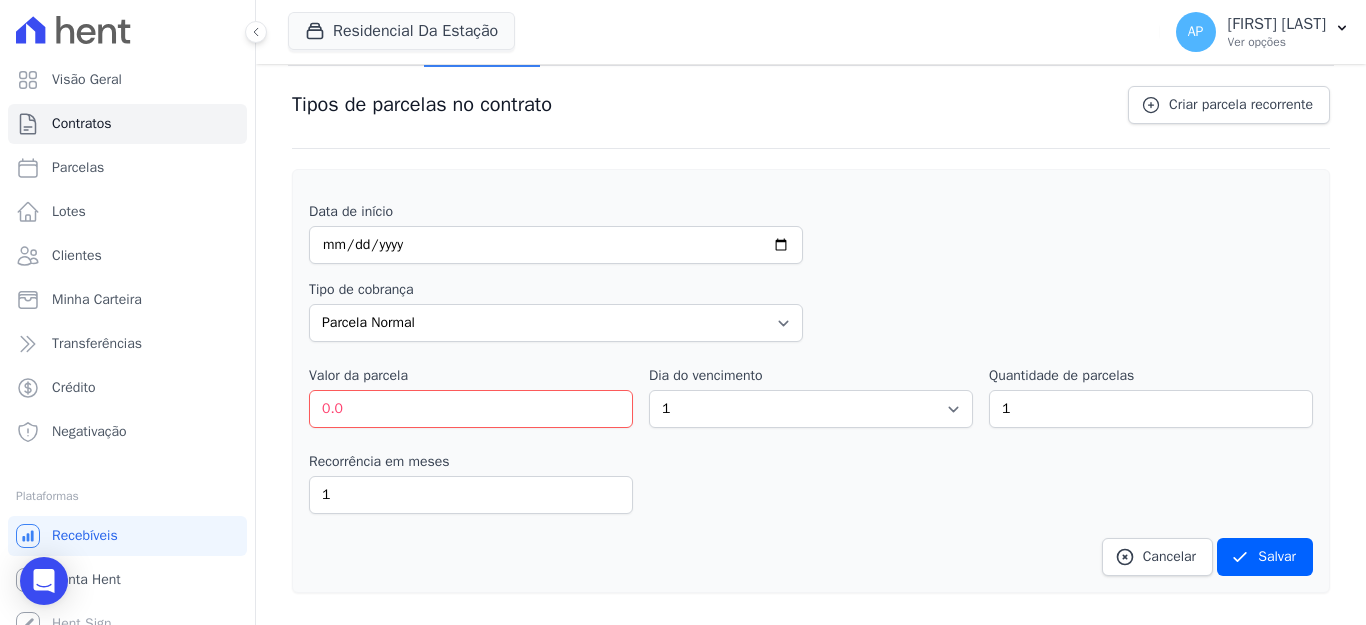 click on "Data de início
[DATE]
Tipo de cobrança
Parcela Normal
Entrada
Sinal
Intercalada
Chaves
Pré-chaves
Pós-chaves
Impostos
Quitação
Outro
Customer
Settling
Financiamento Bancário
Valor da parcela
0.0
Dia do vencimento
1
2
3
4
5
6
7
8
9
10
11
12
13
14
15
16
17
18
19
20
21
22
23
24
25
26
27
28
29
30
31
Quantidade de parcelas
1
Recorrência em meses
1
in_advance" at bounding box center [811, 389] 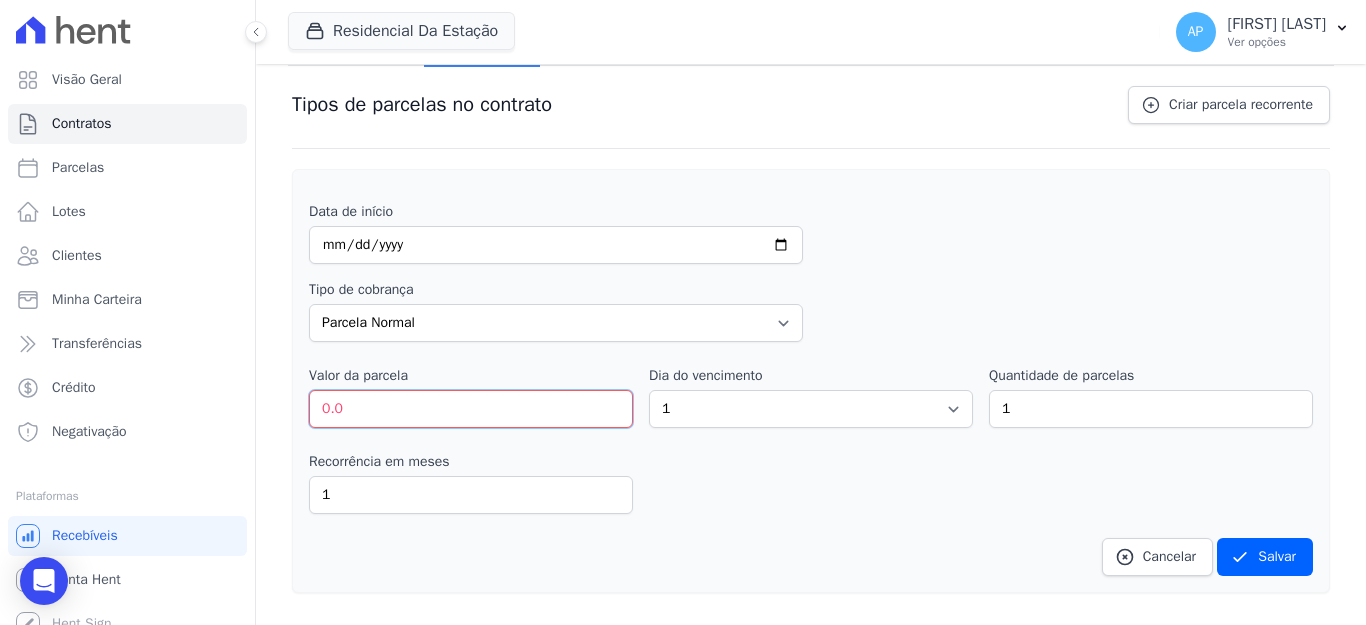 click on "0.0" at bounding box center (471, 409) 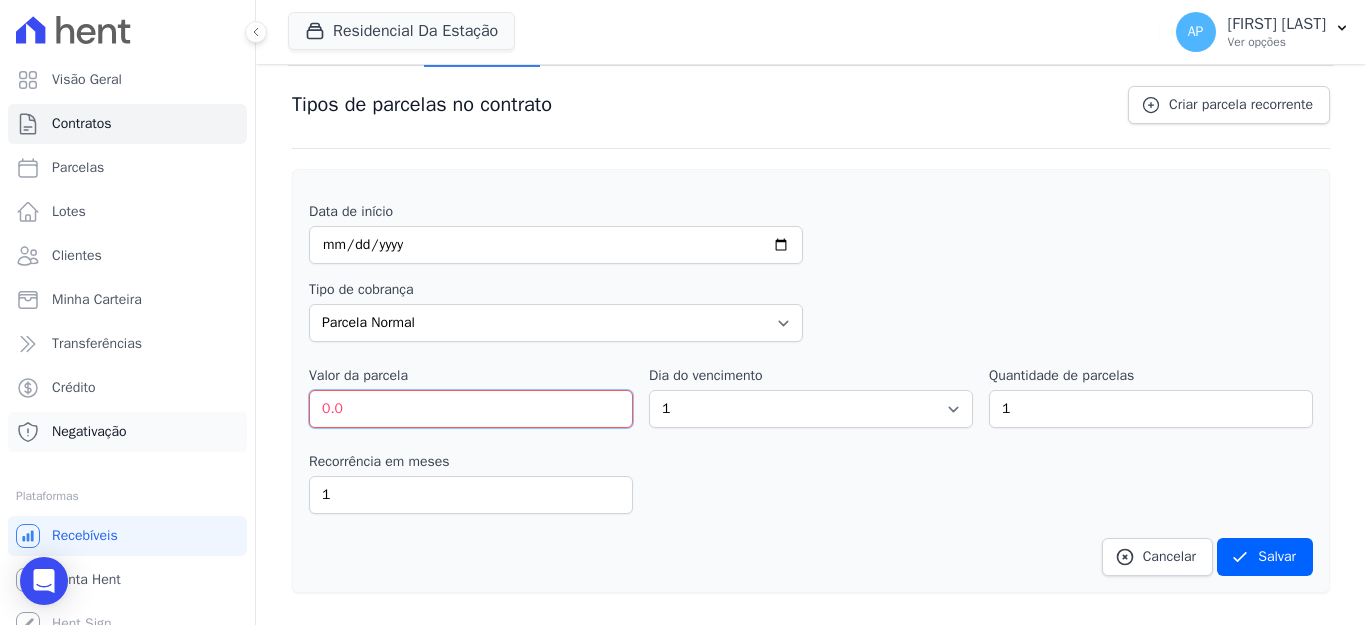 drag, startPoint x: 503, startPoint y: 407, endPoint x: 99, endPoint y: 430, distance: 404.65417 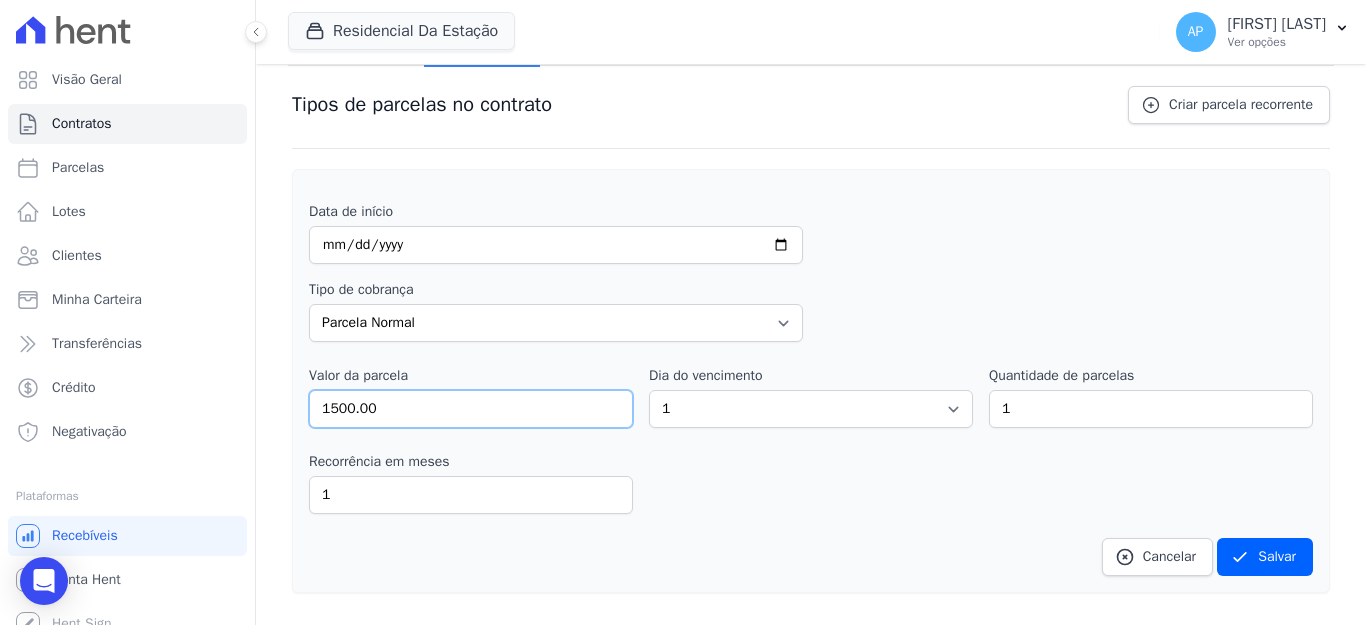 type on "1500.00" 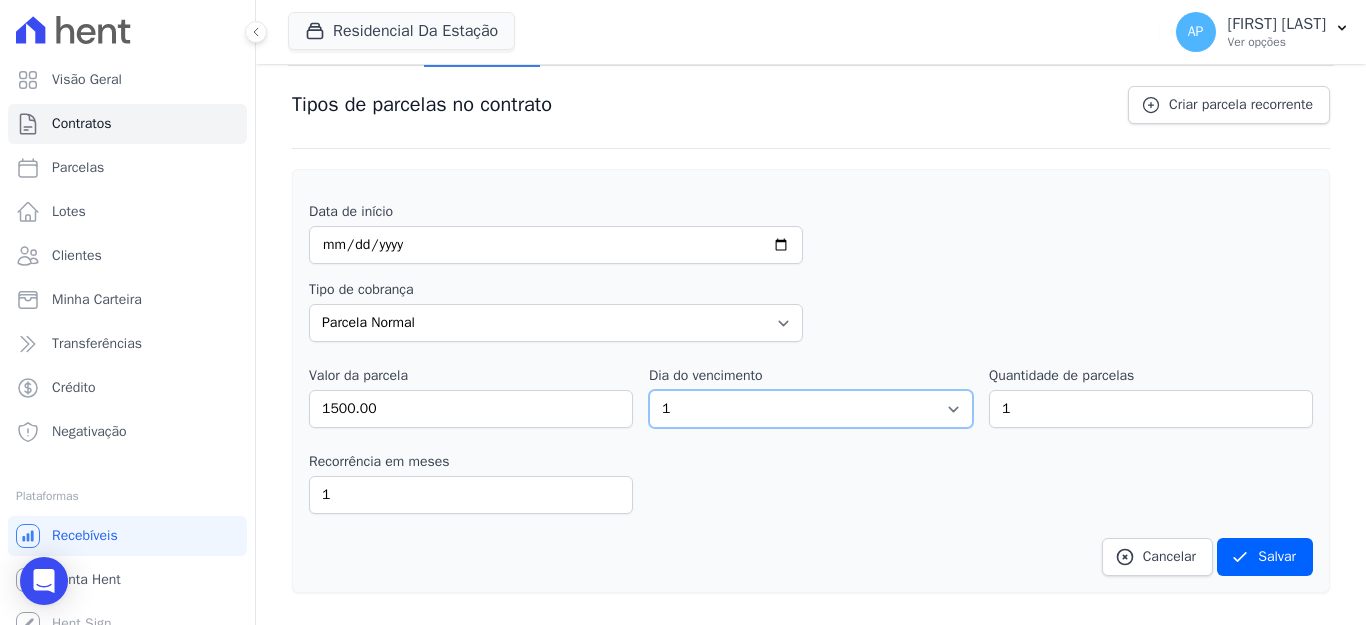 click on "1
2
3
4
5
6
7
8
9
10
11
12
13
14
15
16
17
18
19
20
21
22
23
24
25
26
27
28
29
30
31" at bounding box center (811, 409) 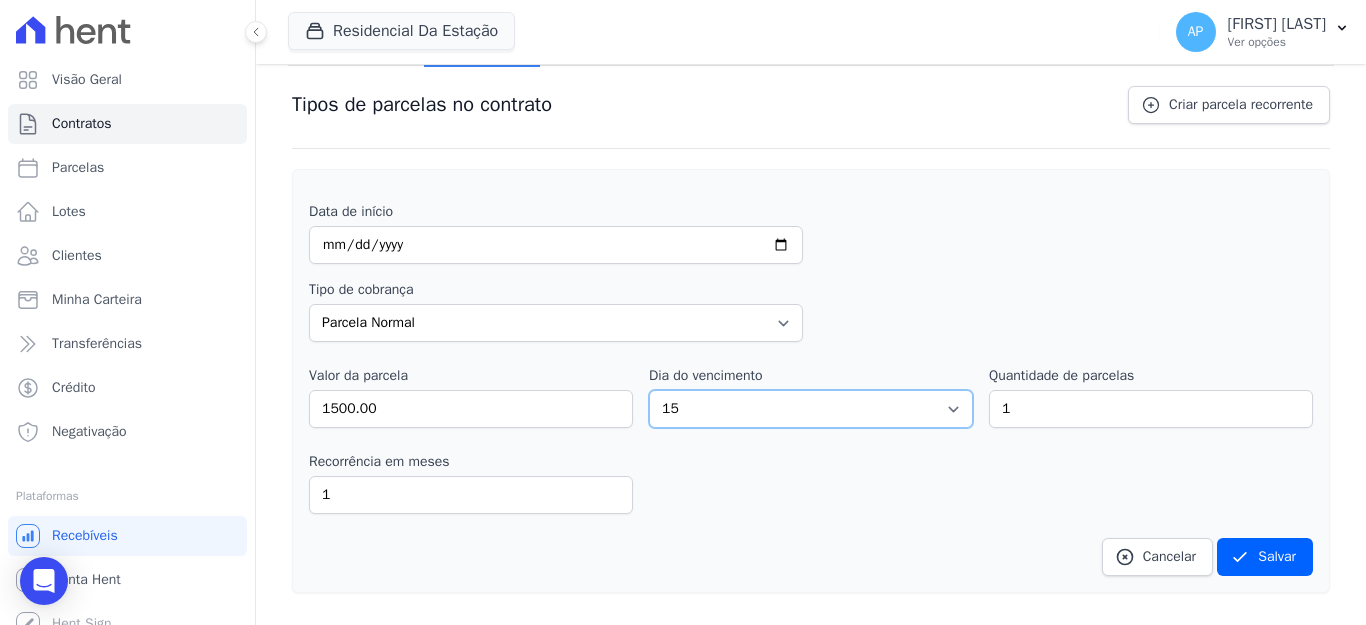 click on "1
2
3
4
5
6
7
8
9
10
11
12
13
14
15
16
17
18
19
20
21
22
23
24
25
26
27
28
29
30
31" at bounding box center [811, 409] 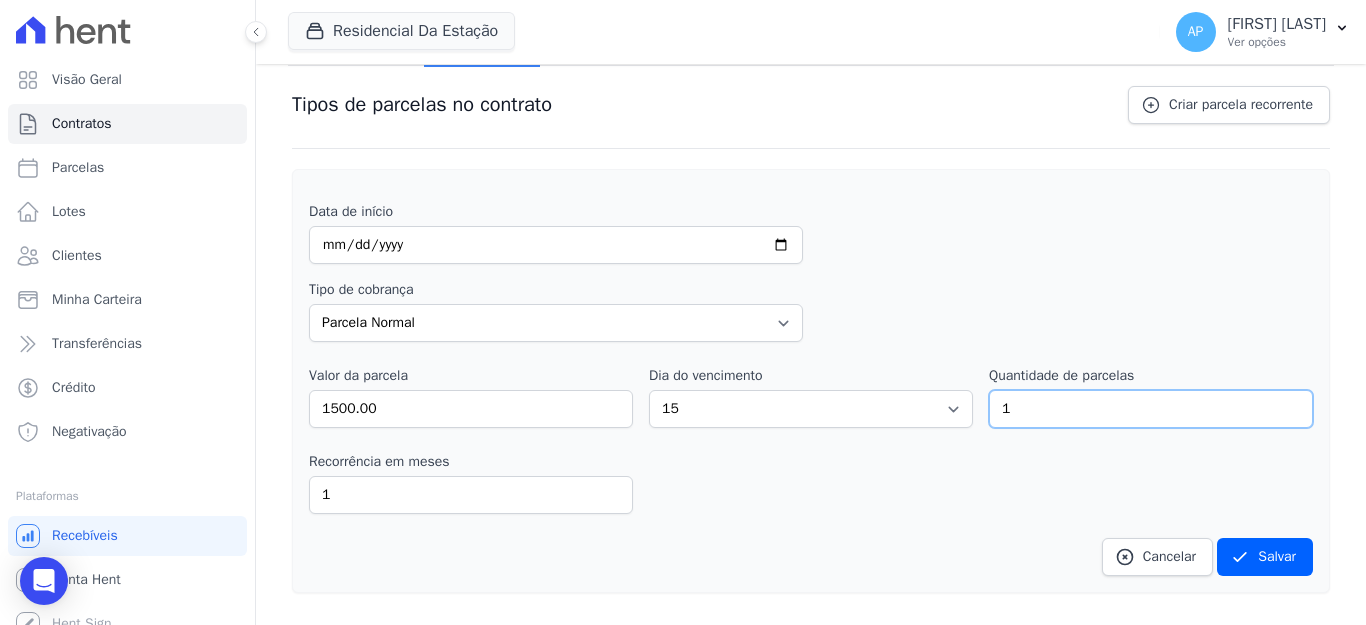 drag, startPoint x: 1028, startPoint y: 415, endPoint x: 923, endPoint y: 394, distance: 107.07941 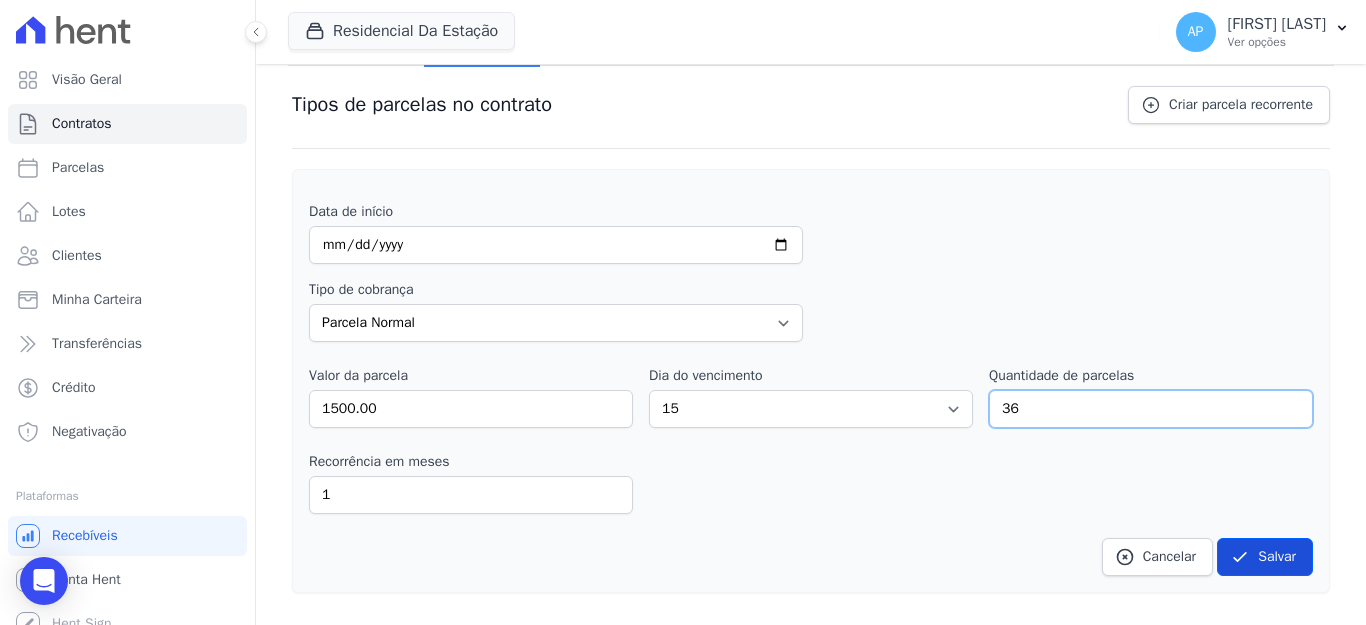 type on "36" 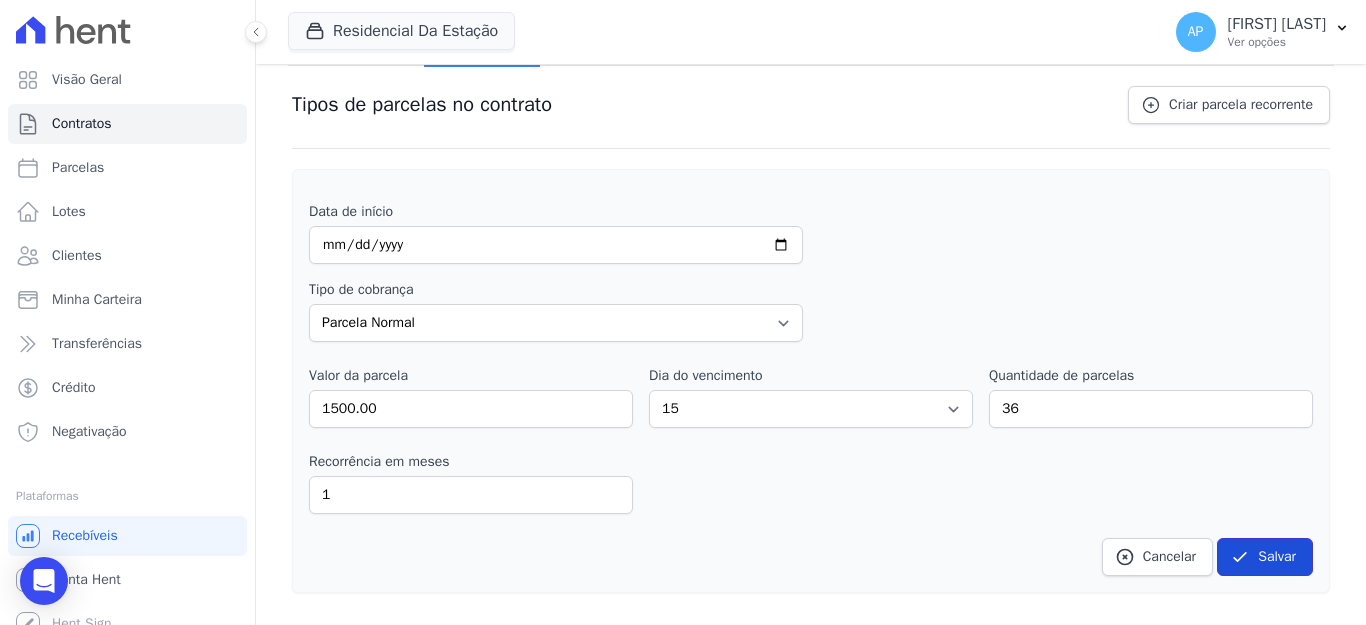 click on "Salvar" at bounding box center [1265, 557] 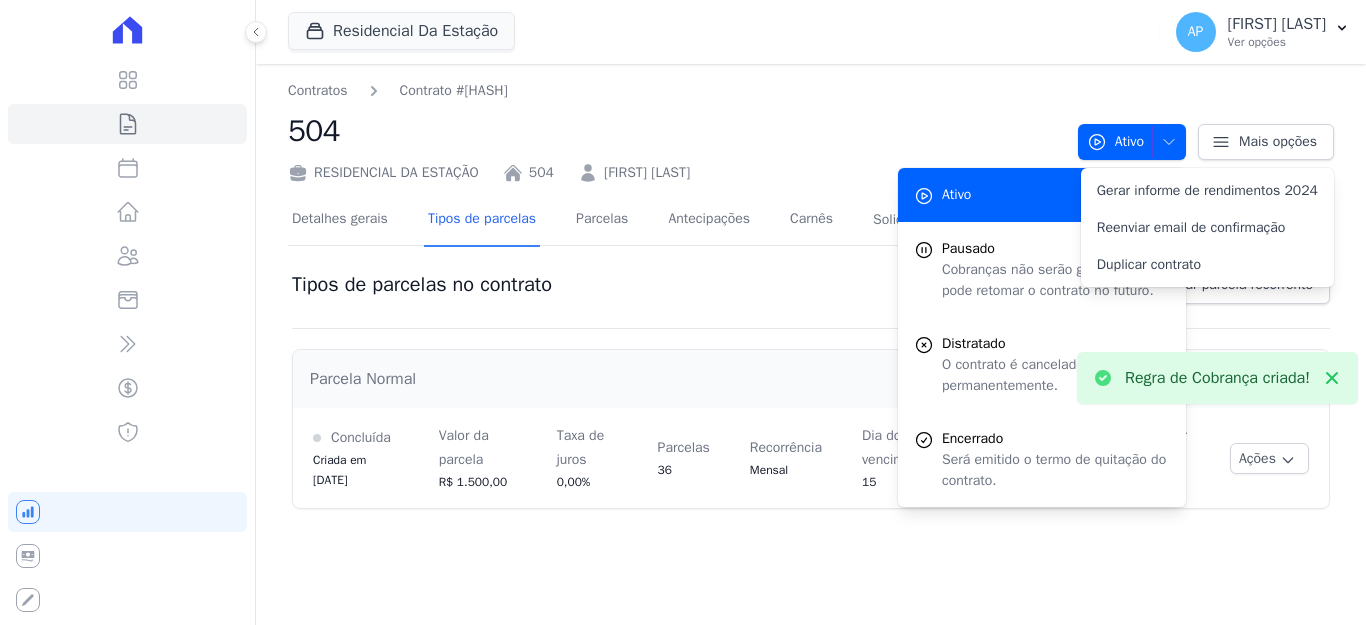 scroll, scrollTop: 0, scrollLeft: 0, axis: both 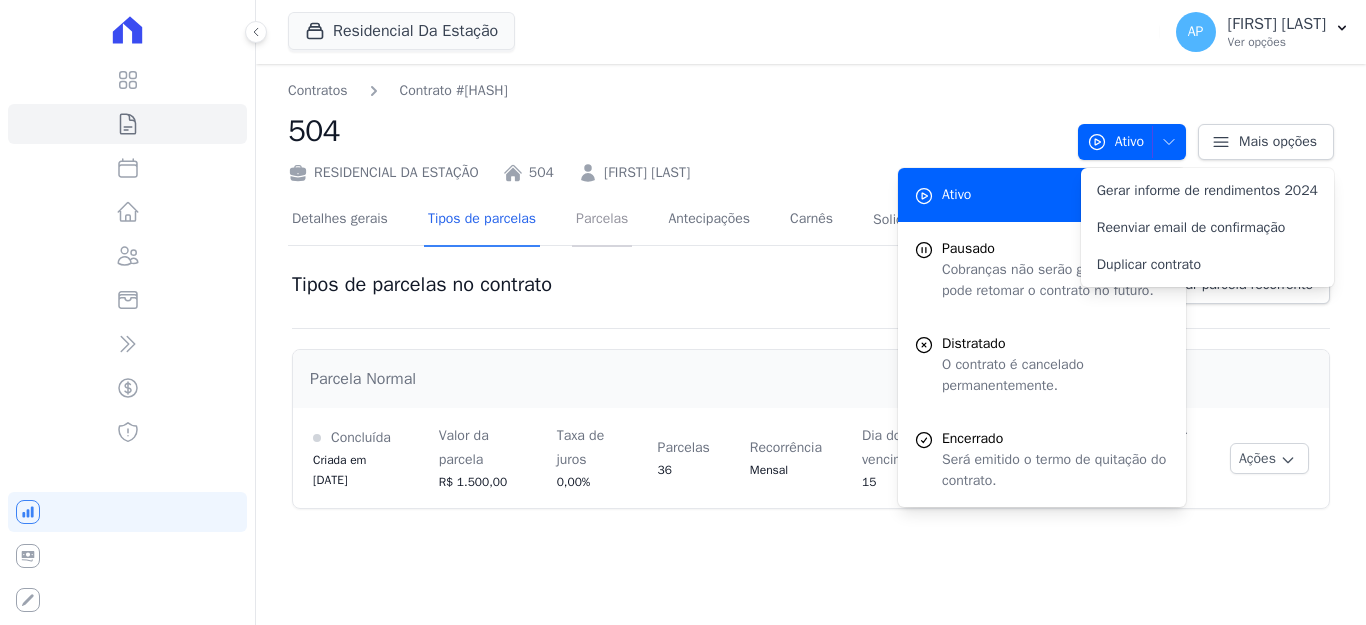click on "Parcelas" at bounding box center [602, 220] 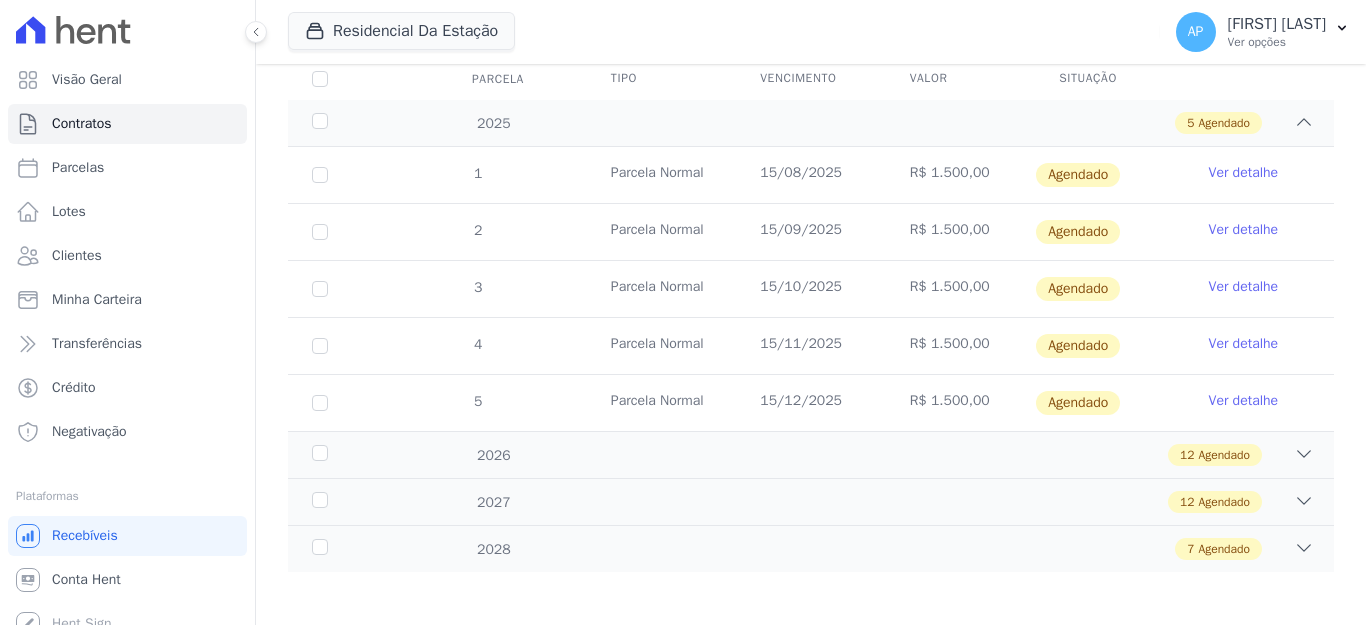 scroll, scrollTop: 282, scrollLeft: 0, axis: vertical 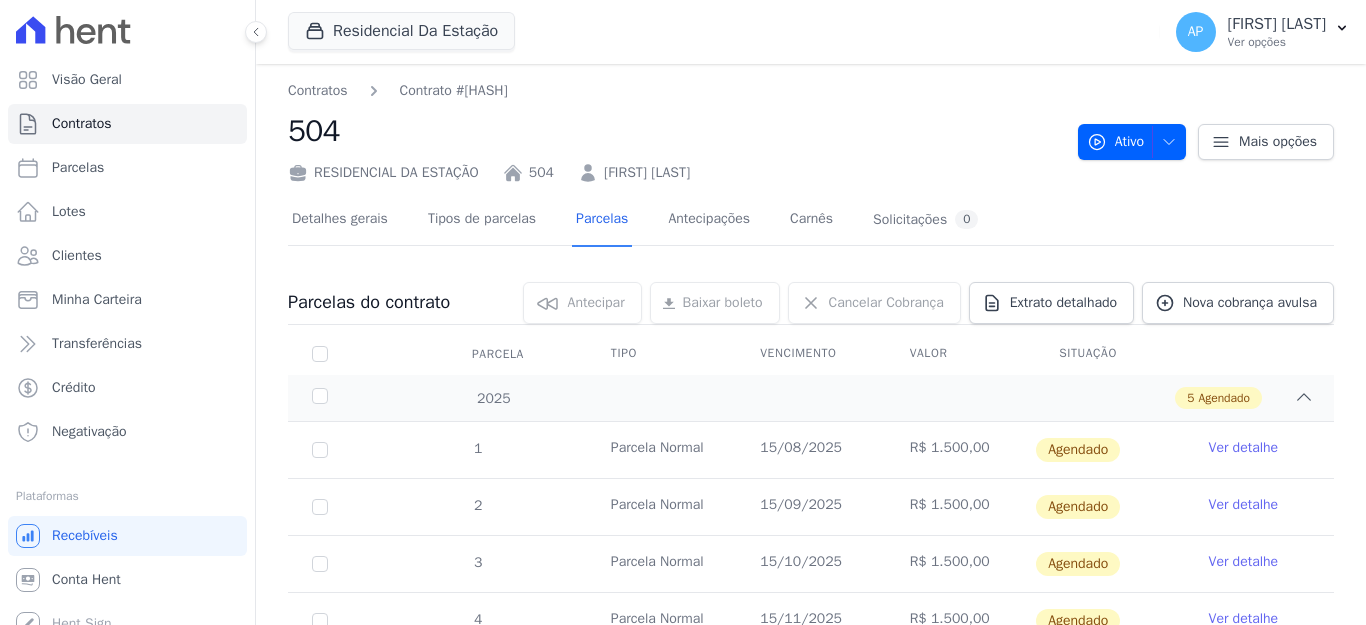 click on "Cancelar Cobrança
Cancelar Cobrança
Cancelar Cobranças
Você tem certeza que deseja cancelar as cobranças selecionadas?
Atenção: O cancelamento definitivo de um boleto acontece em aproximadamente 1 dia. Até lá, o título ainda estará ativo.
Fechar
Confirmar Cancelamento" at bounding box center (874, 303) 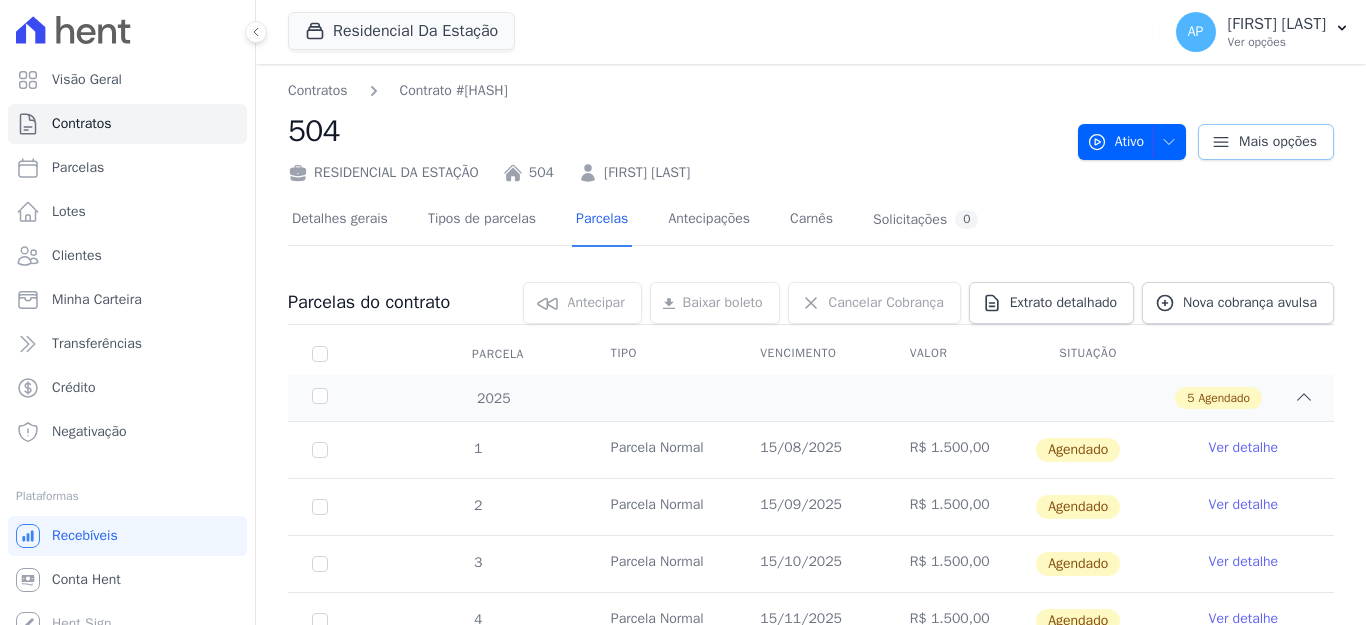 click on "Mais opções" at bounding box center [1266, 142] 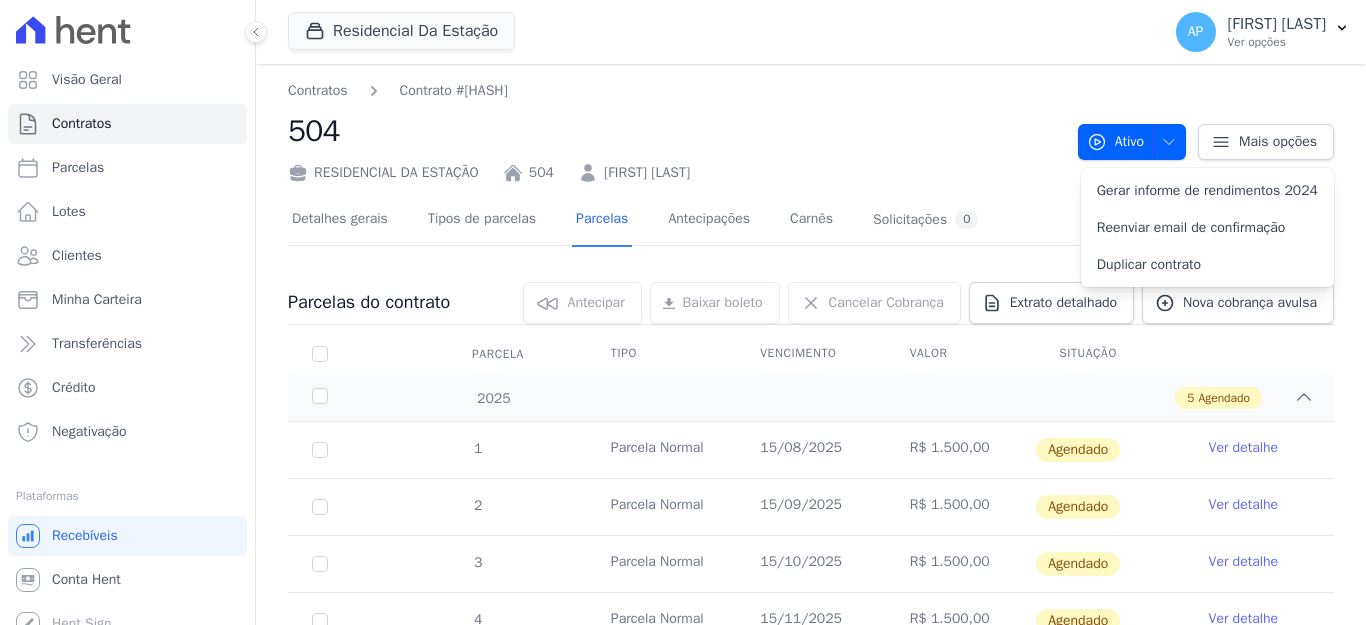 click on "[NEIGHBORHOOD]
[NUMBER]
[FIRST] [LAST]" at bounding box center (675, 168) 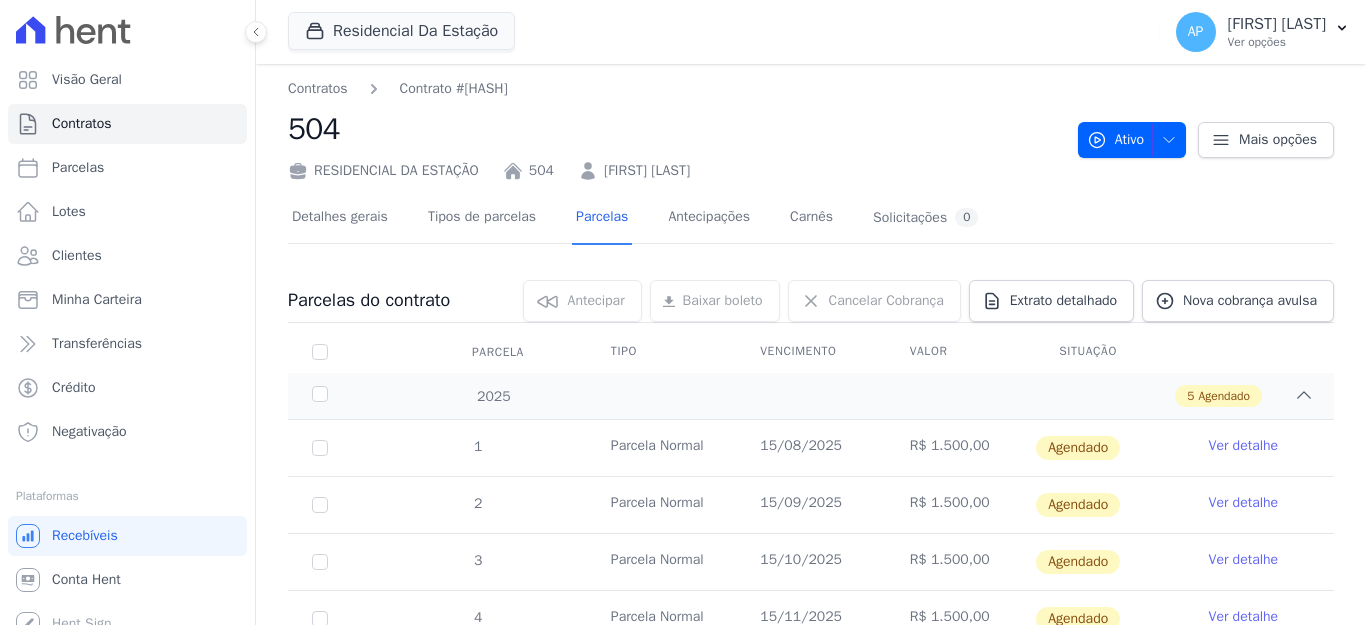 scroll, scrollTop: 0, scrollLeft: 0, axis: both 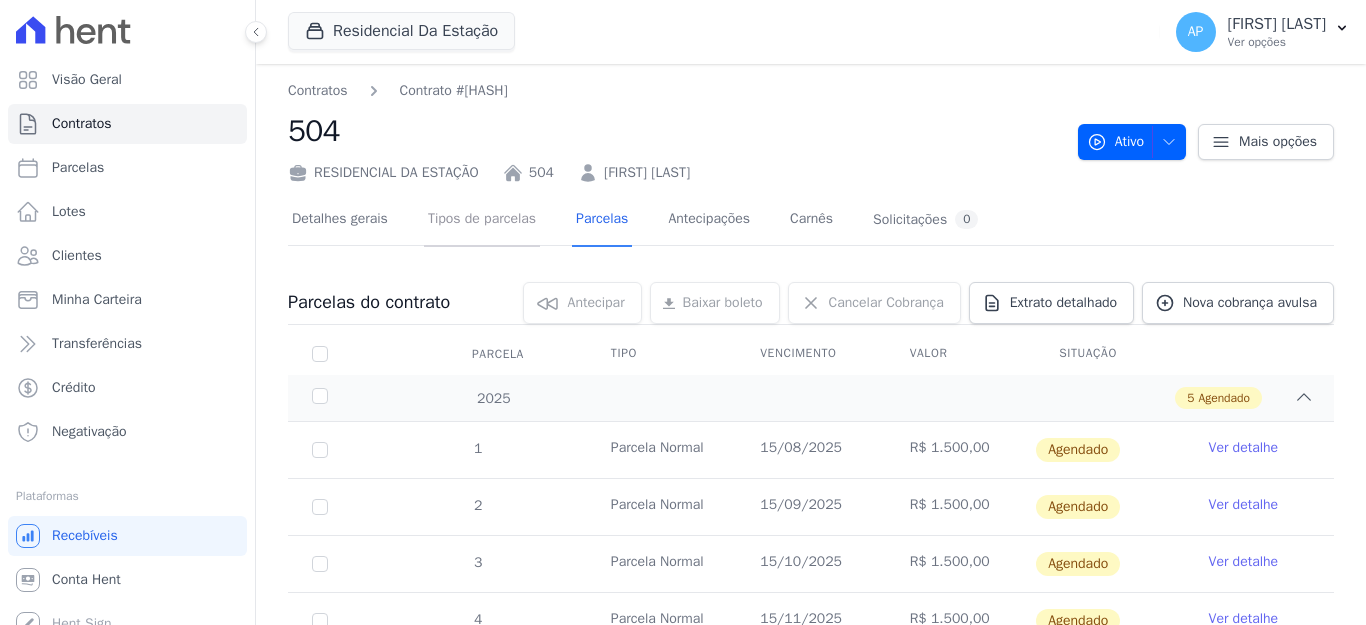 click on "Tipos de parcelas" at bounding box center [482, 220] 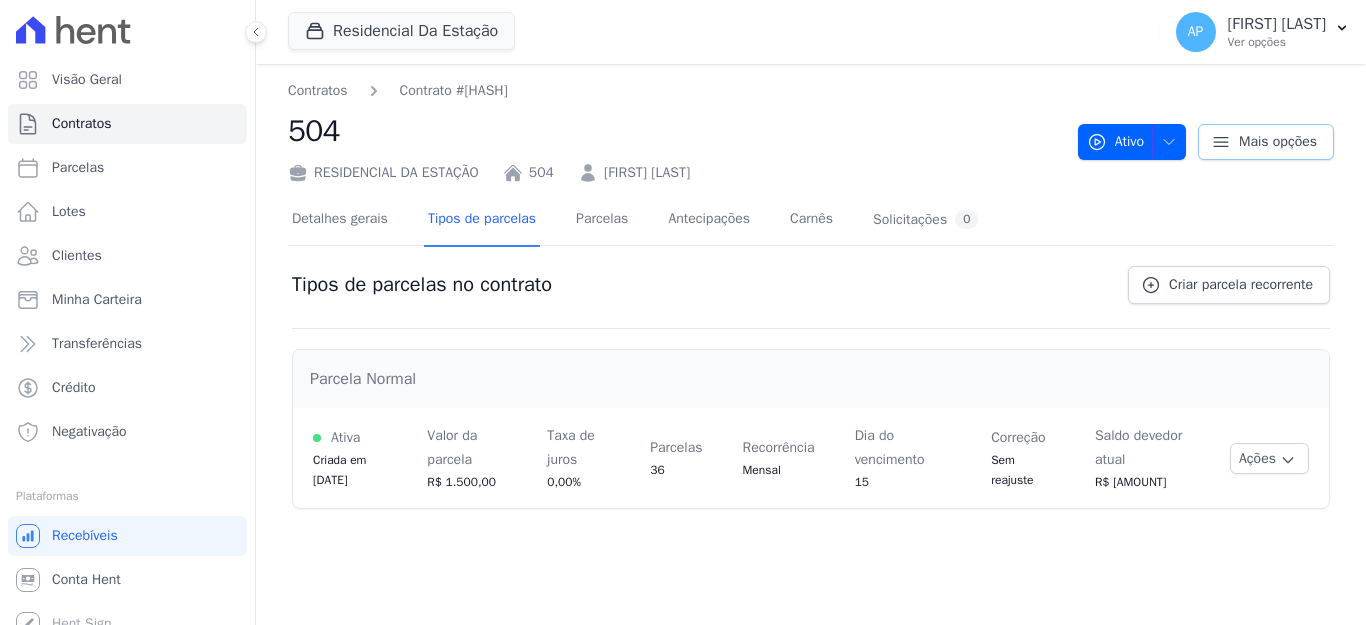 click on "Mais opções" at bounding box center [1278, 142] 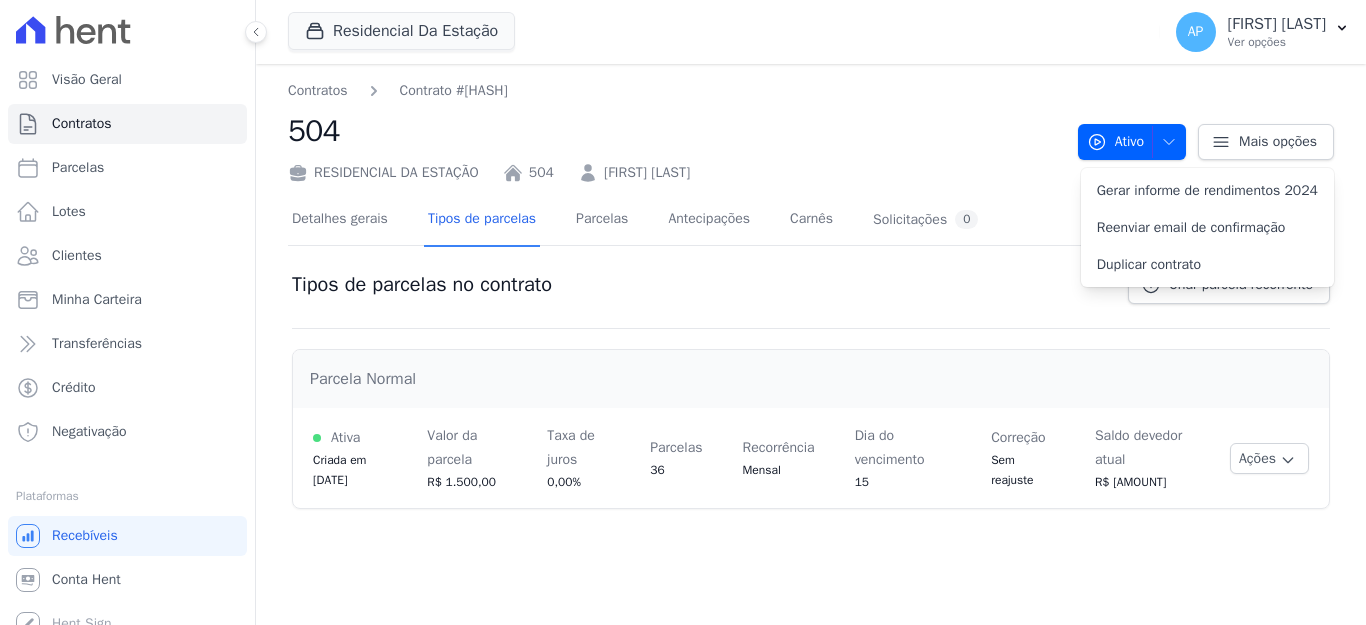 drag, startPoint x: 950, startPoint y: 298, endPoint x: 907, endPoint y: 287, distance: 44.38468 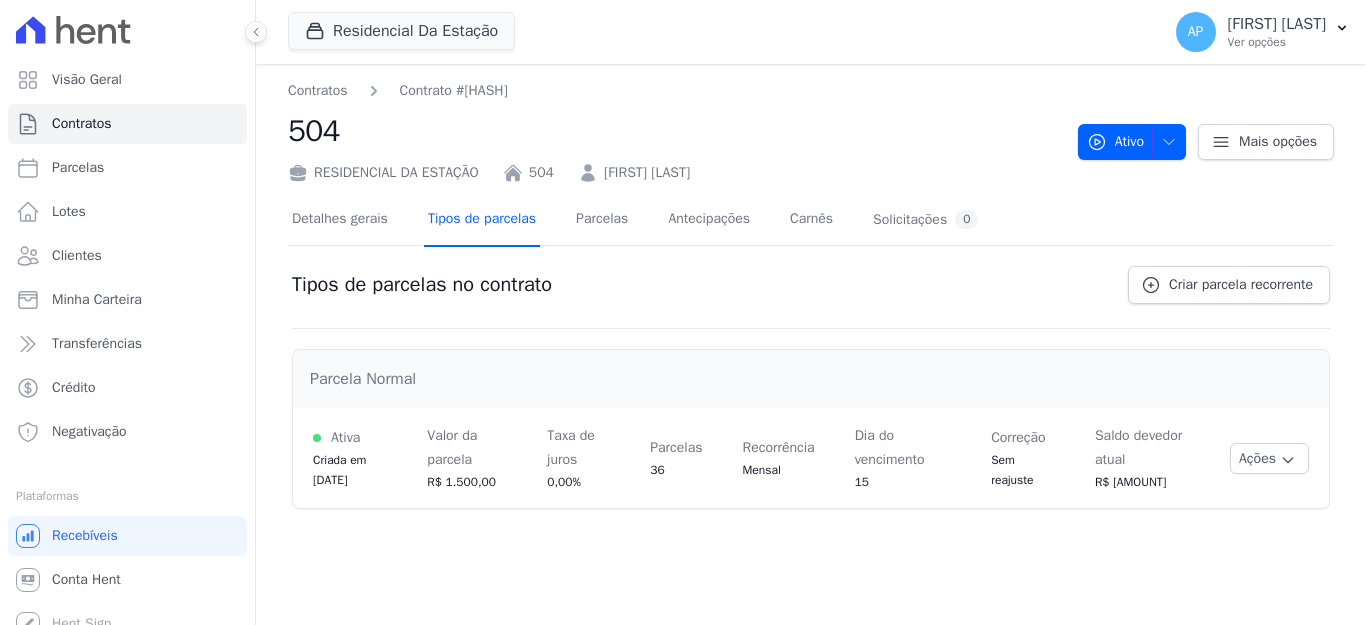 click on "Tipos de parcelas" at bounding box center [482, 220] 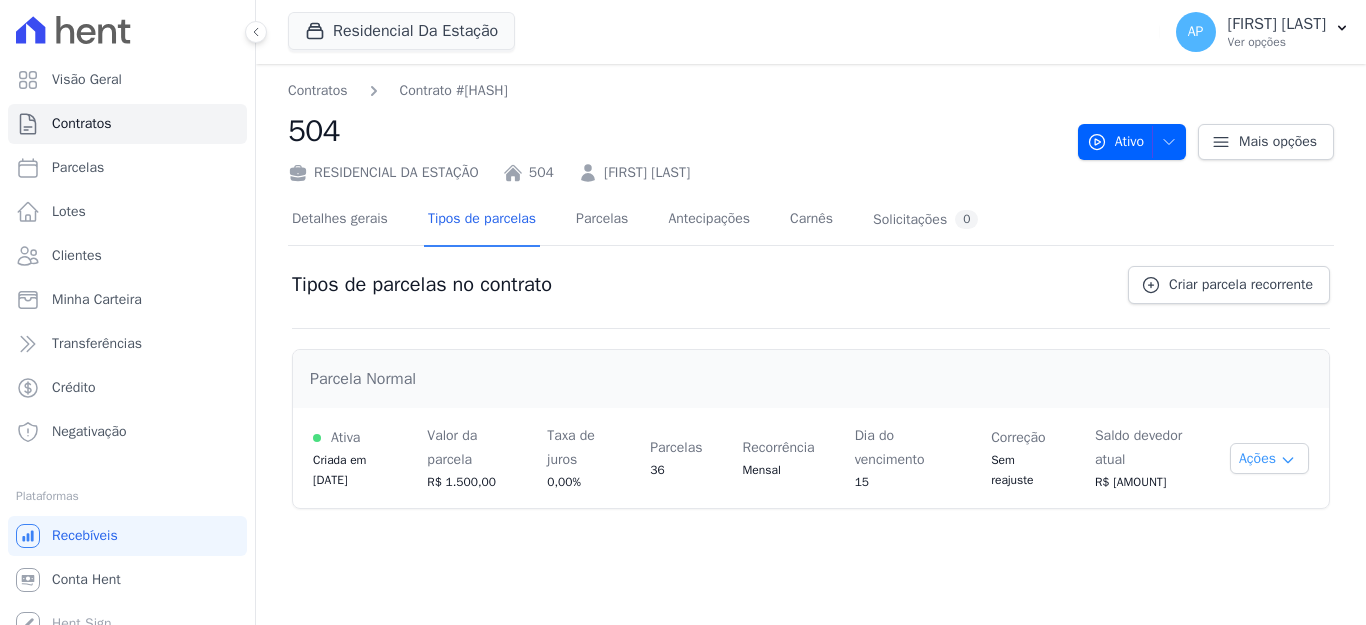 click on "Ações" at bounding box center (1269, 458) 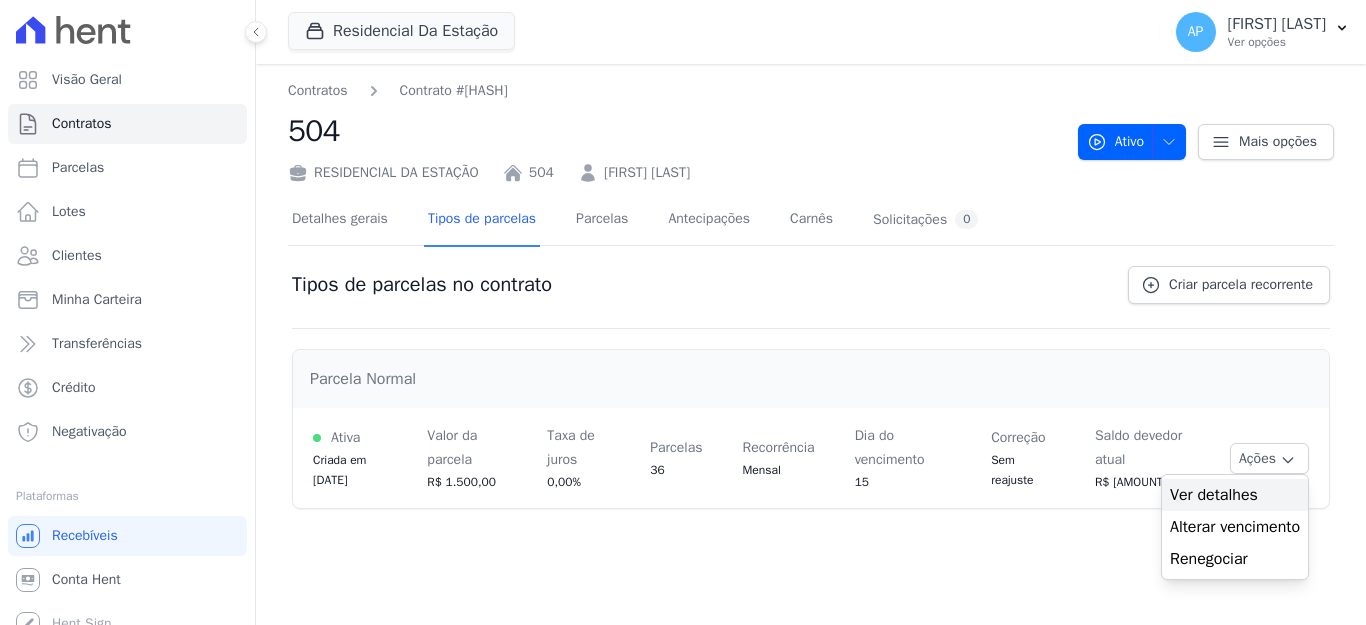 click on "Ver detalhes" at bounding box center [1235, 495] 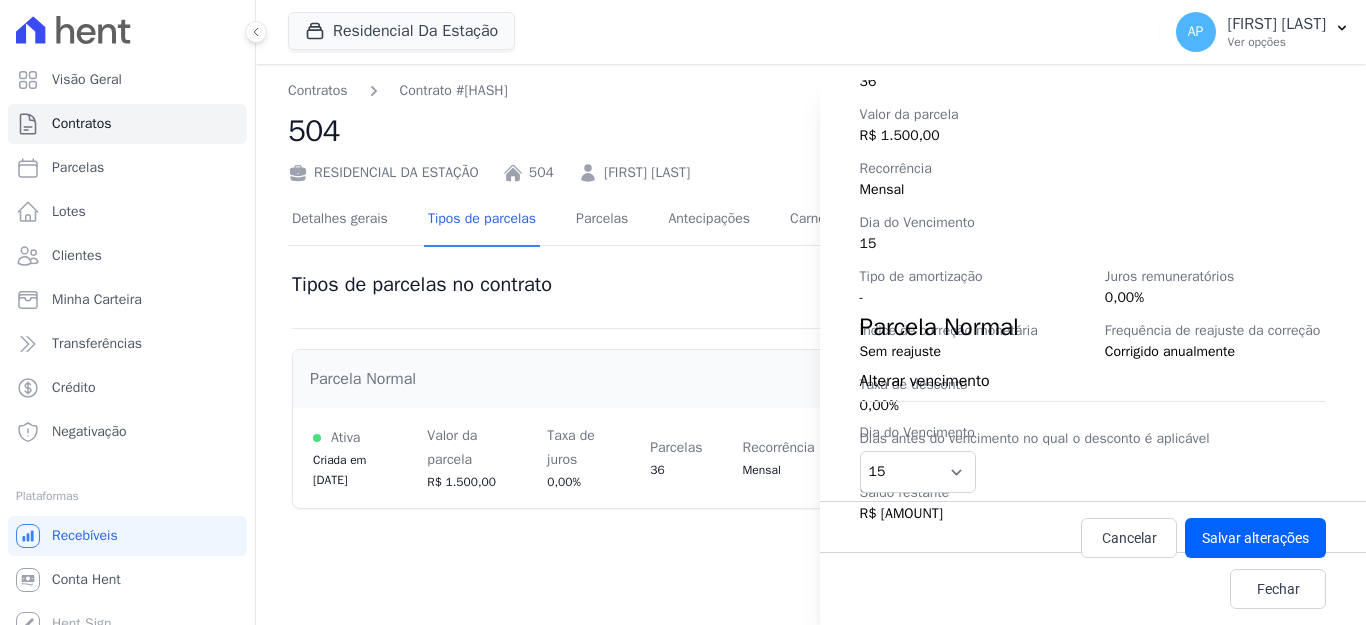 scroll, scrollTop: 337, scrollLeft: 0, axis: vertical 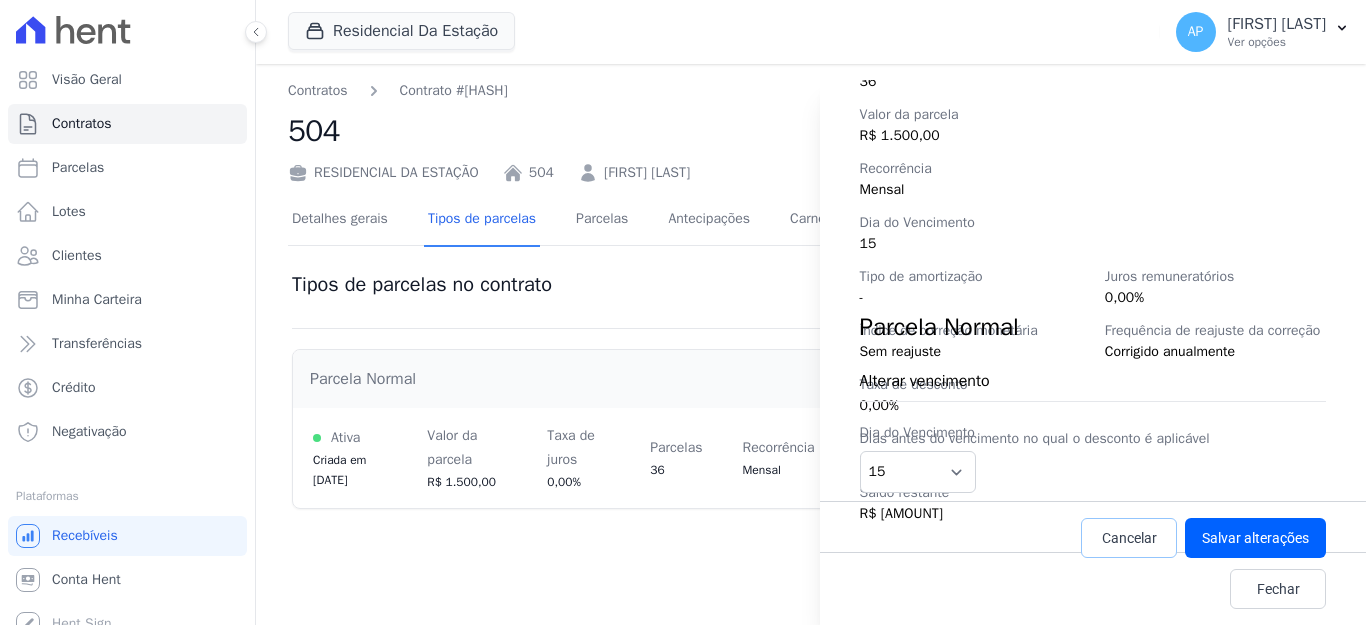 click on "Cancelar" at bounding box center (1129, 538) 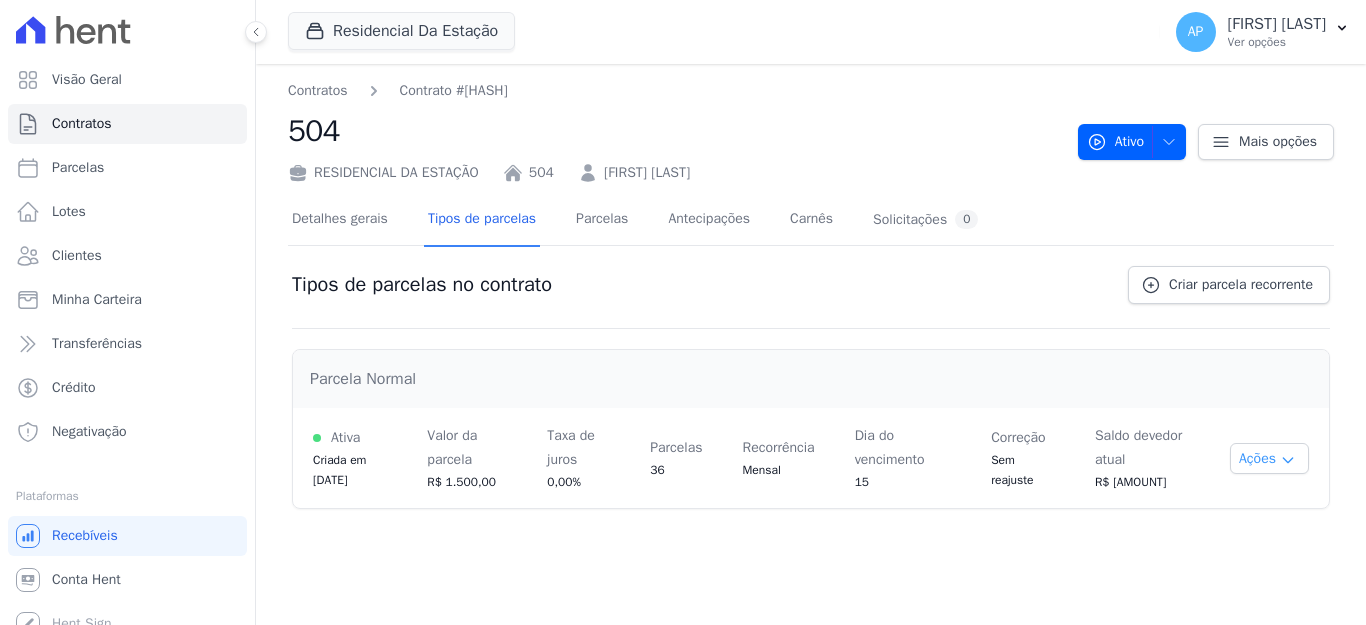 click on "Ações" at bounding box center (1269, 458) 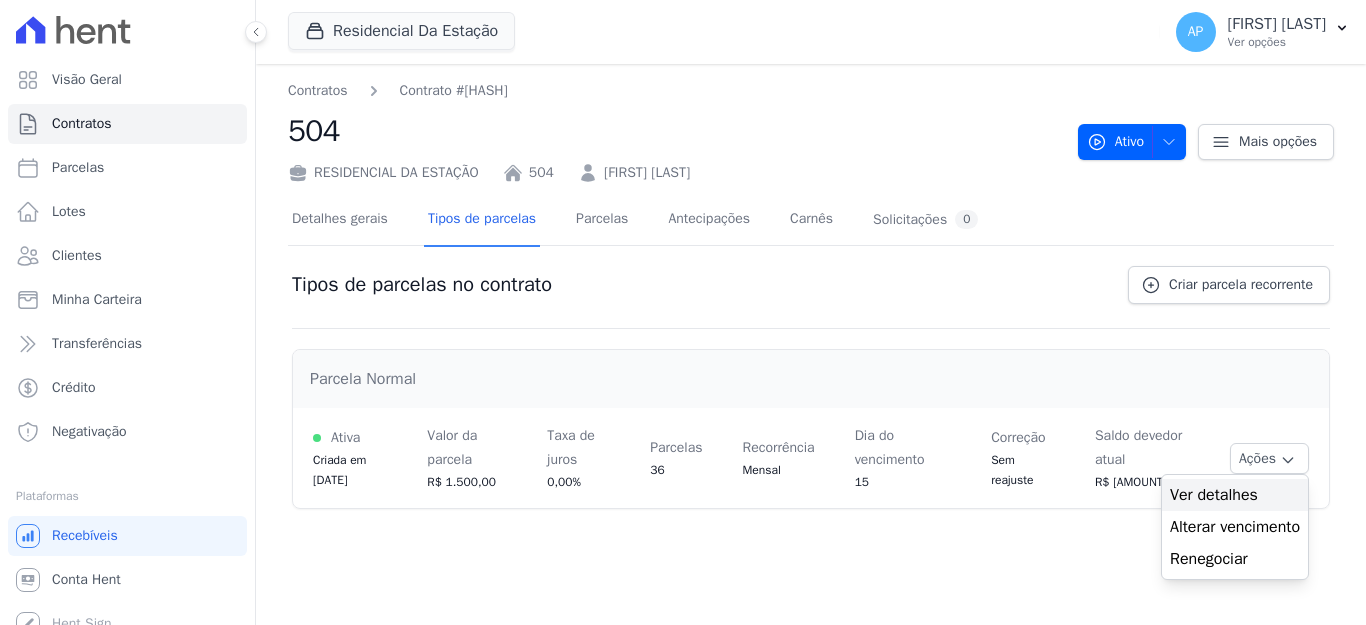 click on "Ver detalhes" at bounding box center [1235, 495] 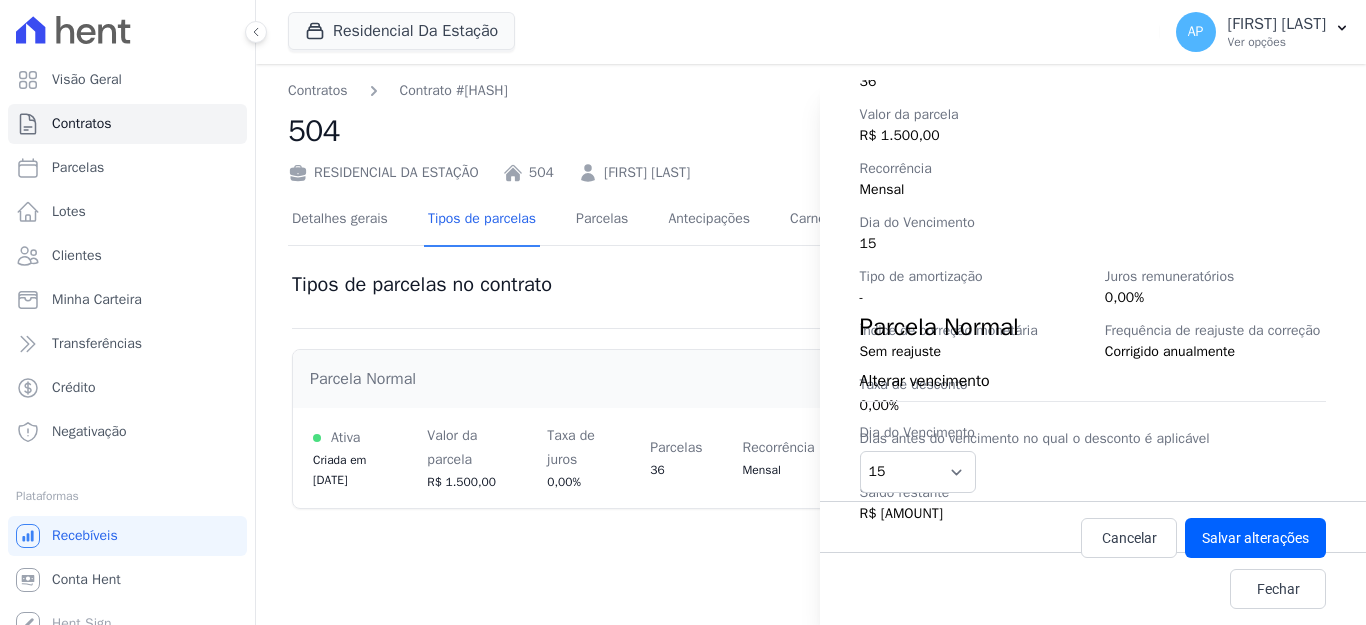 drag, startPoint x: 1063, startPoint y: 449, endPoint x: 1100, endPoint y: 476, distance: 45.80393 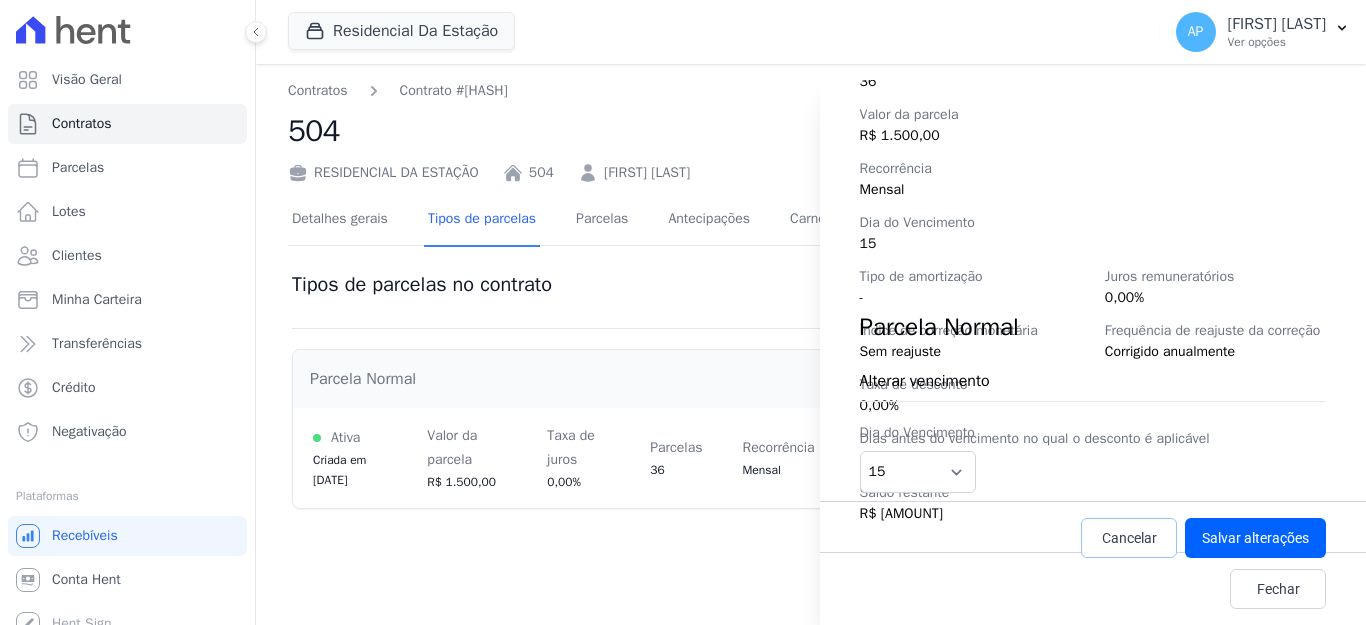 click on "Cancelar" at bounding box center (1129, 538) 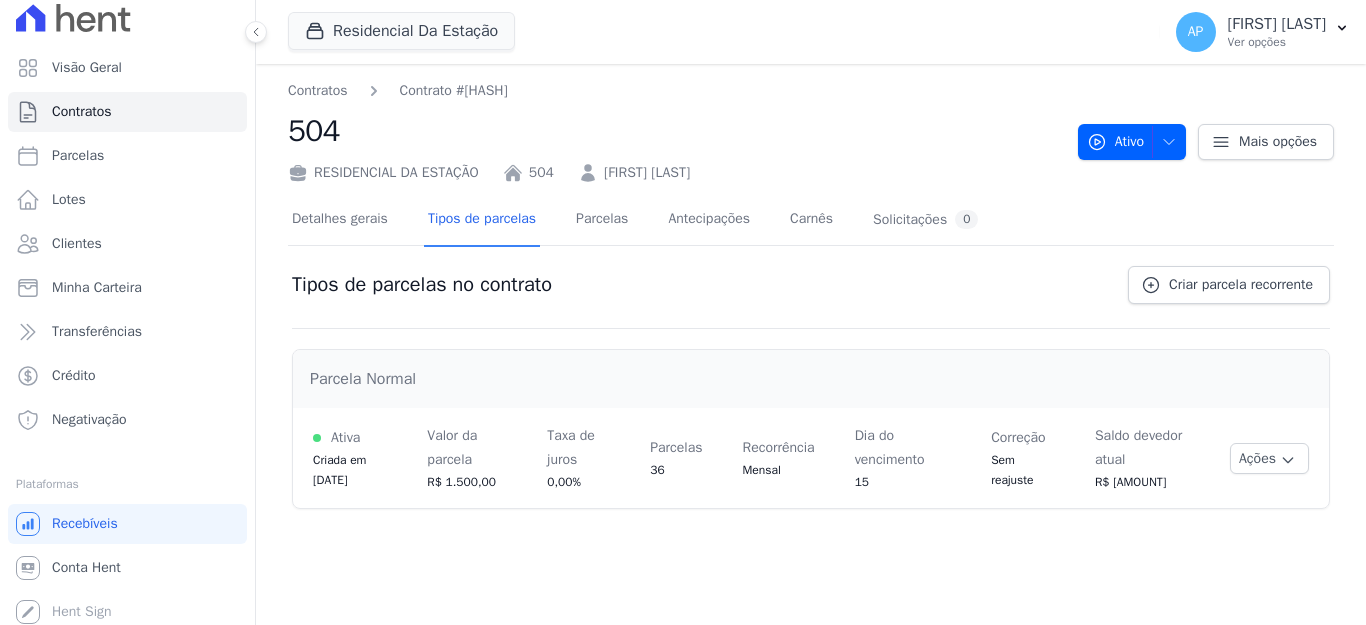 scroll, scrollTop: 19, scrollLeft: 0, axis: vertical 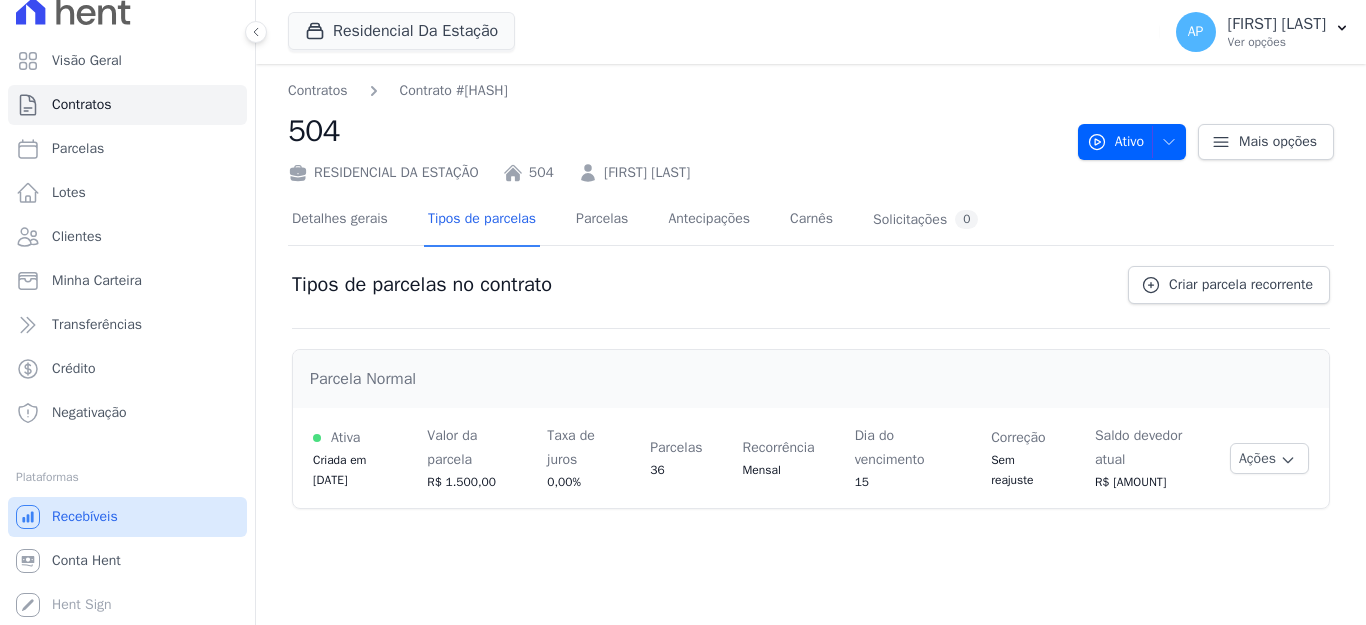 click on "Recebíveis" at bounding box center [85, 517] 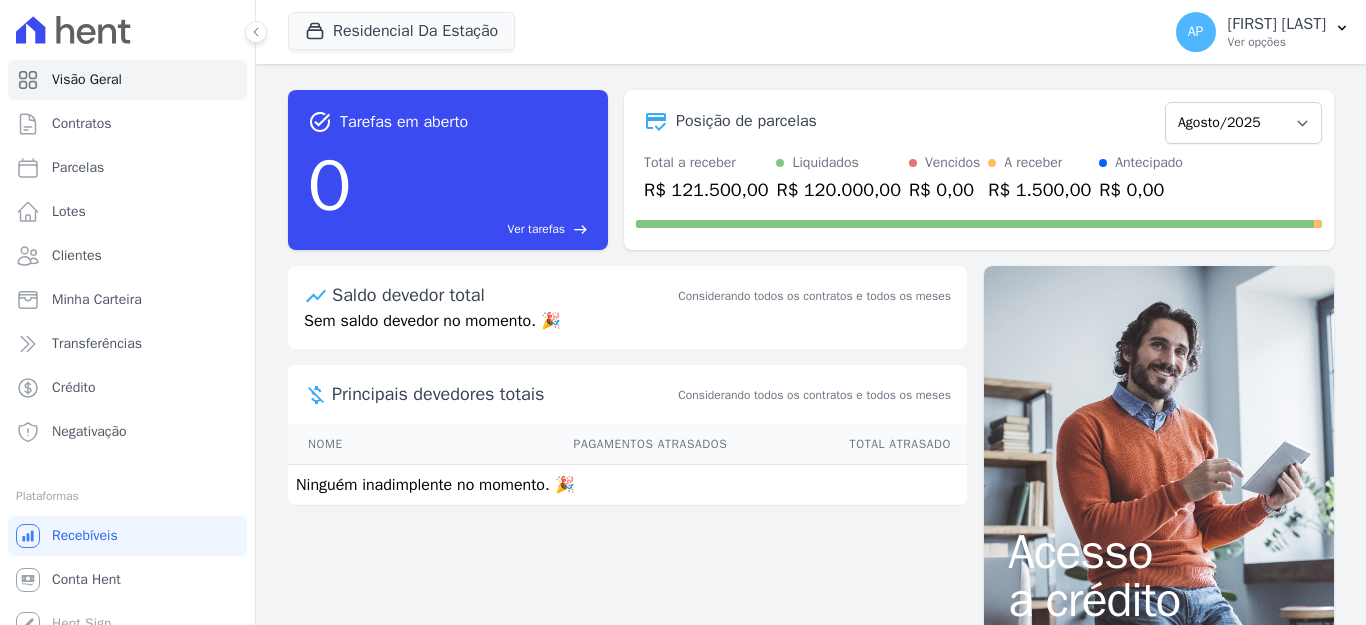 scroll, scrollTop: 0, scrollLeft: 0, axis: both 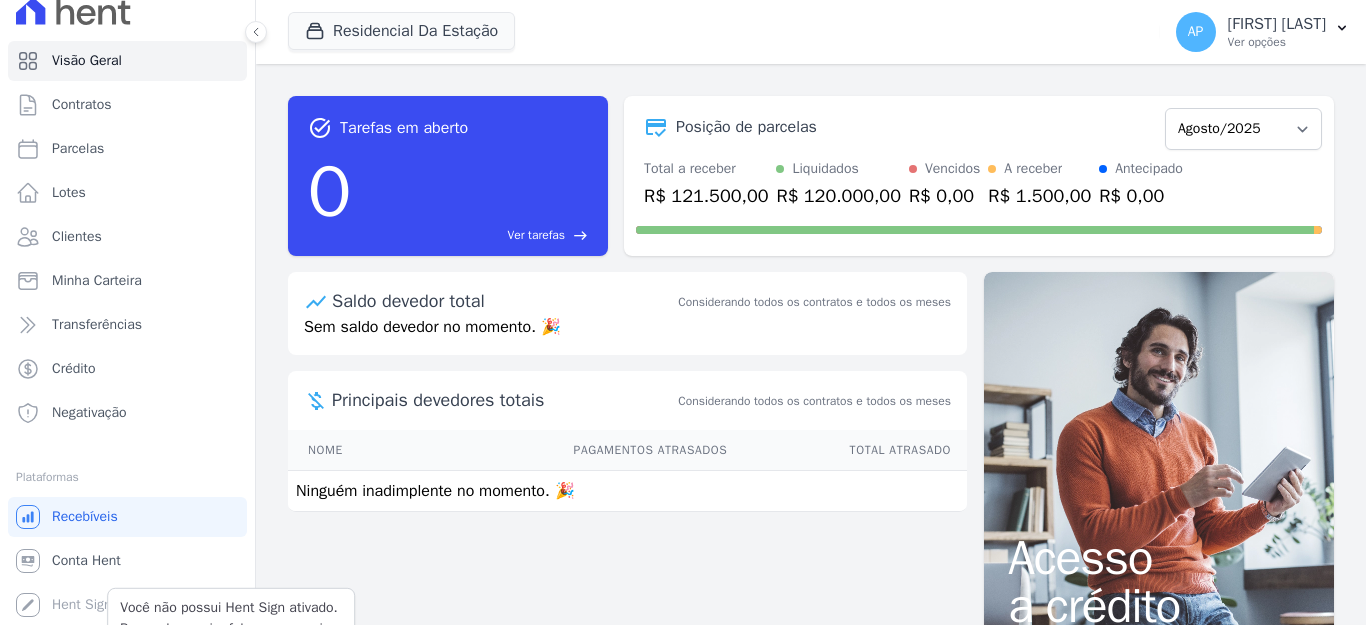 click on "Você não possui Hent Sign ativado. Para saber mais, fale com a equipe Hent.
Hent Sign" at bounding box center (127, 605) 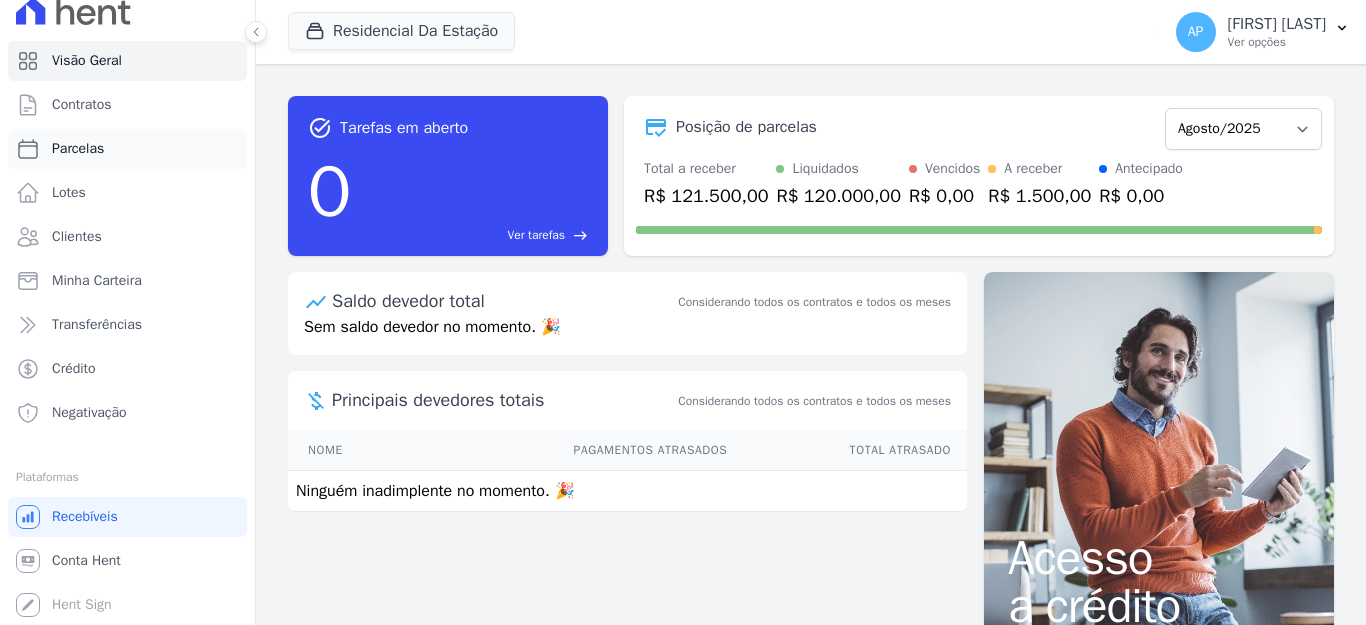 click on "Parcelas" at bounding box center (78, 149) 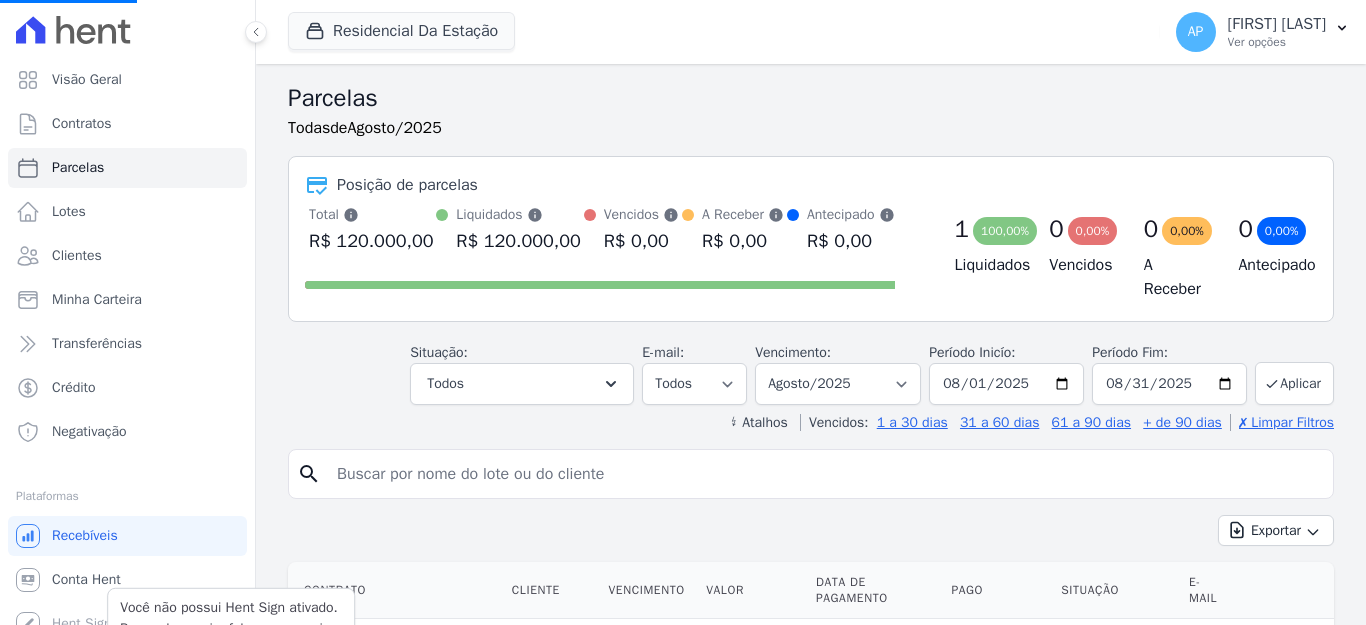 select 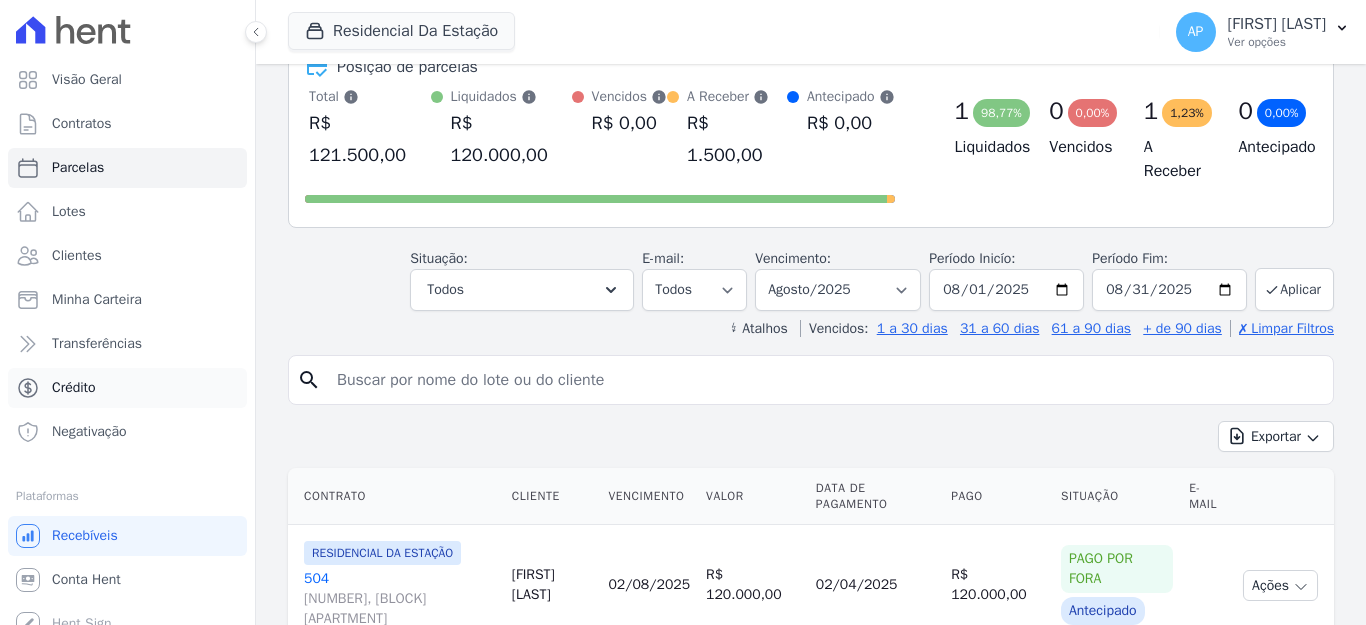 scroll, scrollTop: 297, scrollLeft: 0, axis: vertical 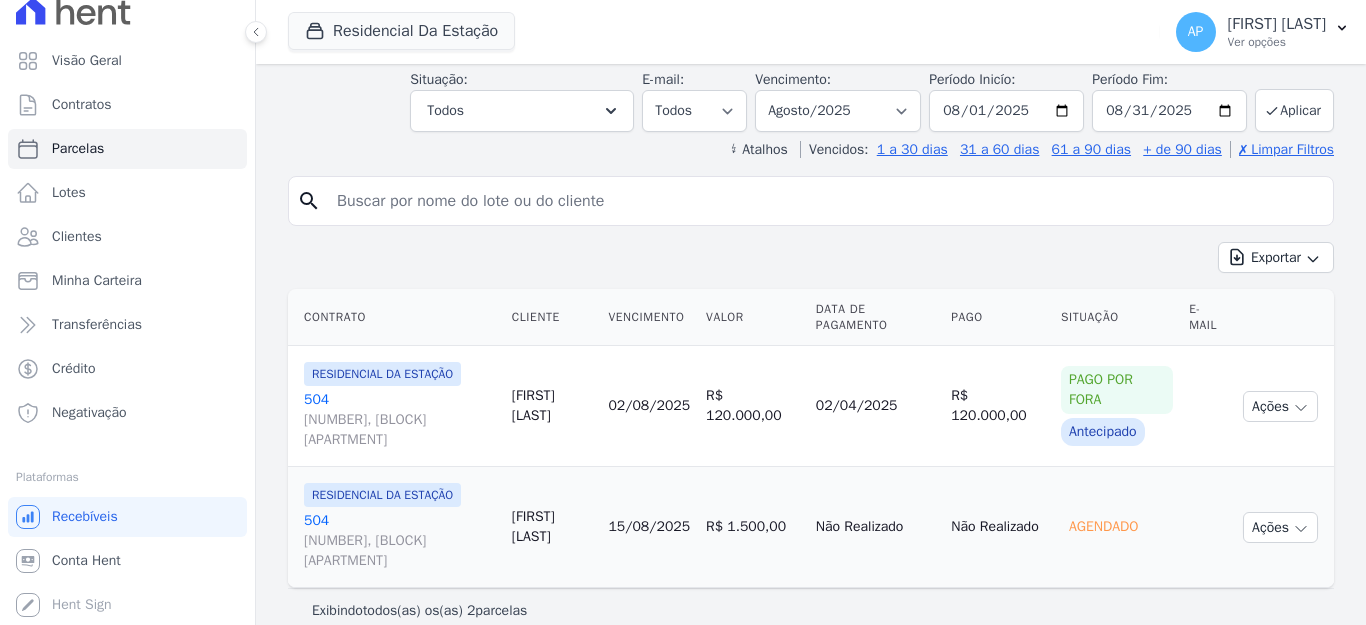 drag, startPoint x: 72, startPoint y: 478, endPoint x: 103, endPoint y: 459, distance: 36.359318 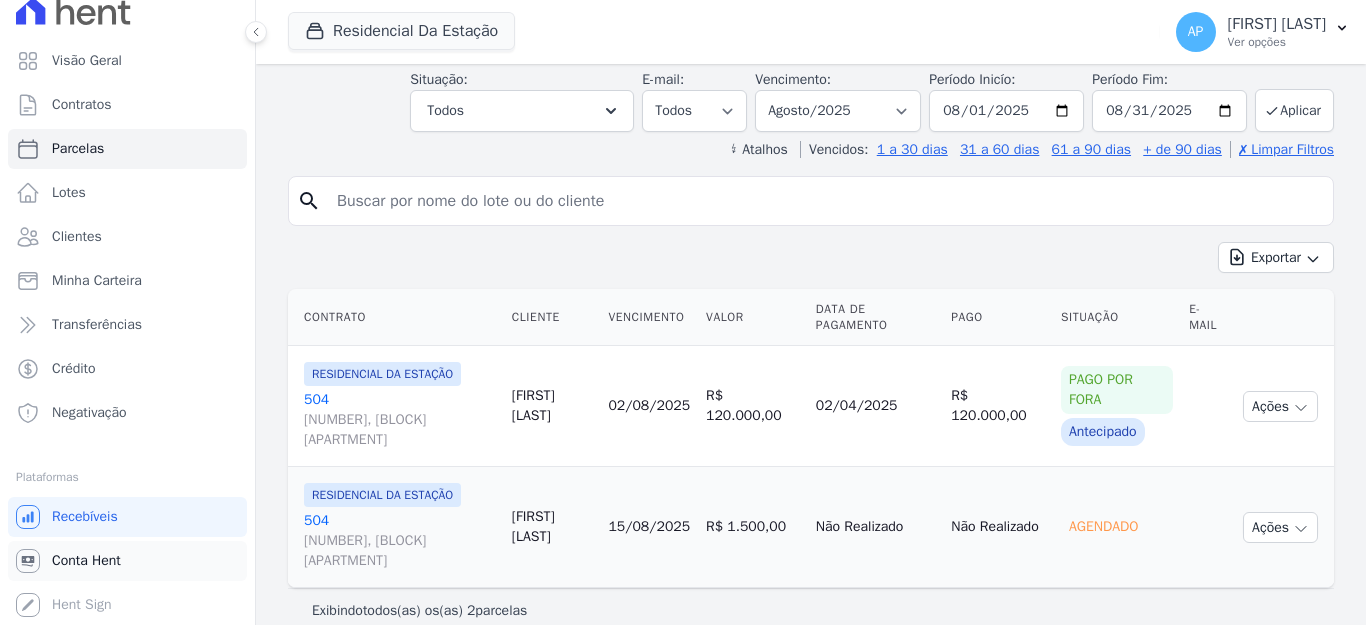 click on "Conta Hent" at bounding box center [86, 561] 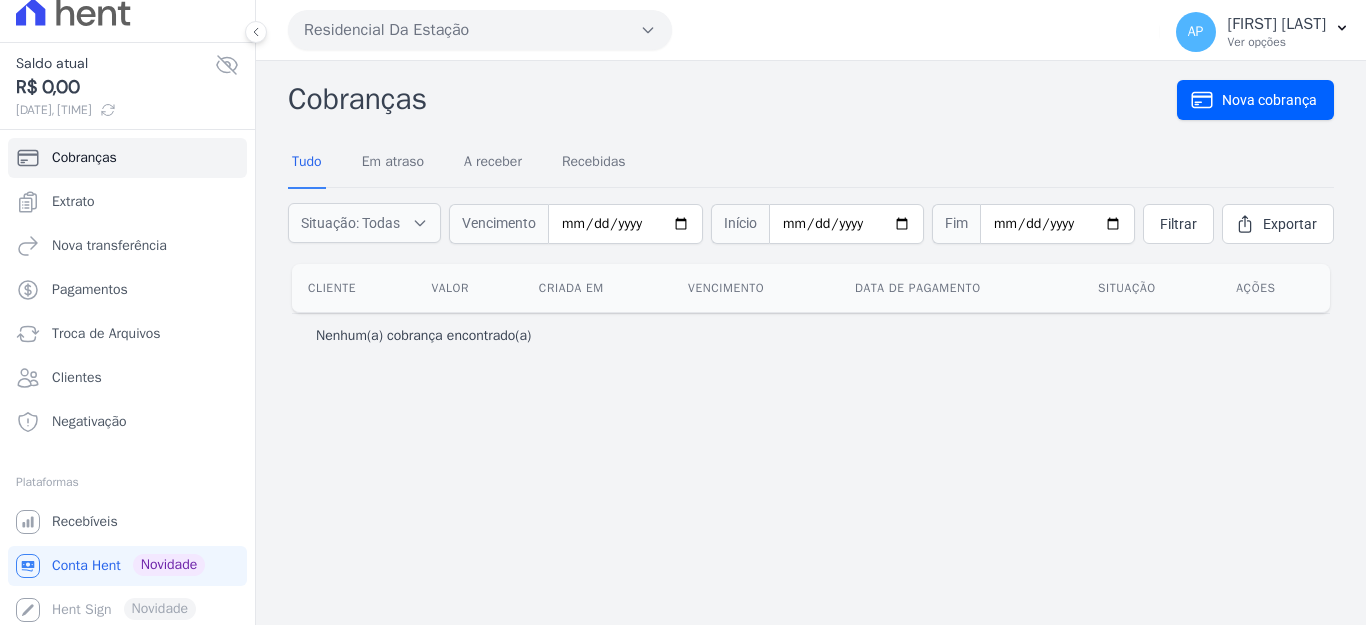 scroll, scrollTop: 23, scrollLeft: 0, axis: vertical 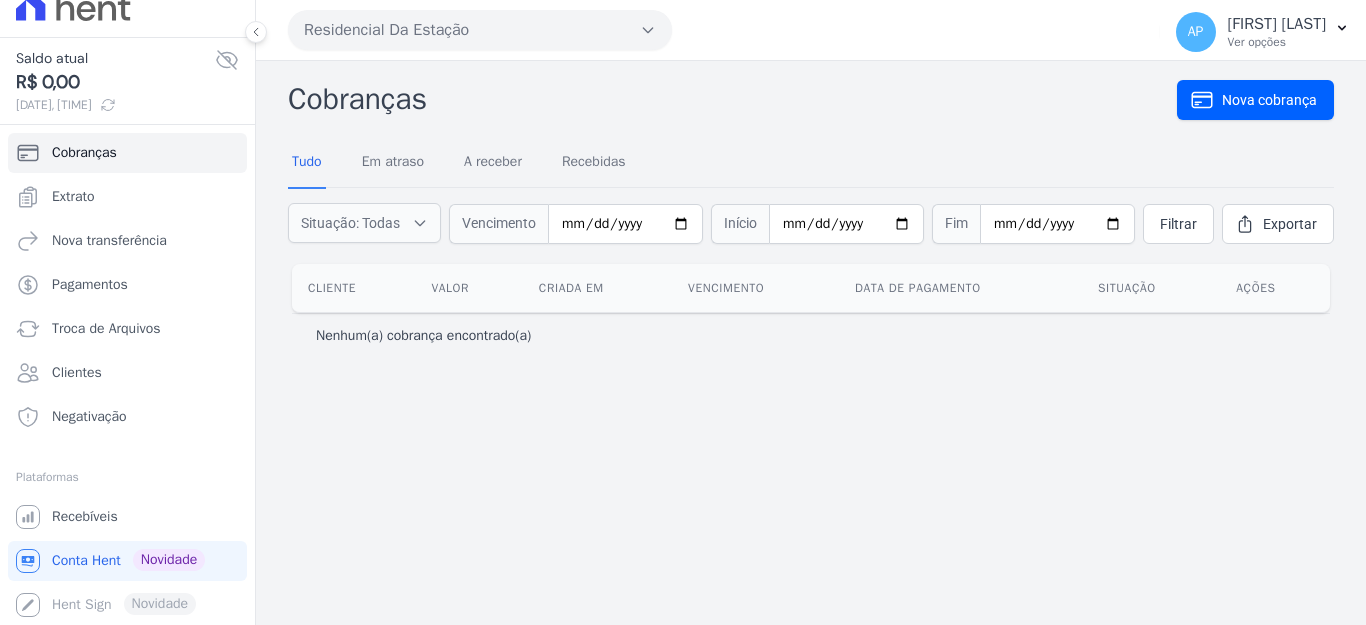 select 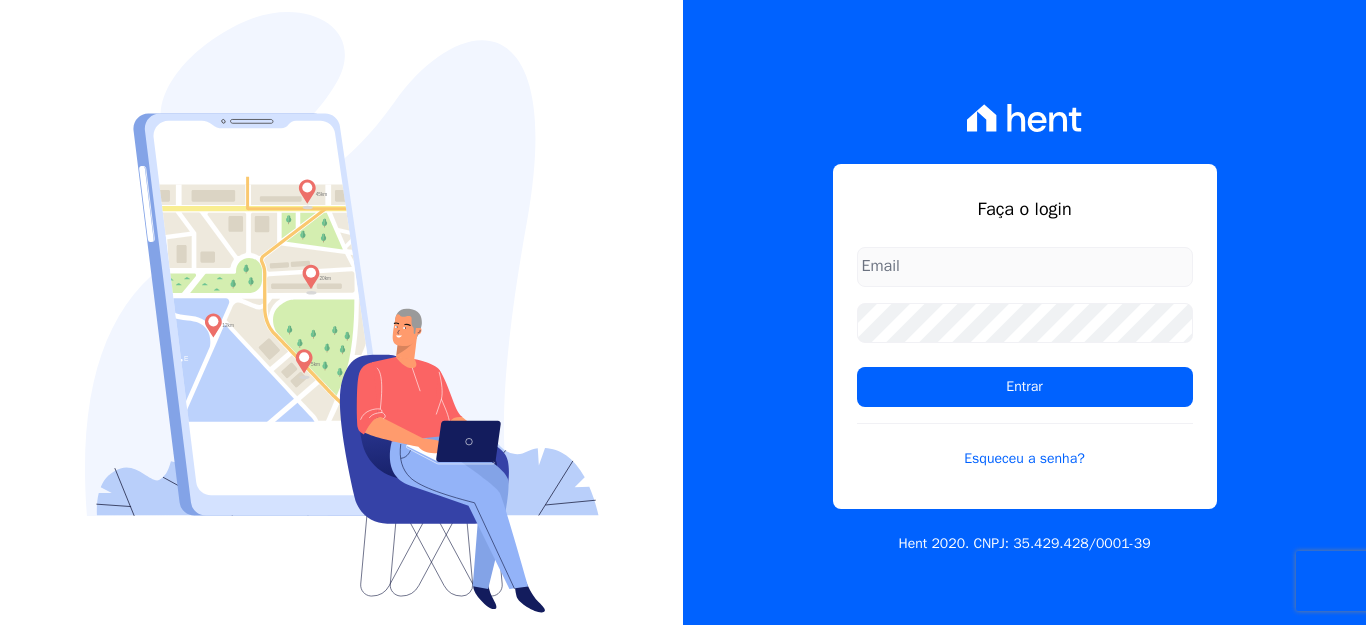 scroll, scrollTop: 0, scrollLeft: 0, axis: both 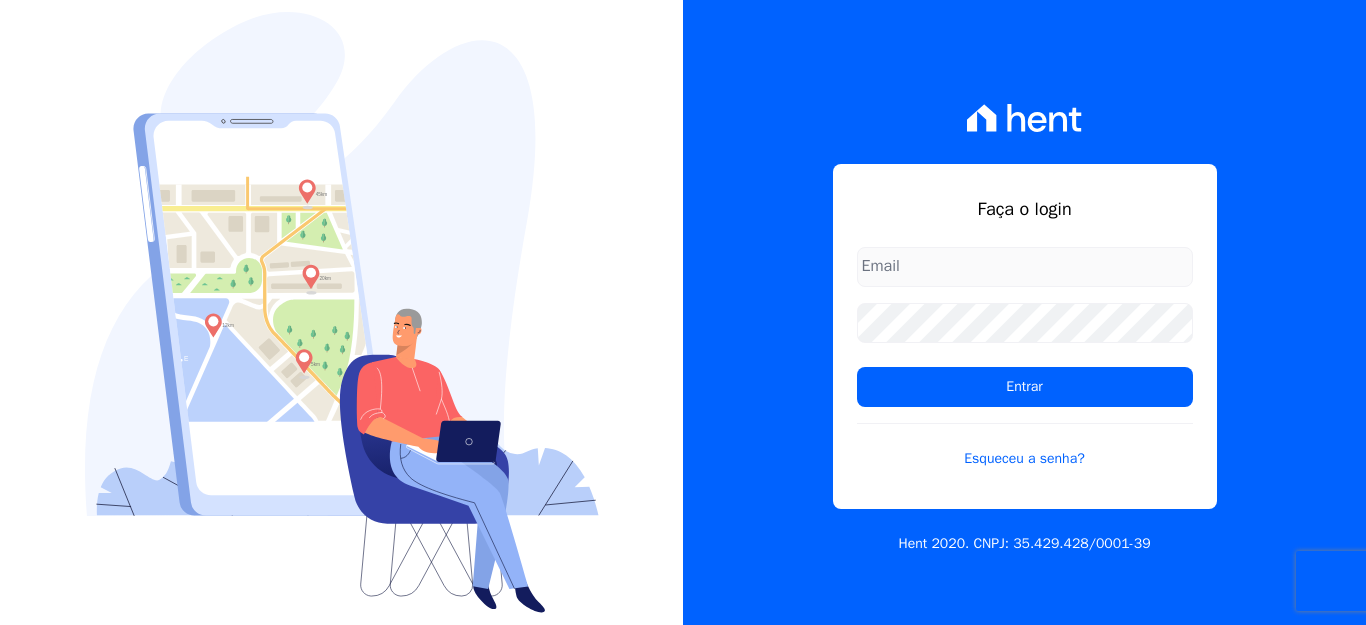 click at bounding box center [1025, 267] 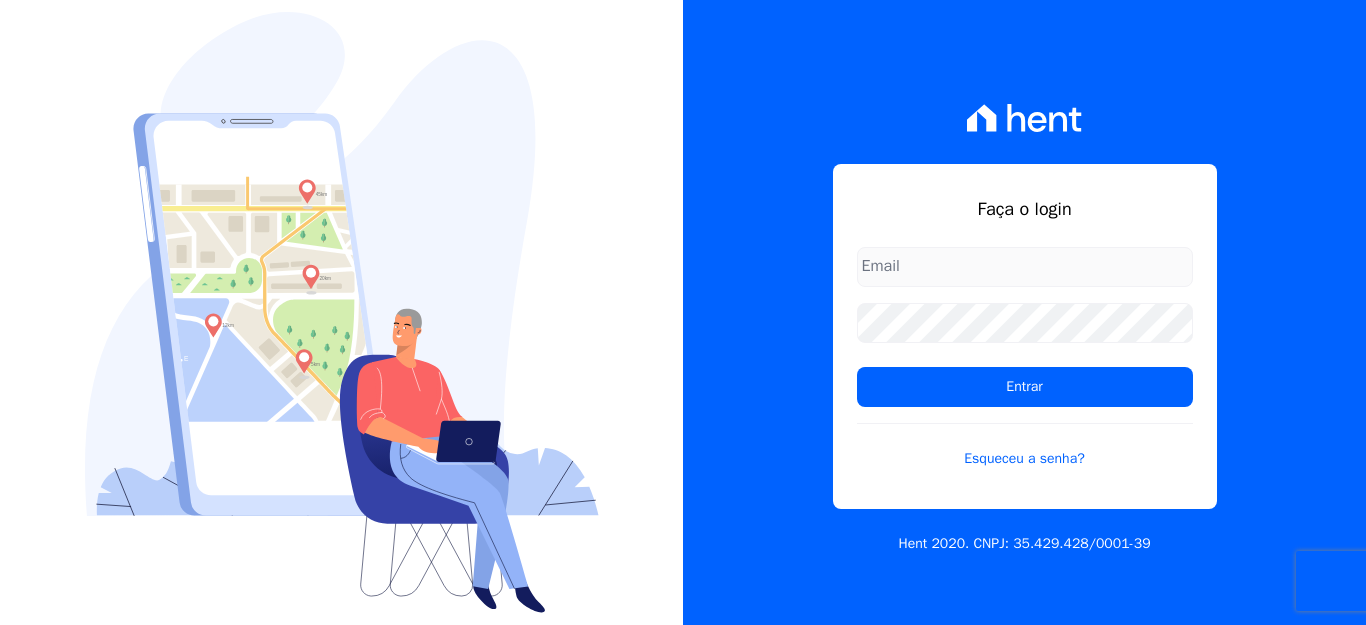 type on "financeiro@panizziconstrucoes.com.br" 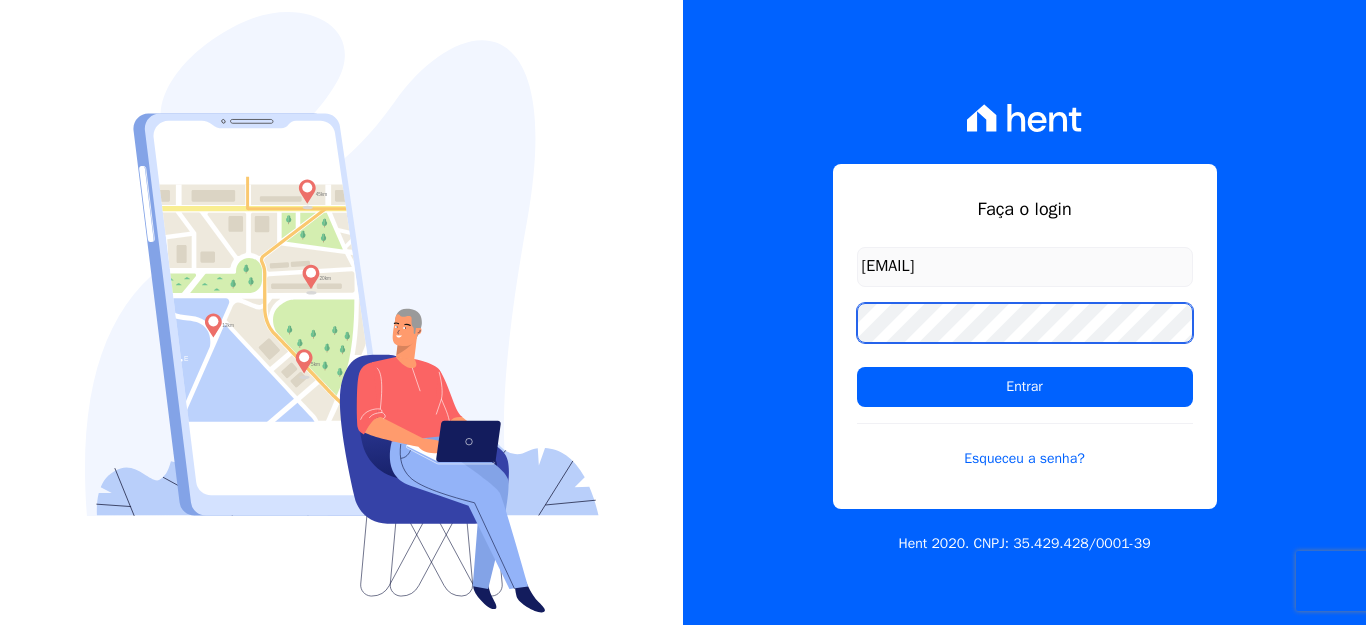 click on "Entrar" at bounding box center [1025, 387] 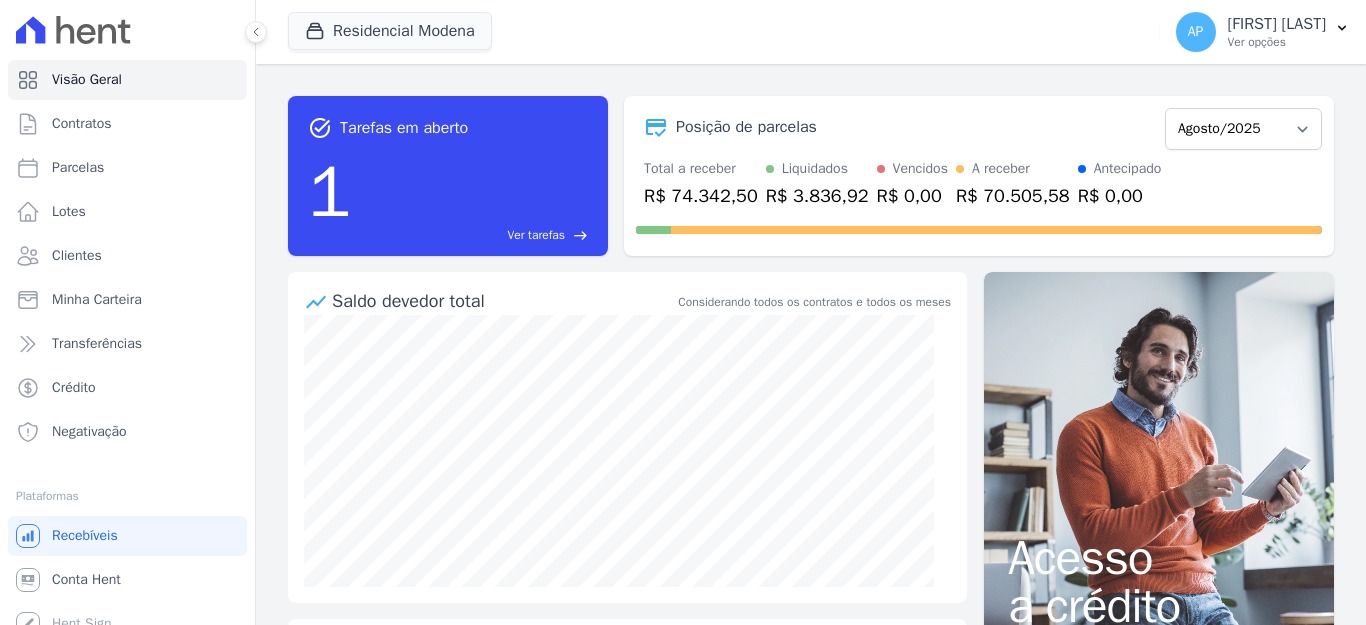 scroll, scrollTop: 0, scrollLeft: 0, axis: both 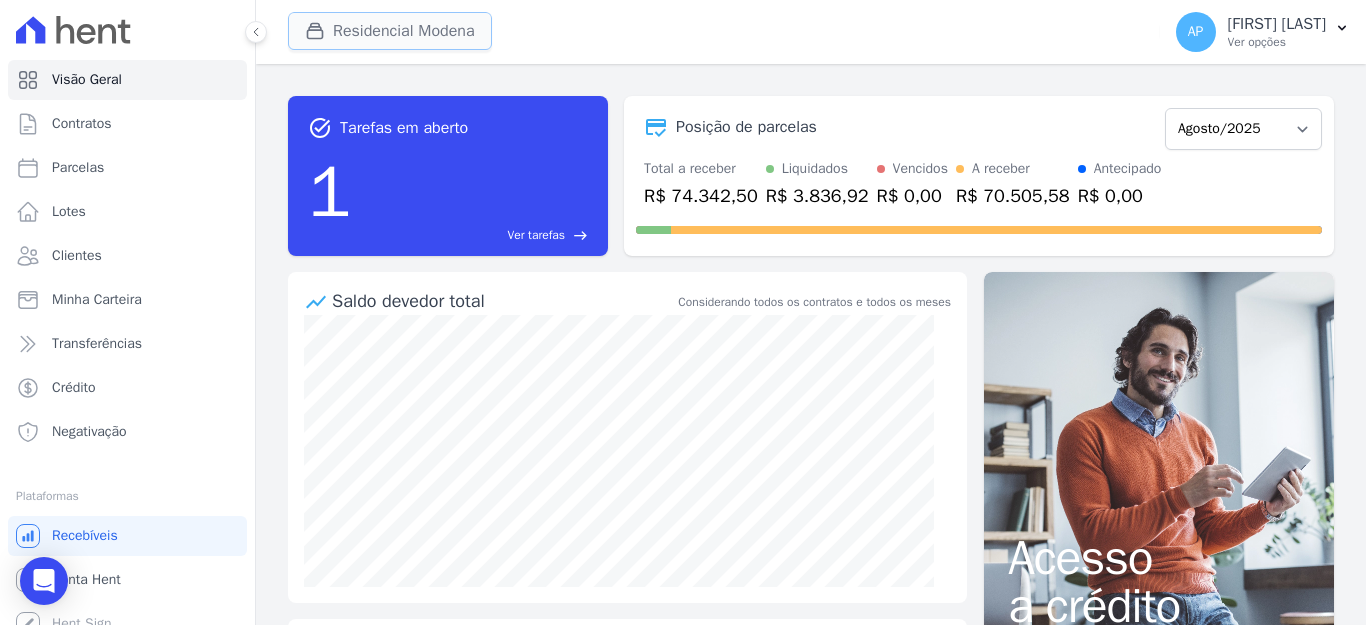 click on "Residencial Modena" at bounding box center [390, 31] 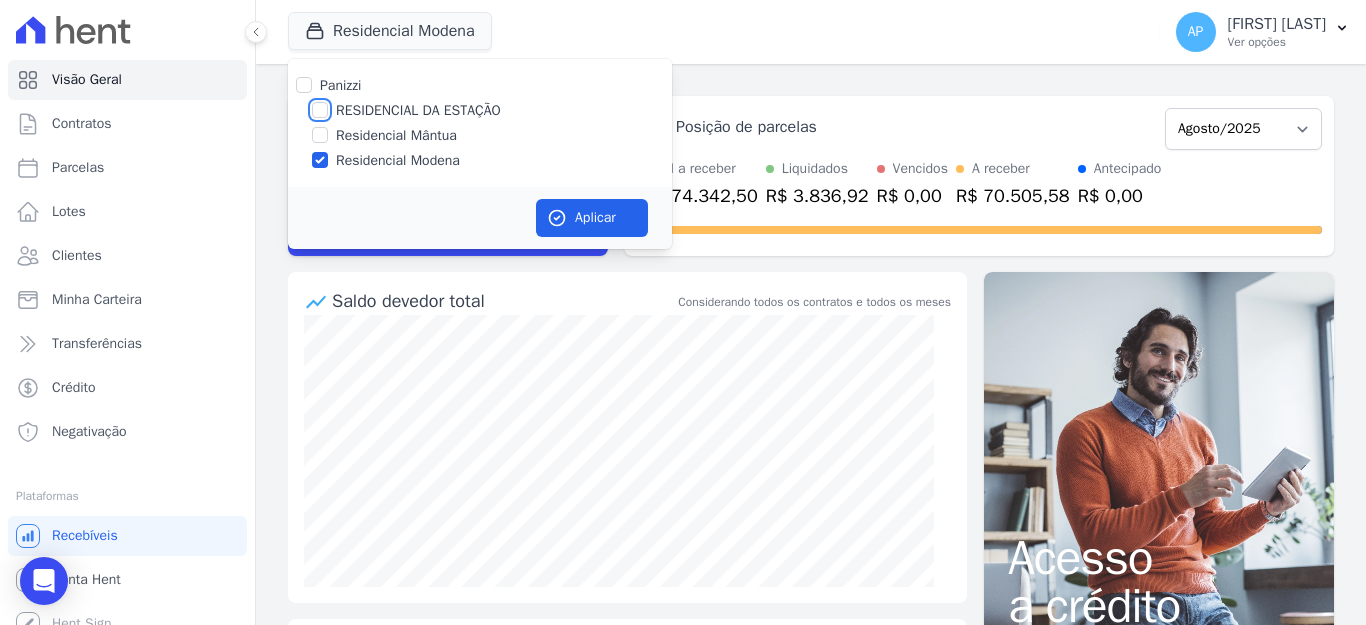 click on "RESIDENCIAL DA ESTAÇÃO" at bounding box center [320, 110] 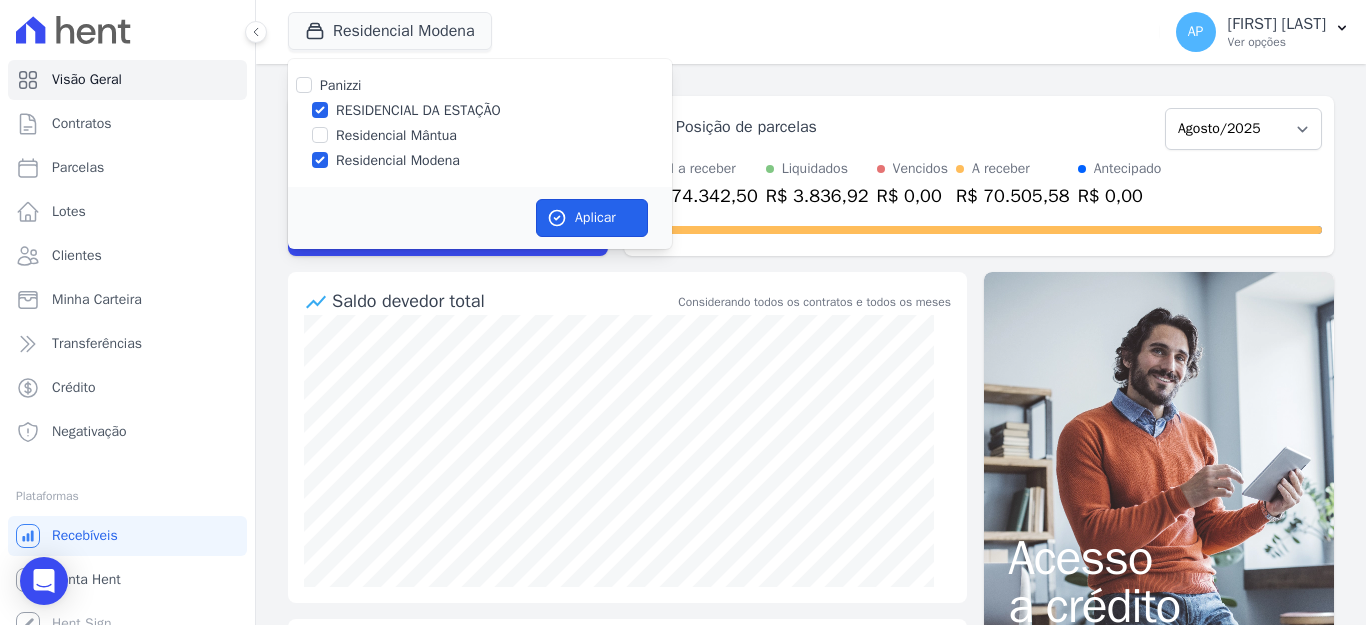 drag, startPoint x: 620, startPoint y: 221, endPoint x: 460, endPoint y: 174, distance: 166.7603 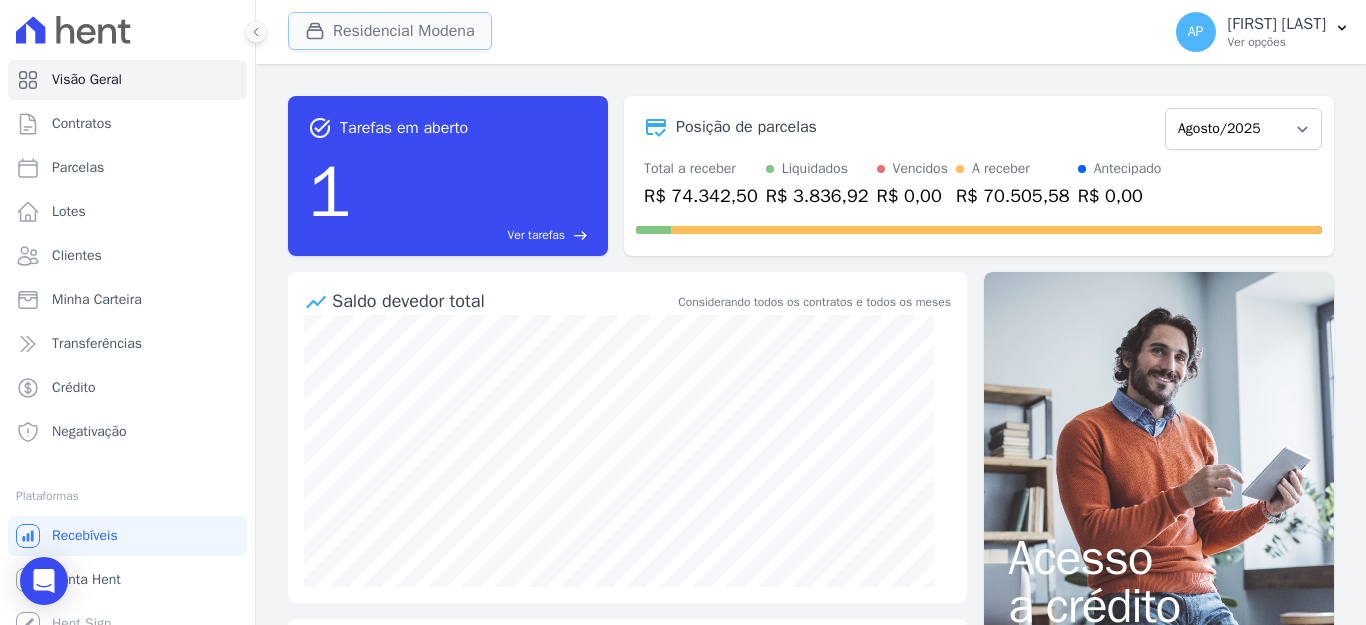 click on "Residencial Modena" at bounding box center [390, 31] 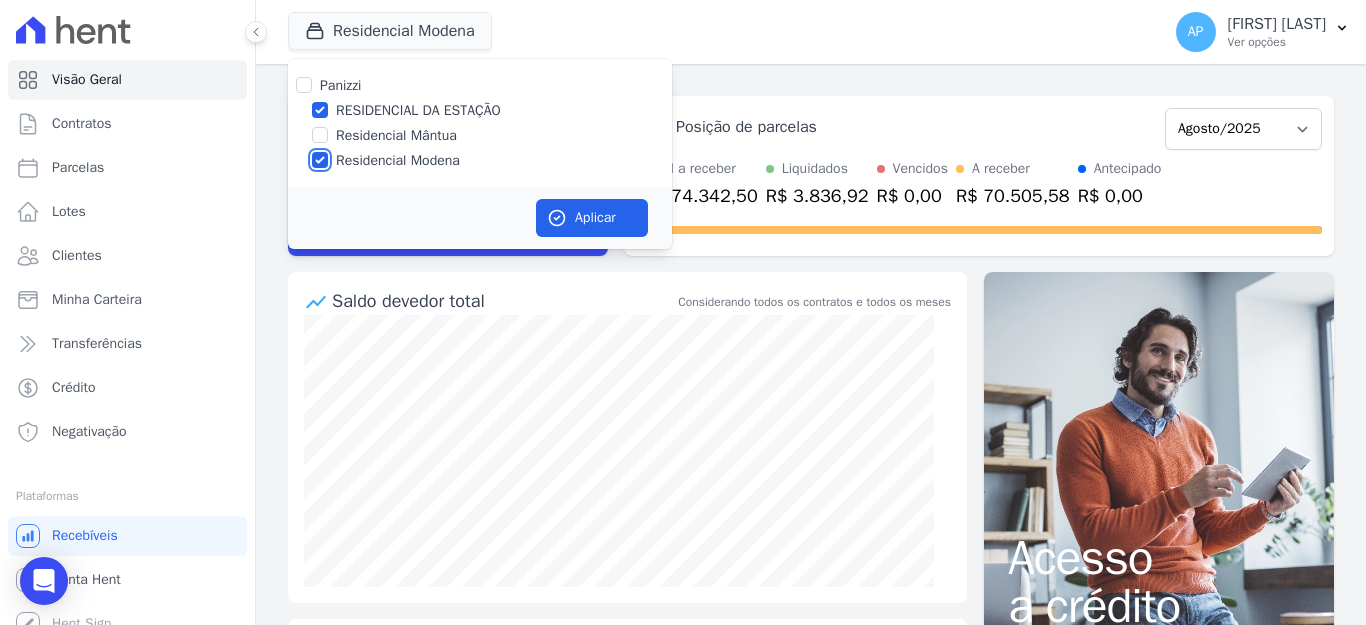 click on "Residencial Modena" at bounding box center (320, 160) 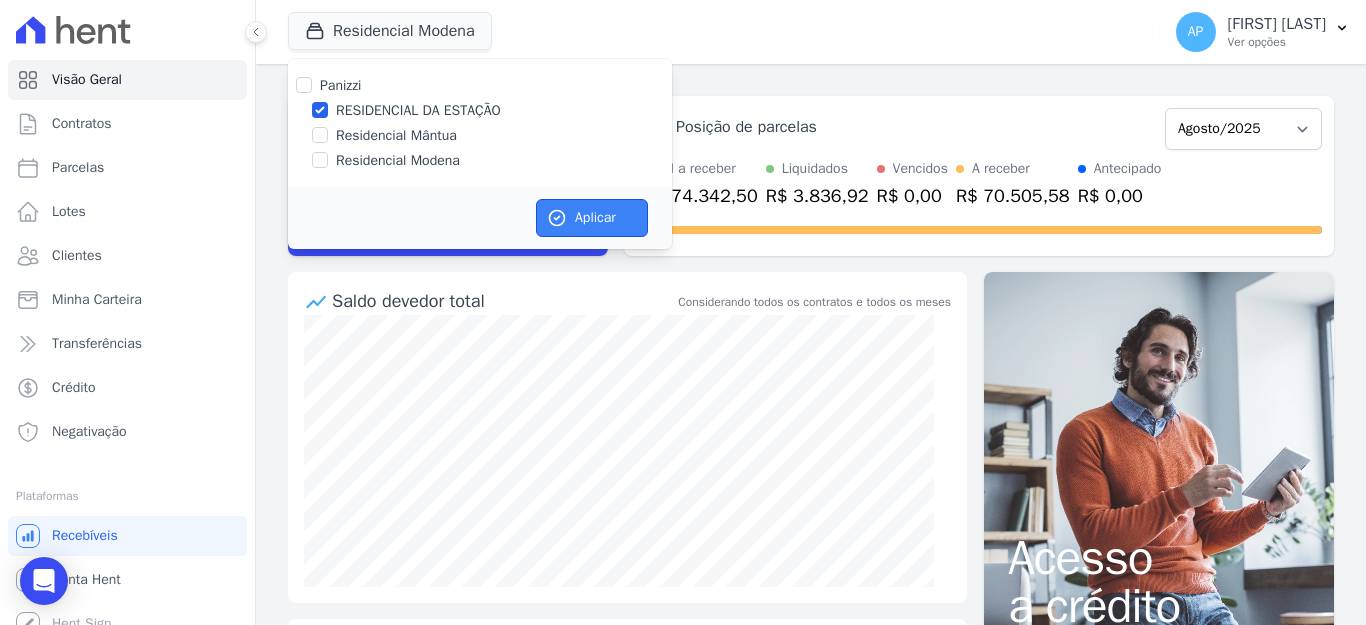 click on "Aplicar" at bounding box center (592, 218) 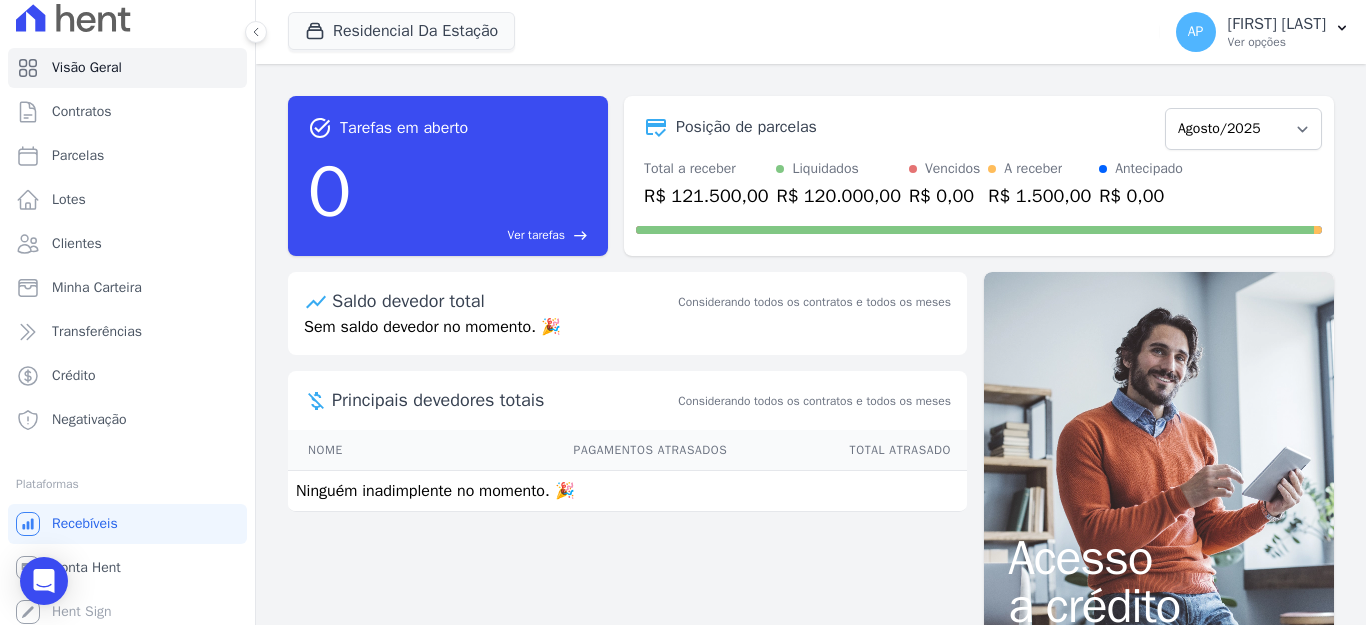 scroll, scrollTop: 19, scrollLeft: 0, axis: vertical 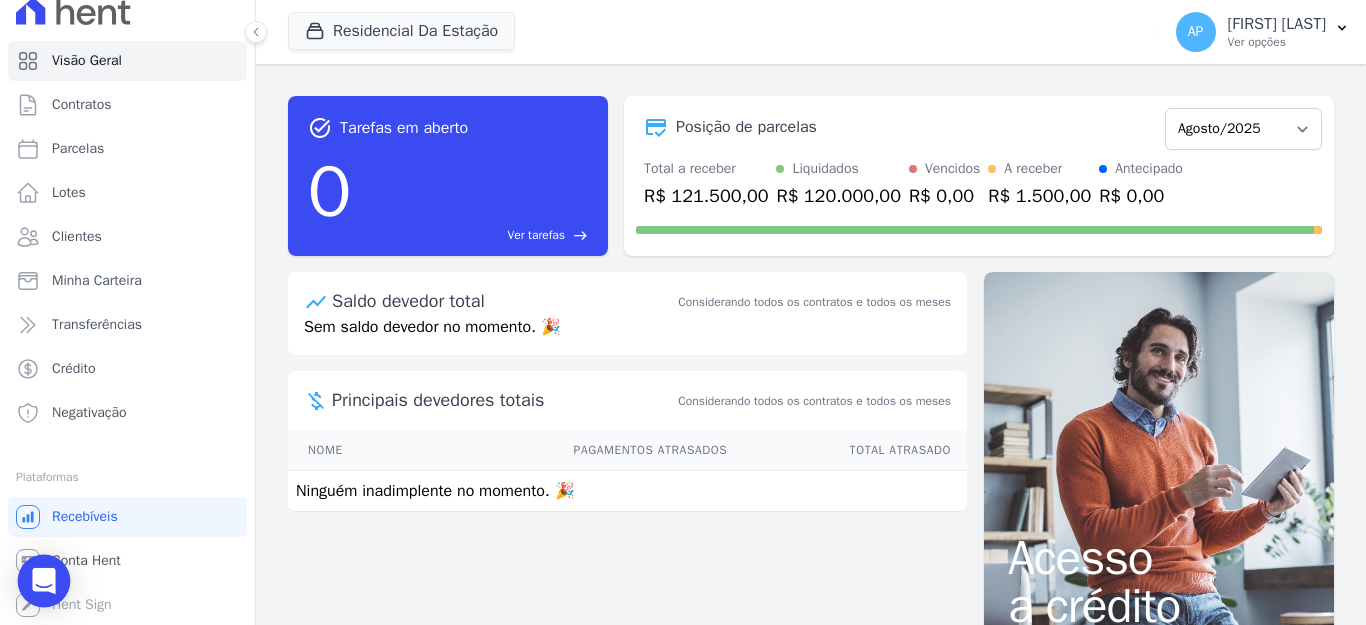 click 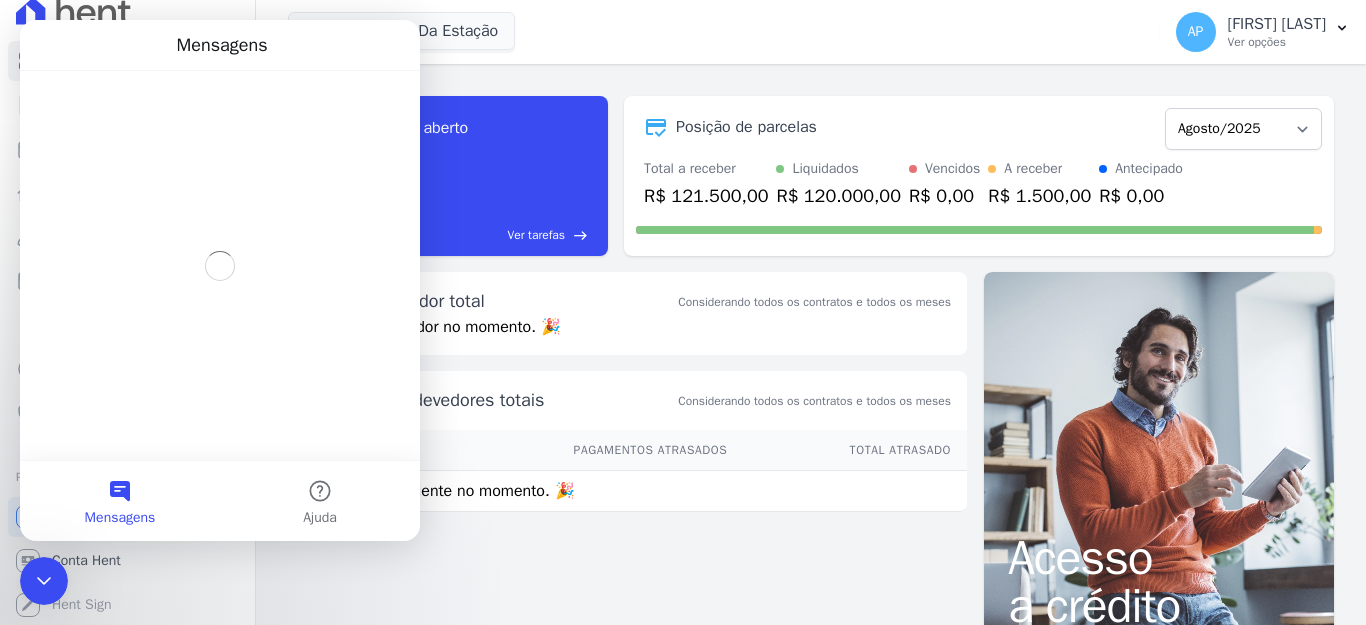 scroll, scrollTop: 0, scrollLeft: 0, axis: both 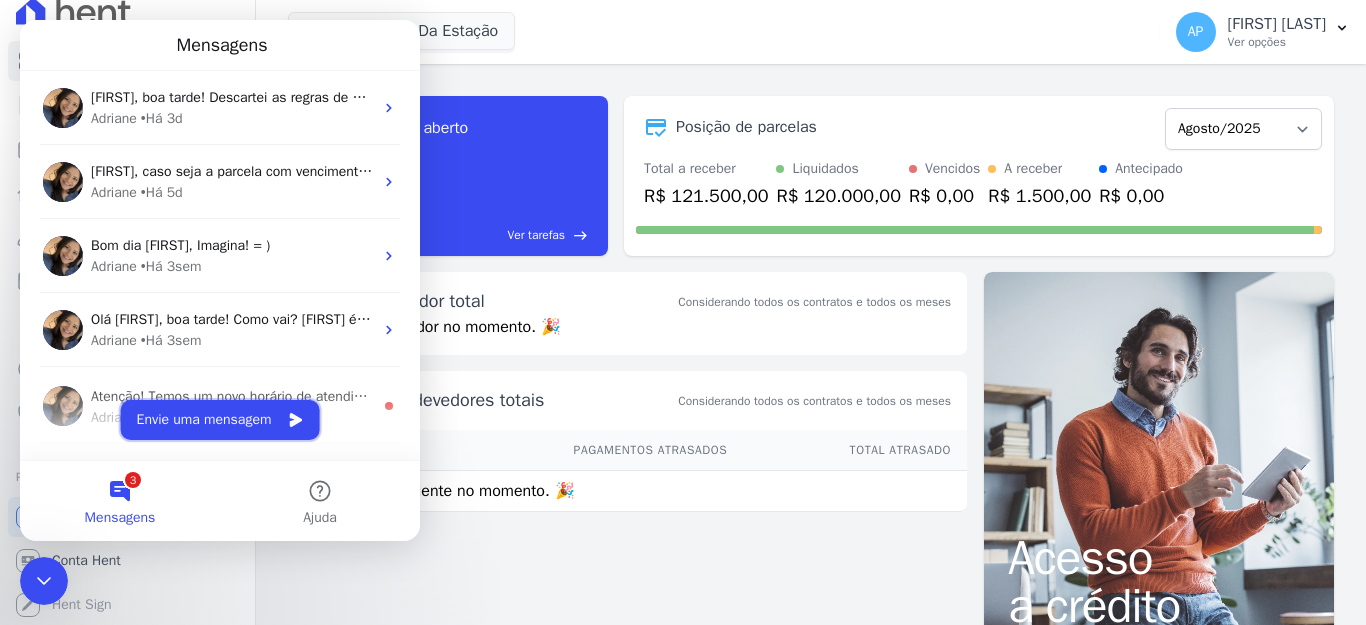 click on "Envie uma mensagem" at bounding box center [220, 420] 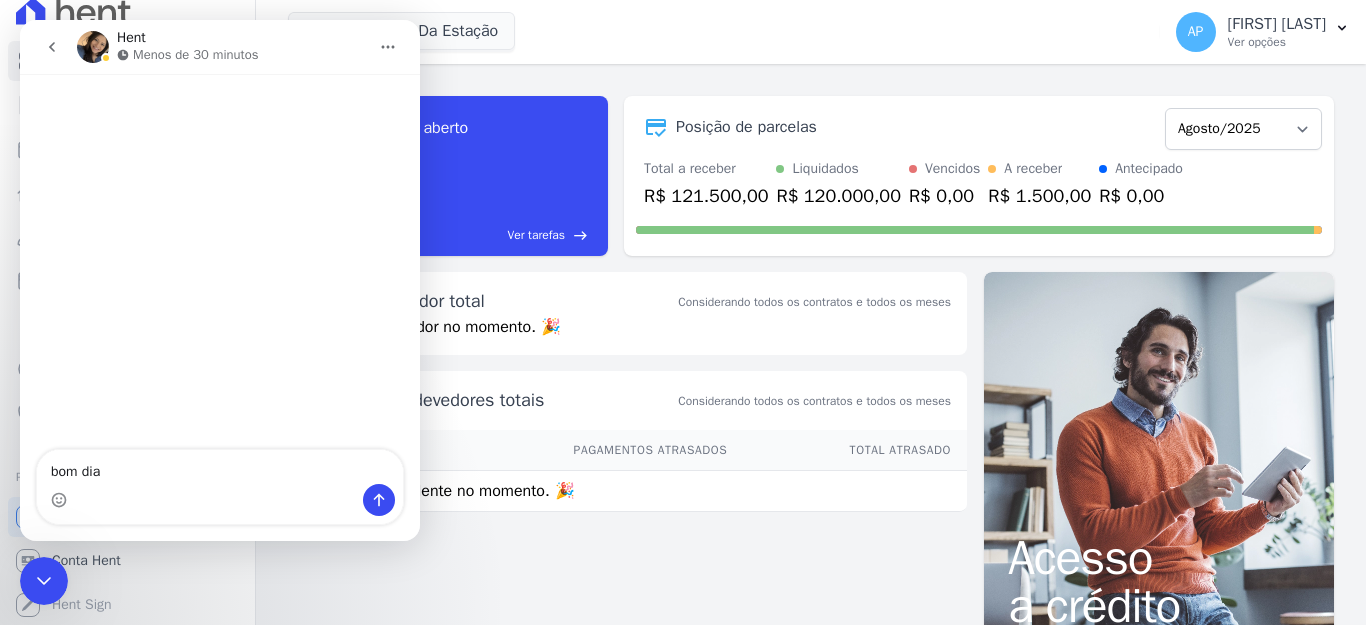 type on "bom dia," 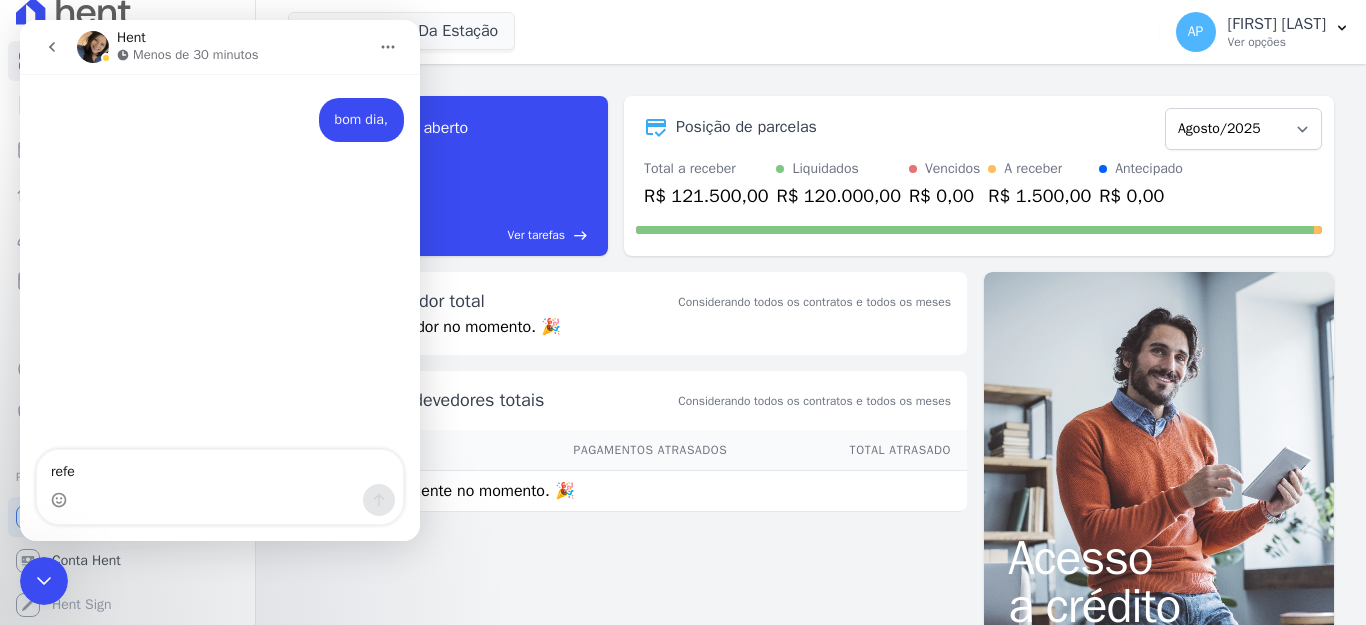 type on "refe" 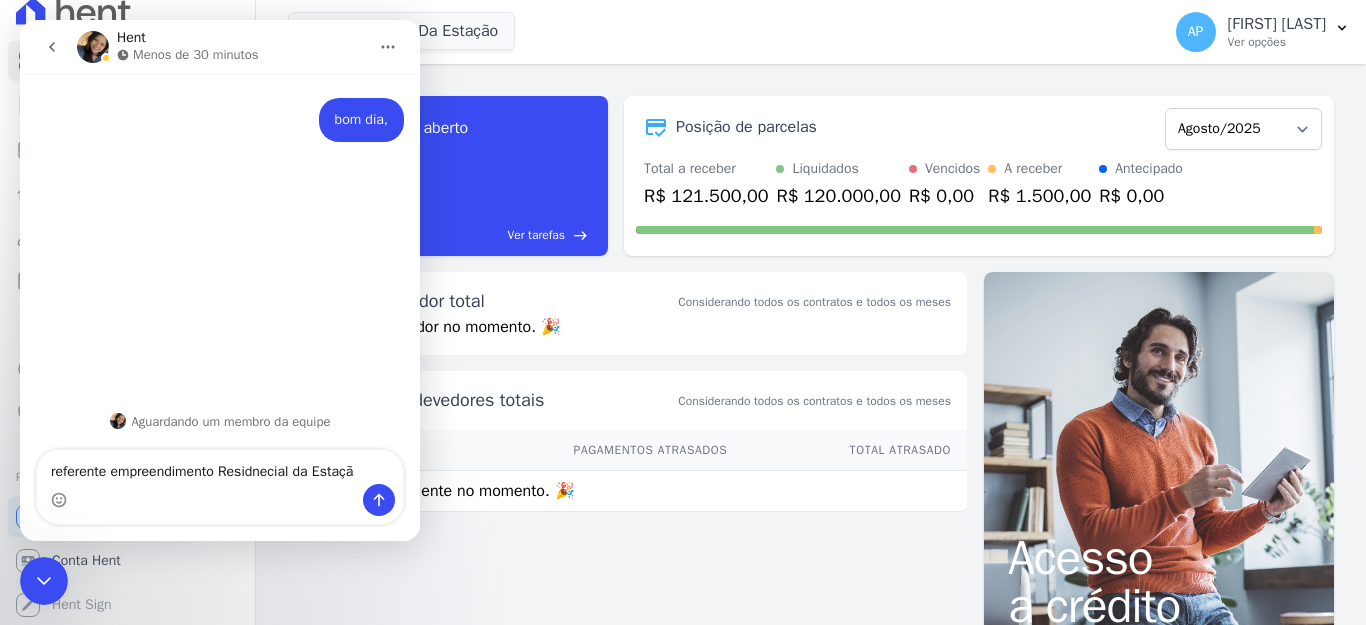 type on "referente empreendimento Residnecial da Estação" 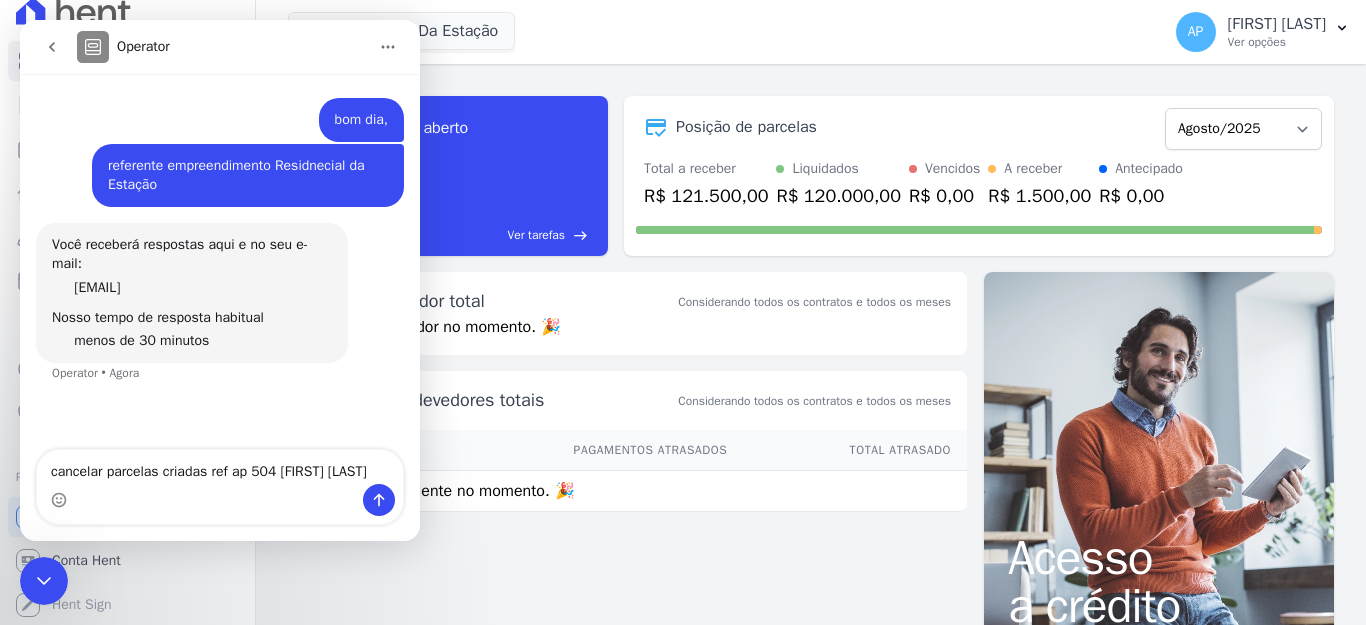 type on "cancelar parcelas criadas ref ap 504 Mateus Malabarba" 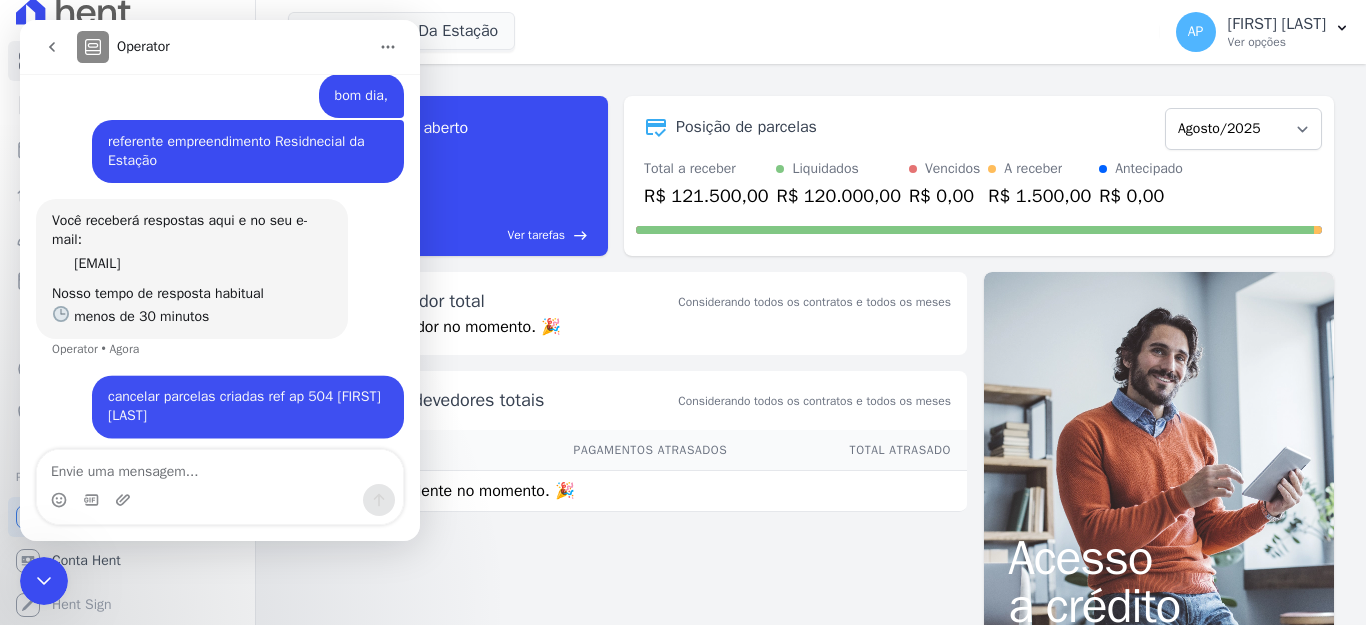 scroll, scrollTop: 32, scrollLeft: 0, axis: vertical 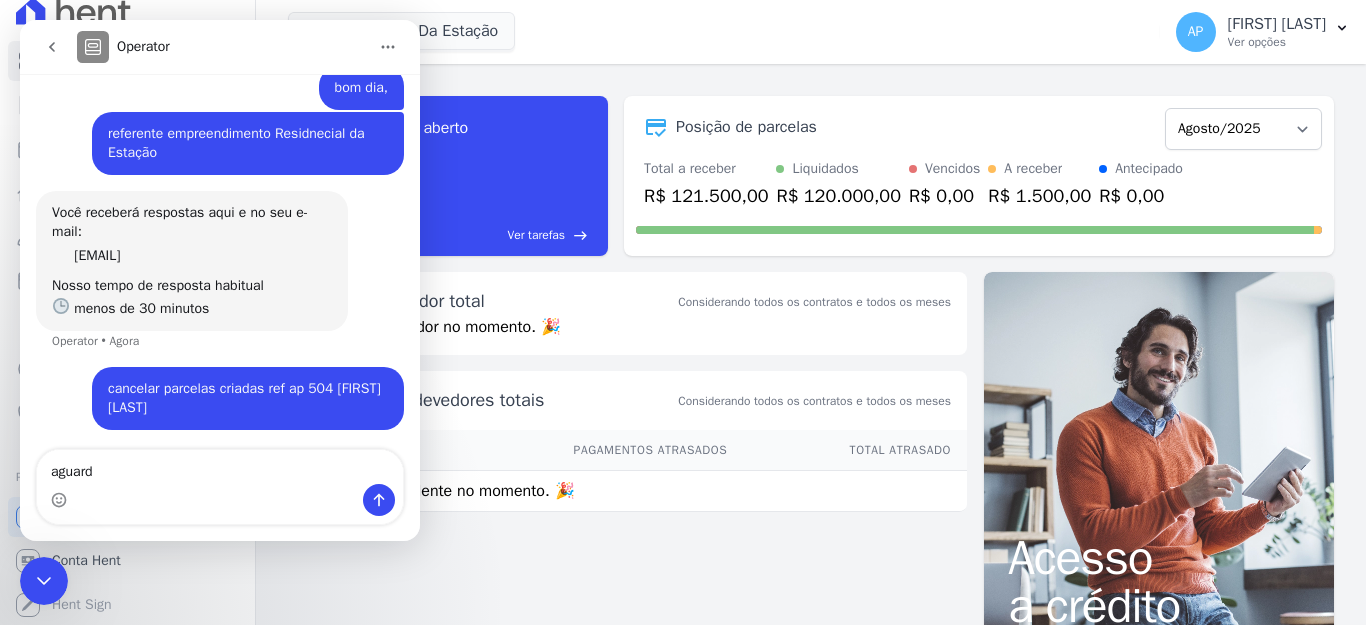 type on "aguardo" 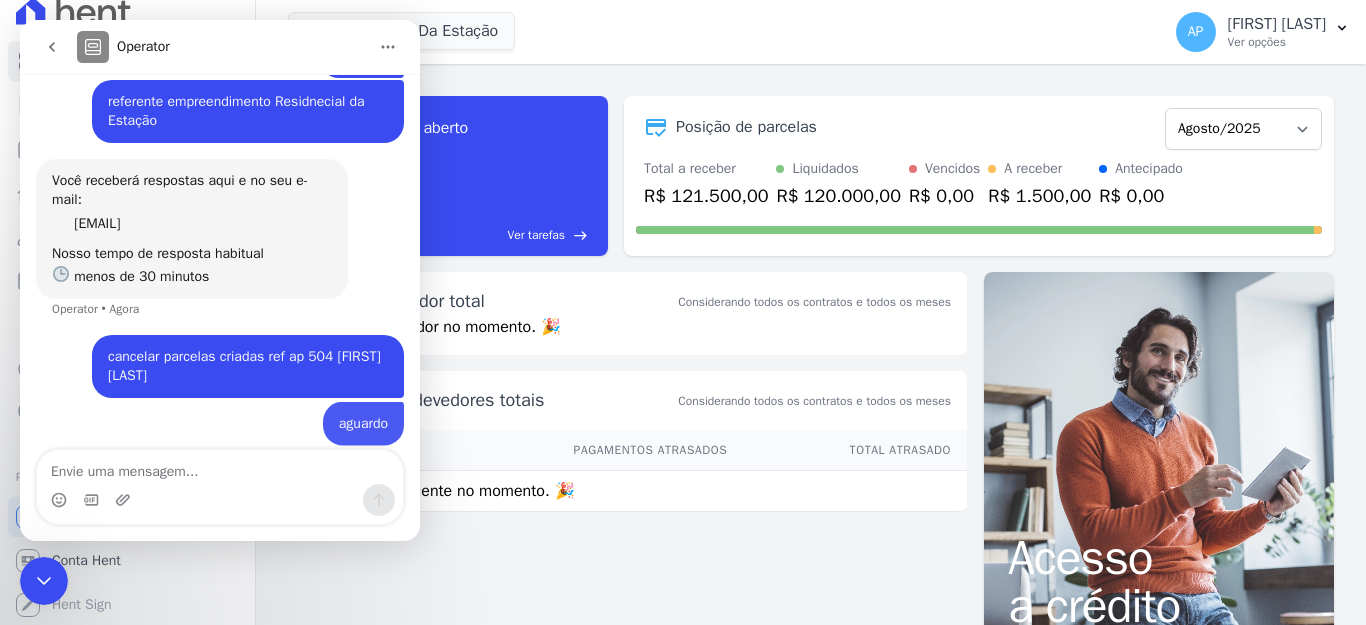 scroll, scrollTop: 78, scrollLeft: 0, axis: vertical 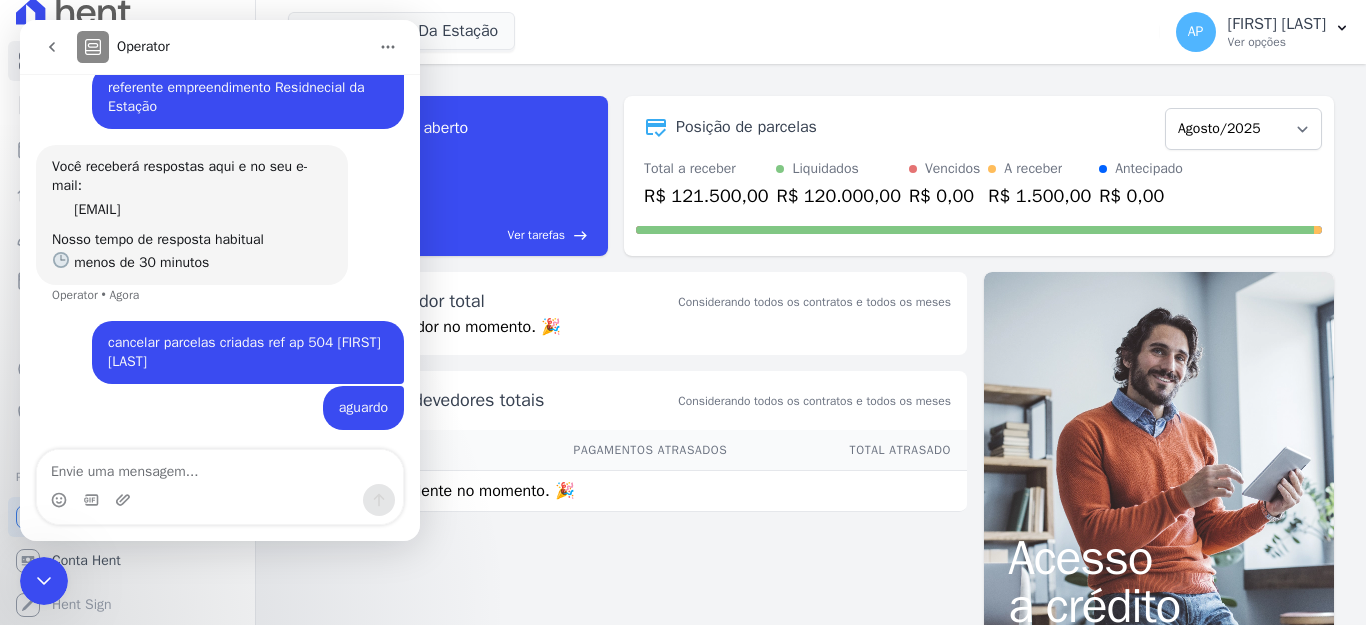 type 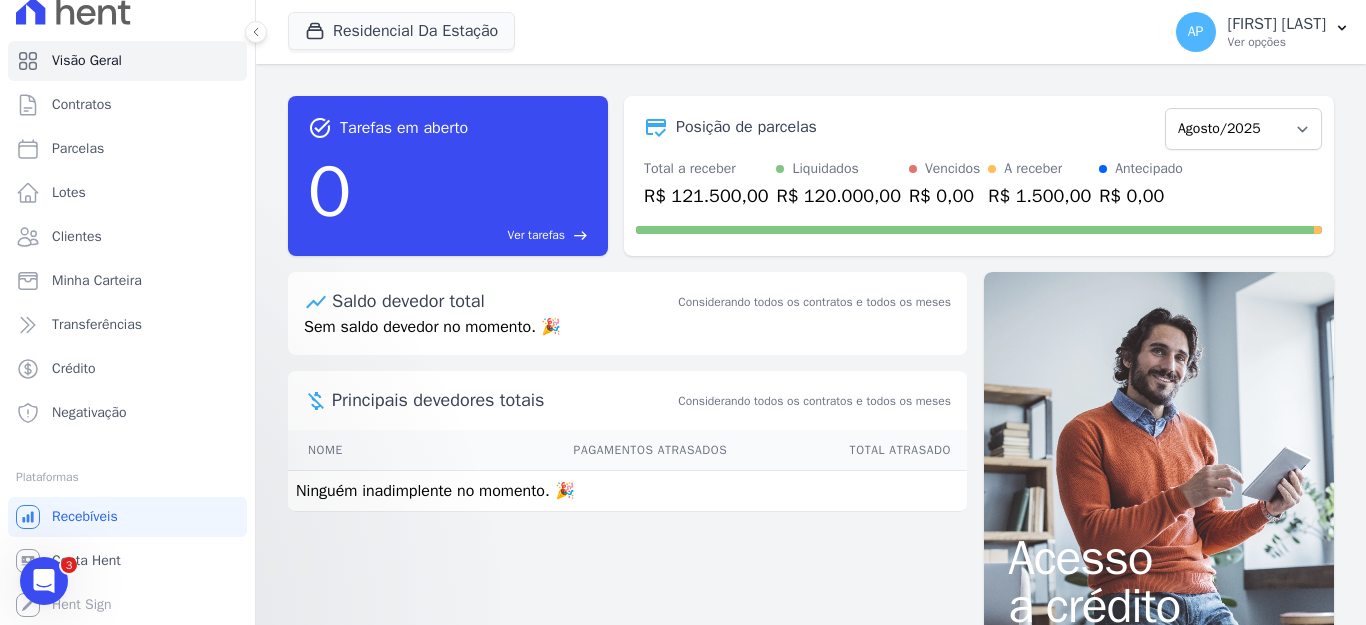 scroll, scrollTop: 0, scrollLeft: 0, axis: both 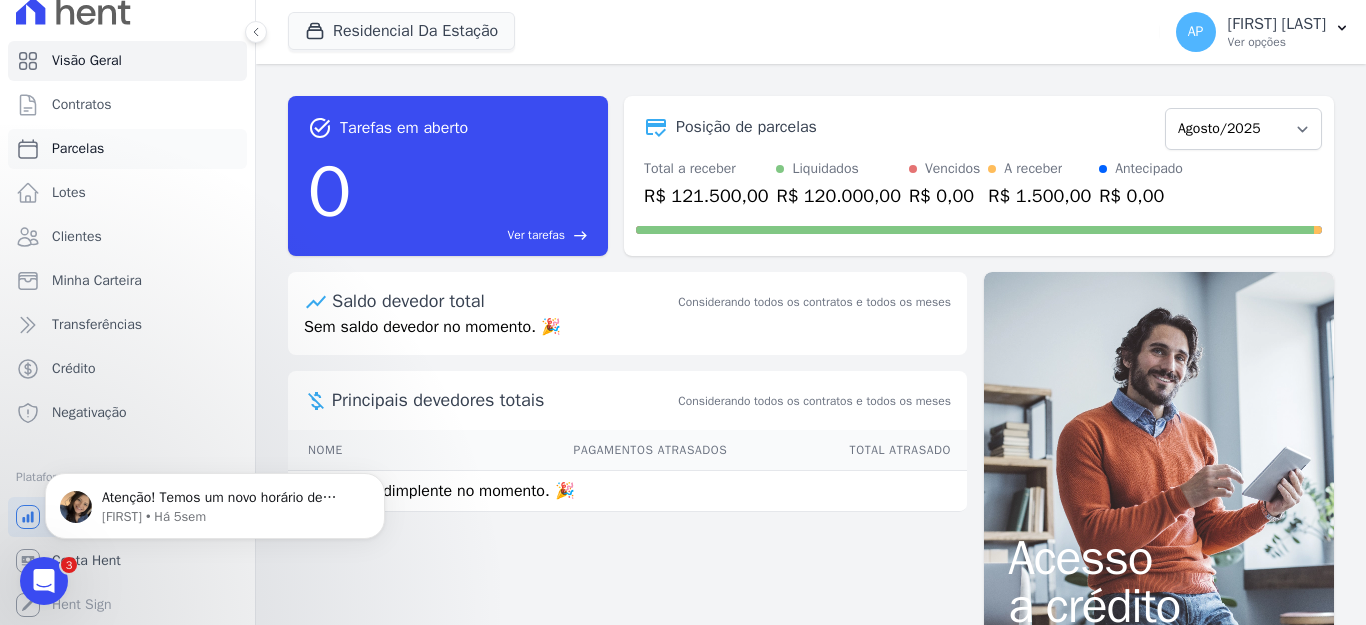 click on "Parcelas" at bounding box center (78, 149) 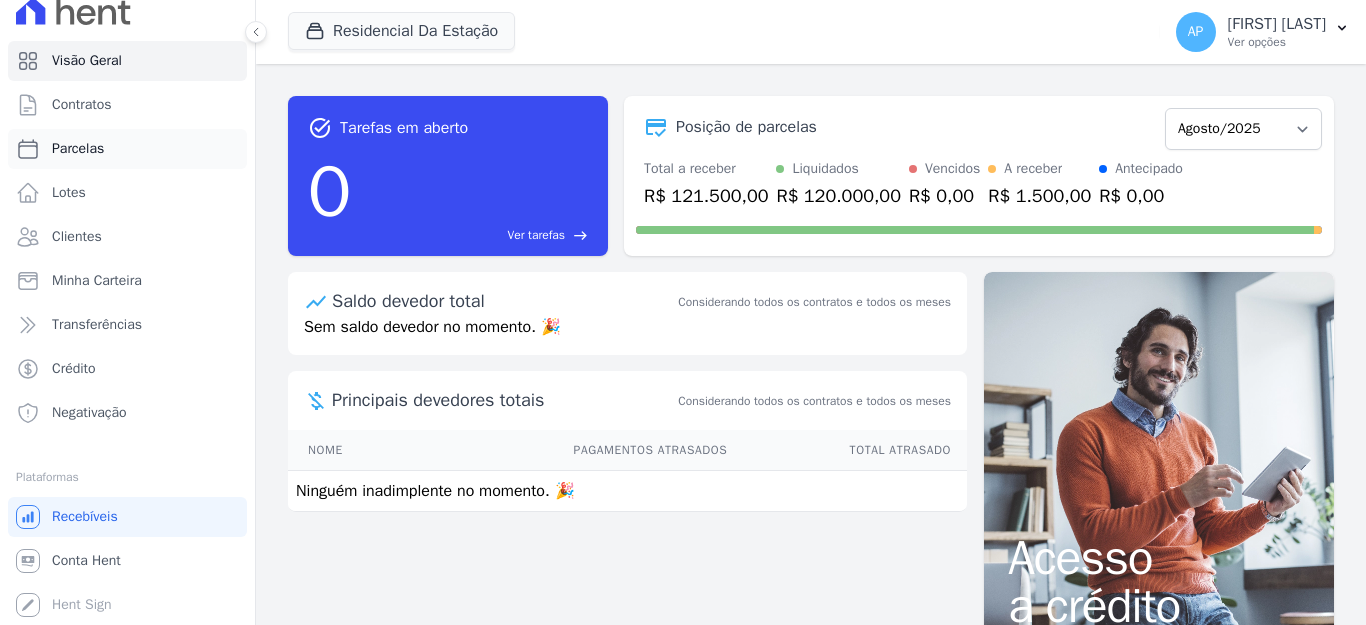 select 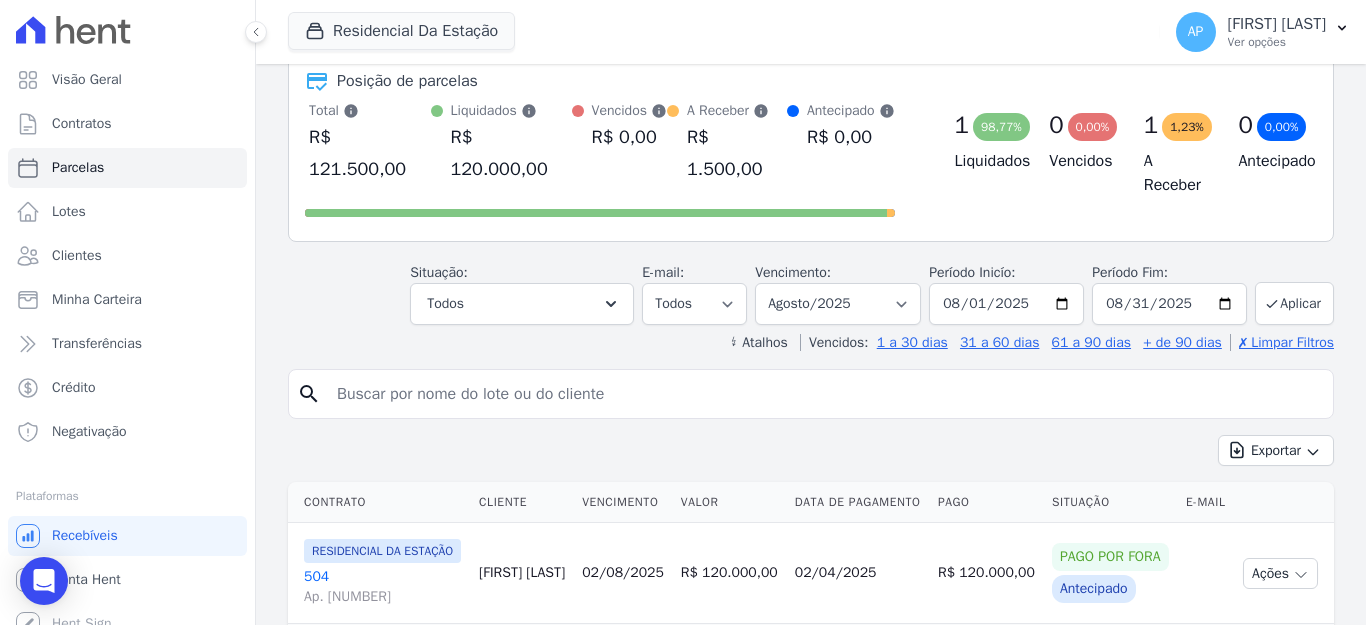 scroll, scrollTop: 200, scrollLeft: 0, axis: vertical 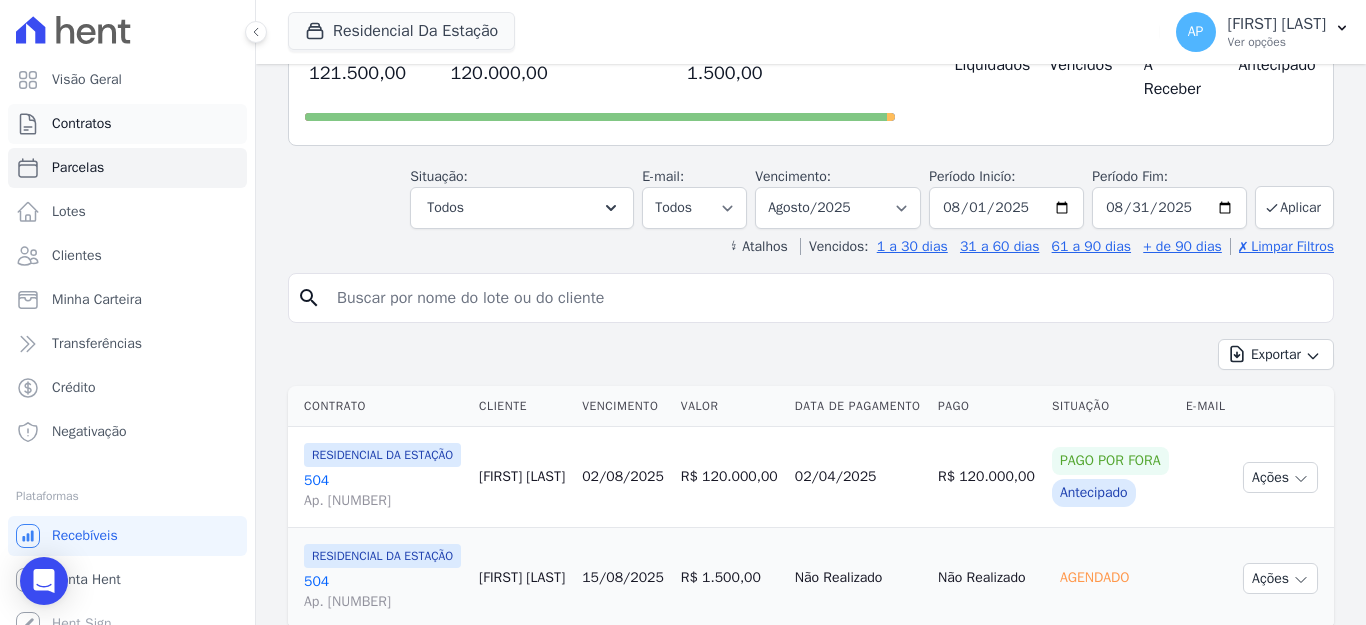 click on "Contratos" at bounding box center [82, 124] 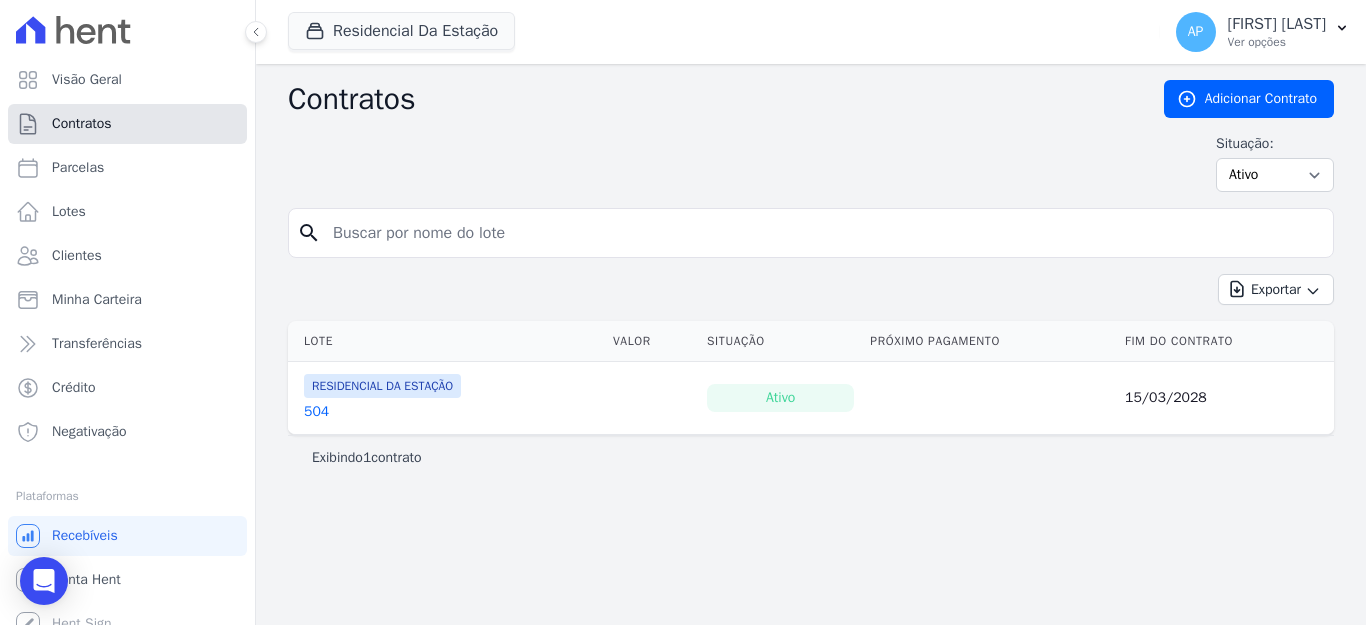 click on "Contratos" at bounding box center [127, 124] 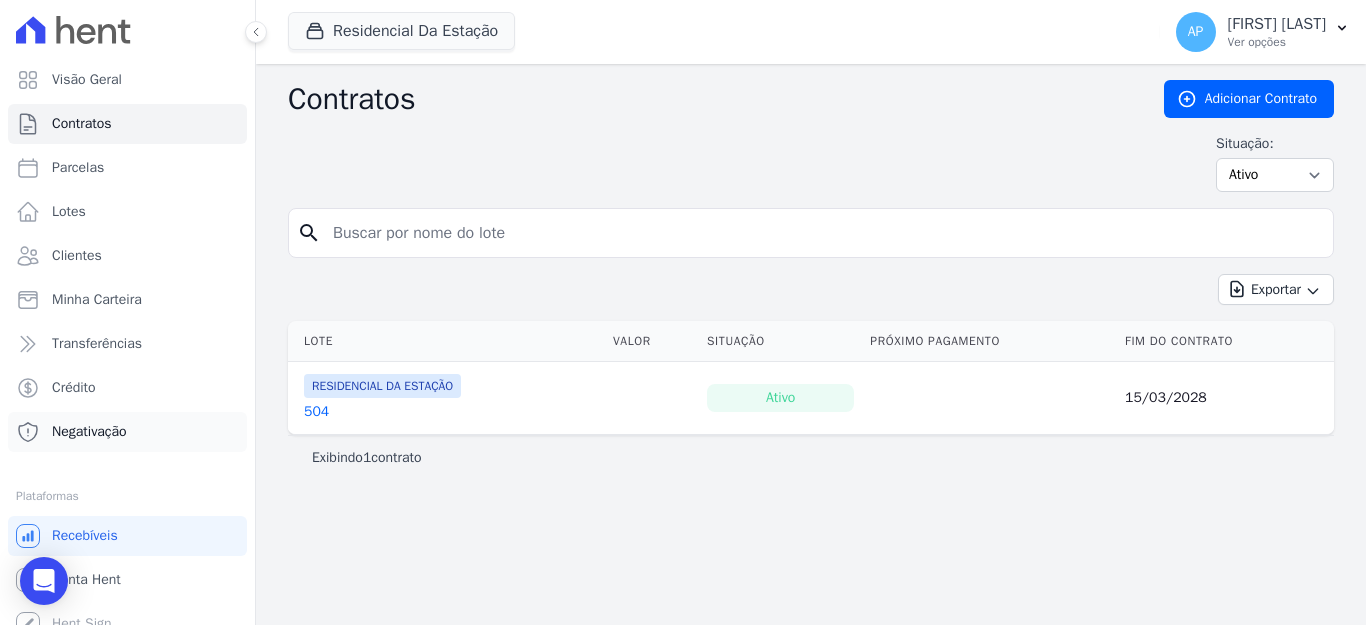 drag, startPoint x: 158, startPoint y: 480, endPoint x: 121, endPoint y: 437, distance: 56.727417 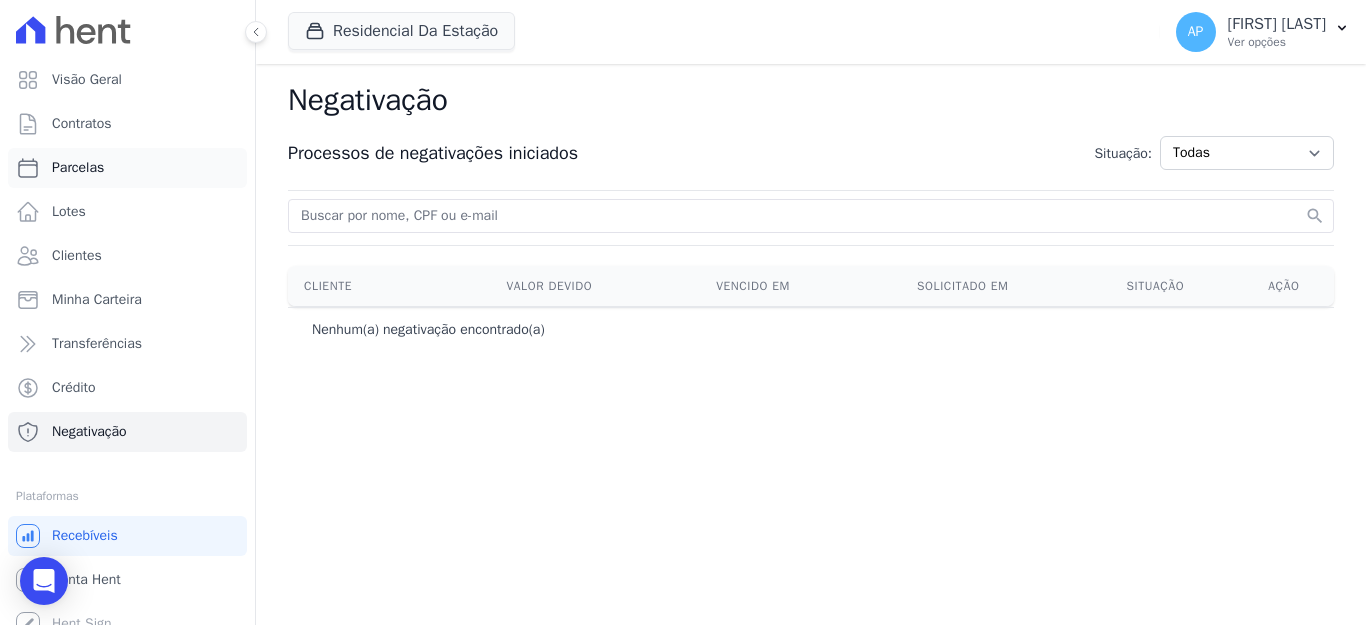 click on "Parcelas" at bounding box center [78, 168] 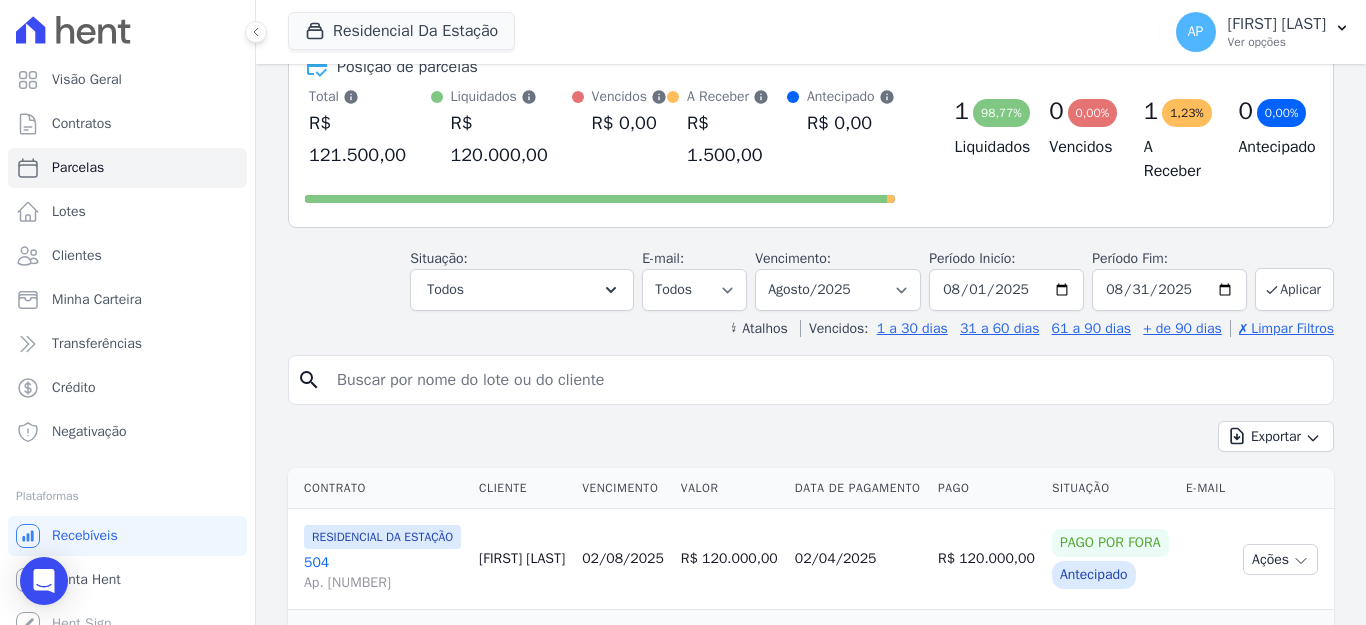 scroll, scrollTop: 297, scrollLeft: 0, axis: vertical 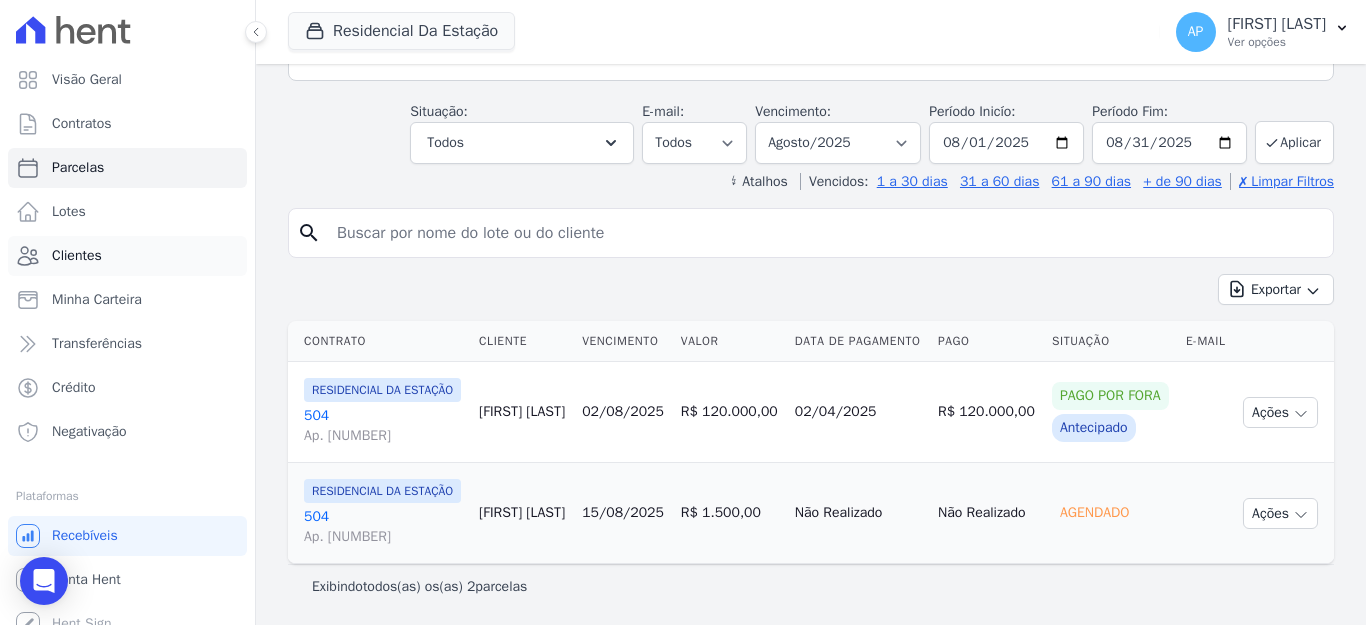 click on "Clientes" at bounding box center [77, 256] 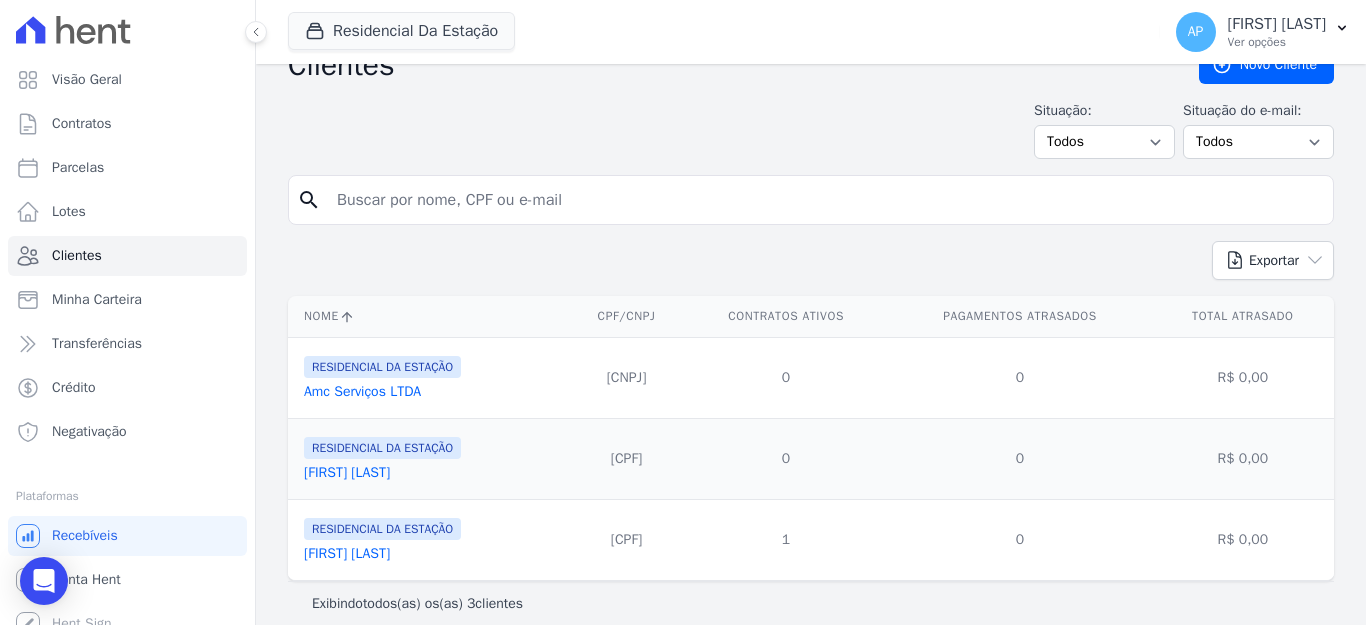 scroll, scrollTop: 52, scrollLeft: 0, axis: vertical 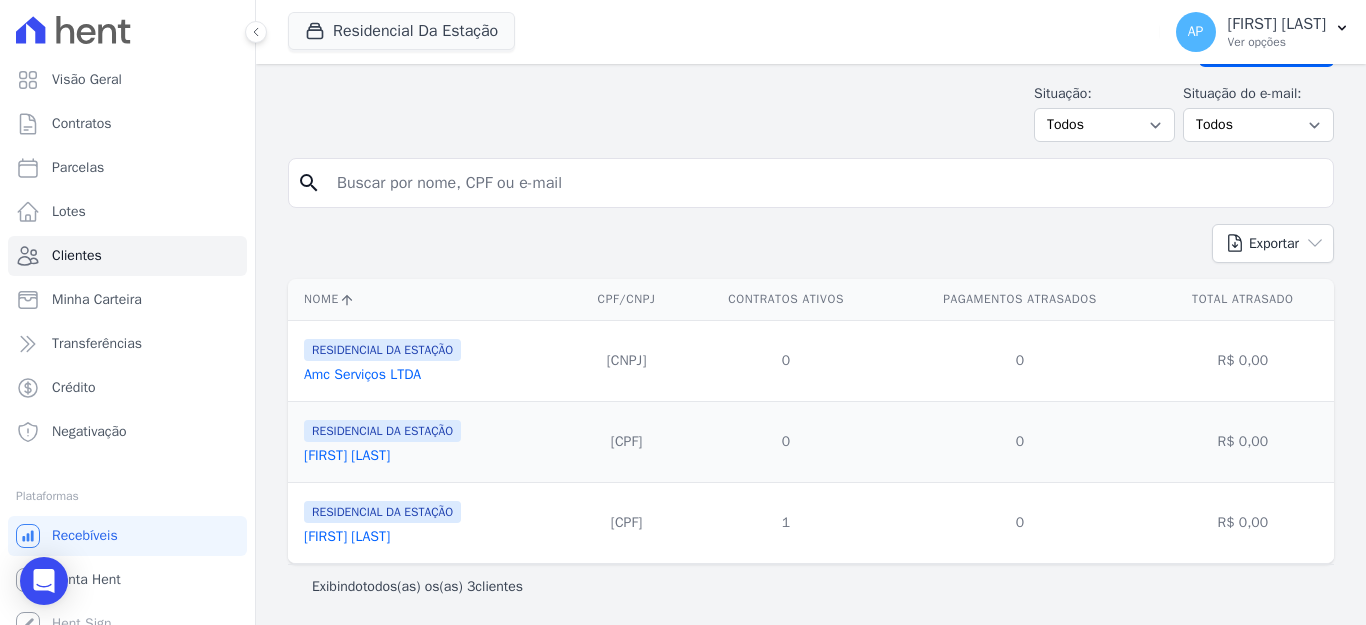 click on "[FIRST] [LAST]" at bounding box center [347, 455] 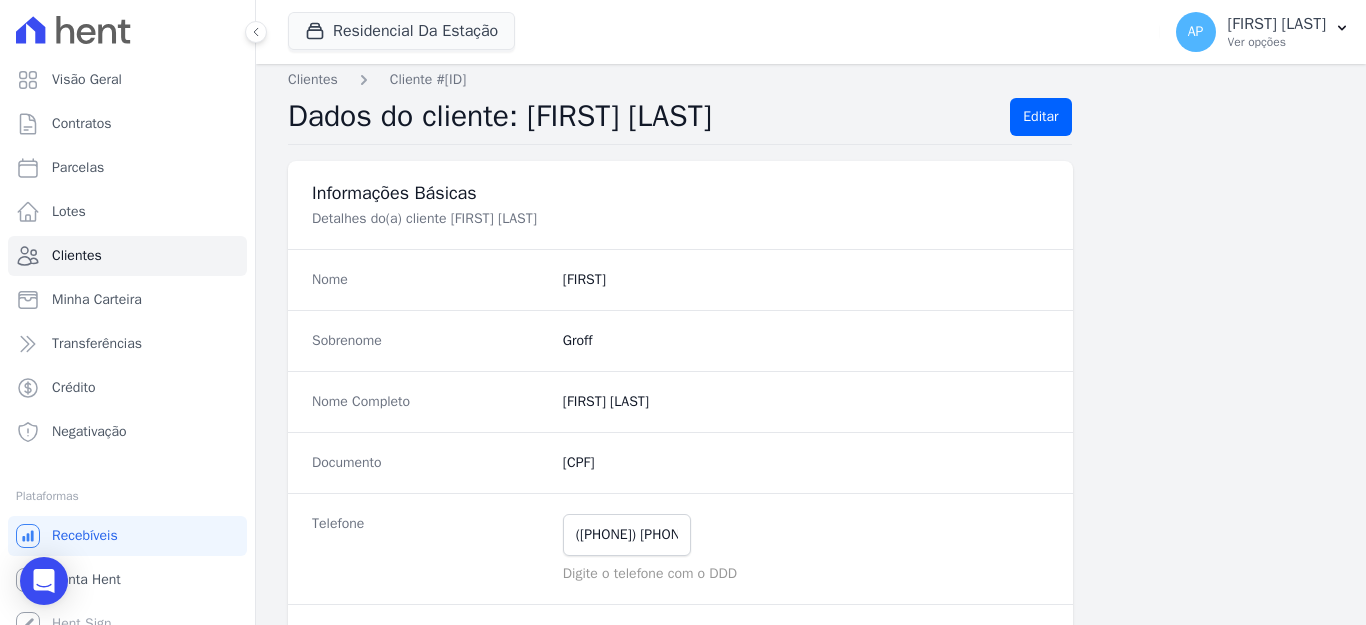 scroll, scrollTop: 0, scrollLeft: 0, axis: both 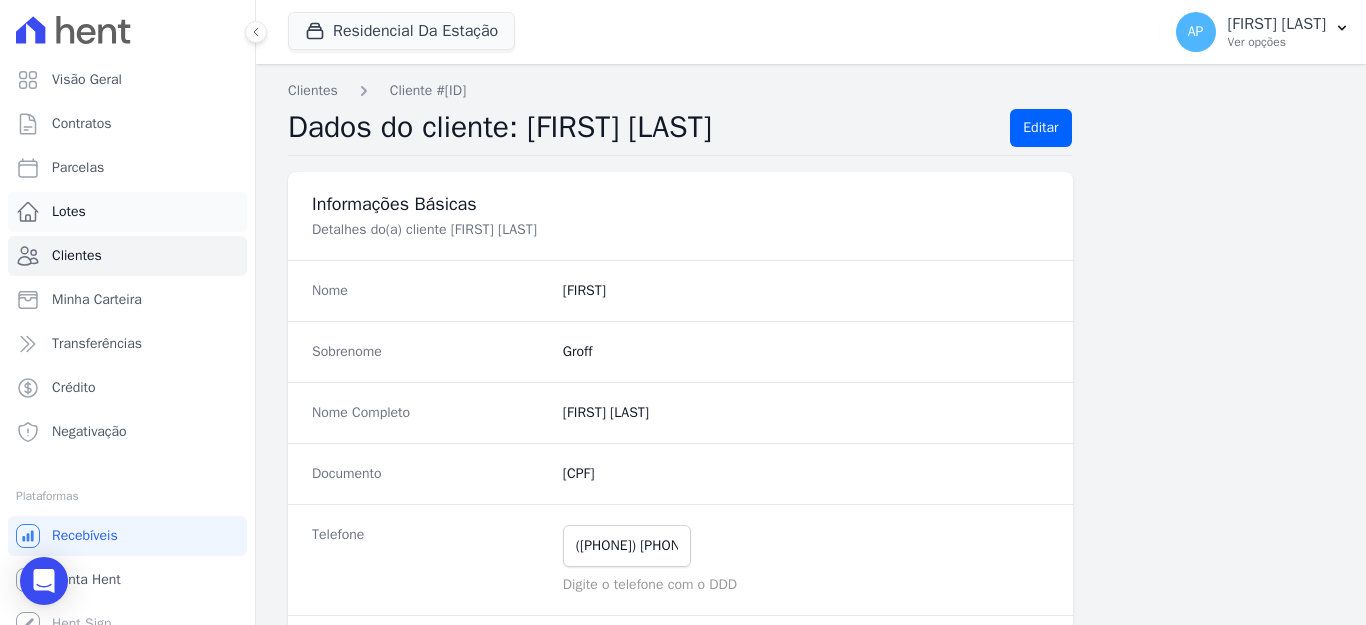 click on "Lotes" at bounding box center (69, 212) 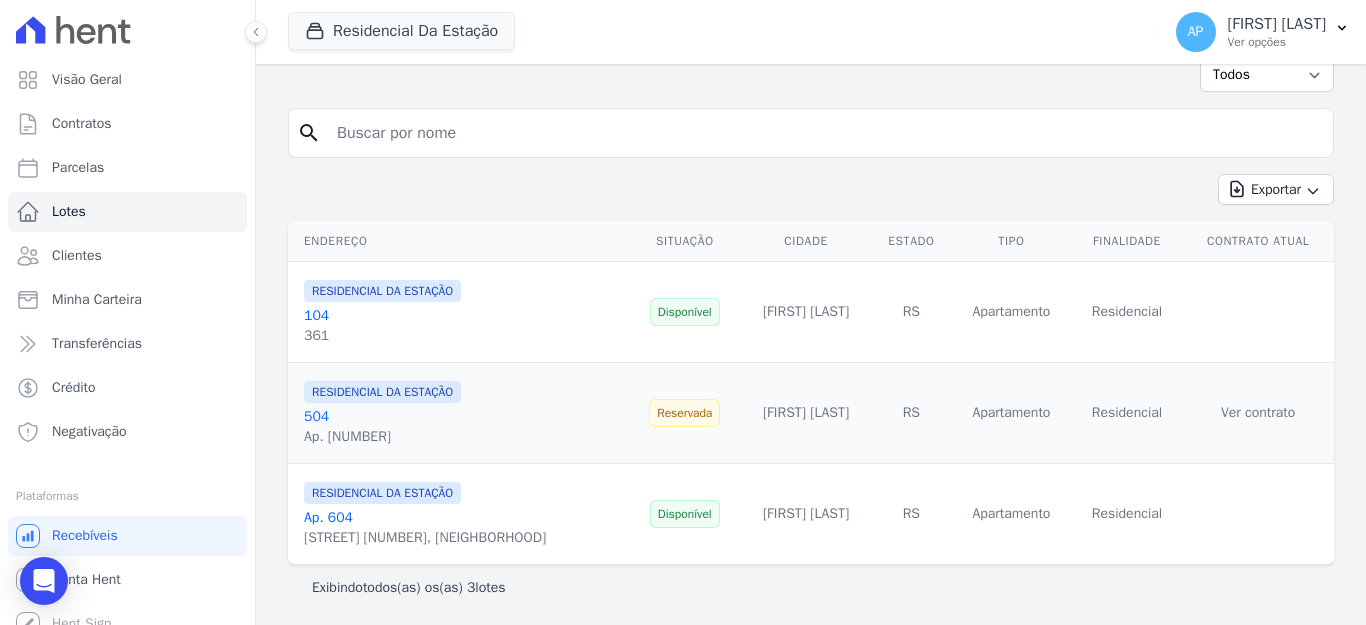 scroll, scrollTop: 101, scrollLeft: 0, axis: vertical 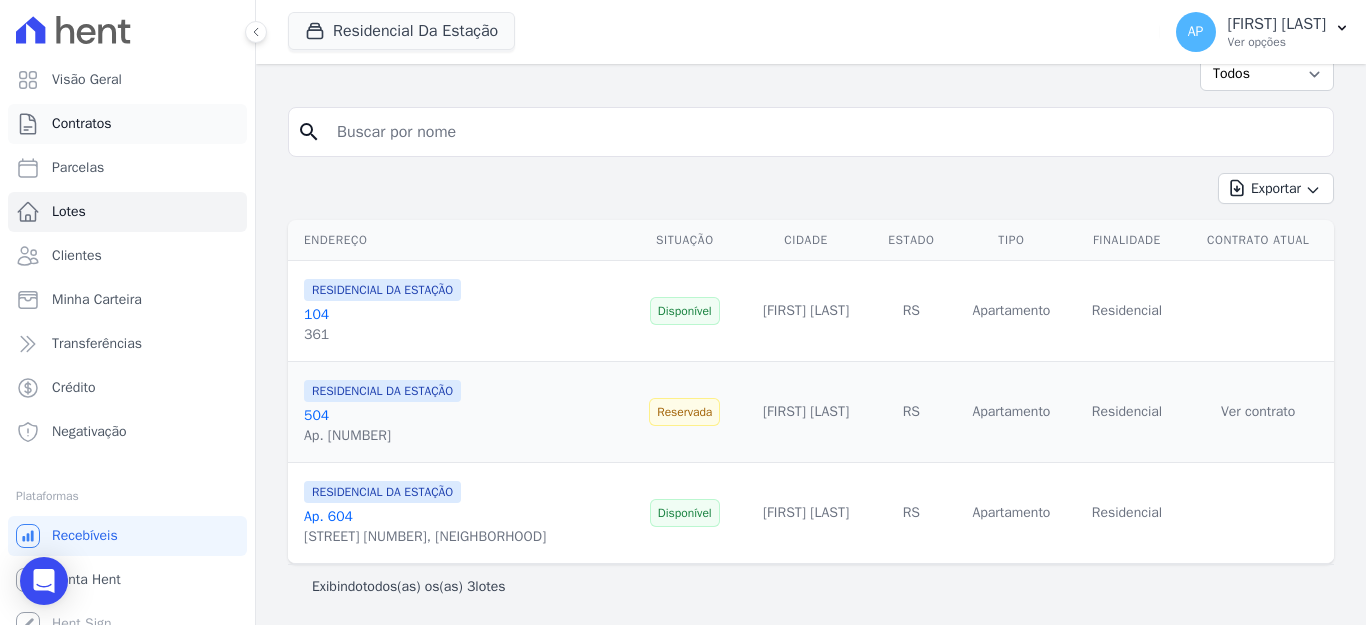 click on "Contratos" at bounding box center [82, 124] 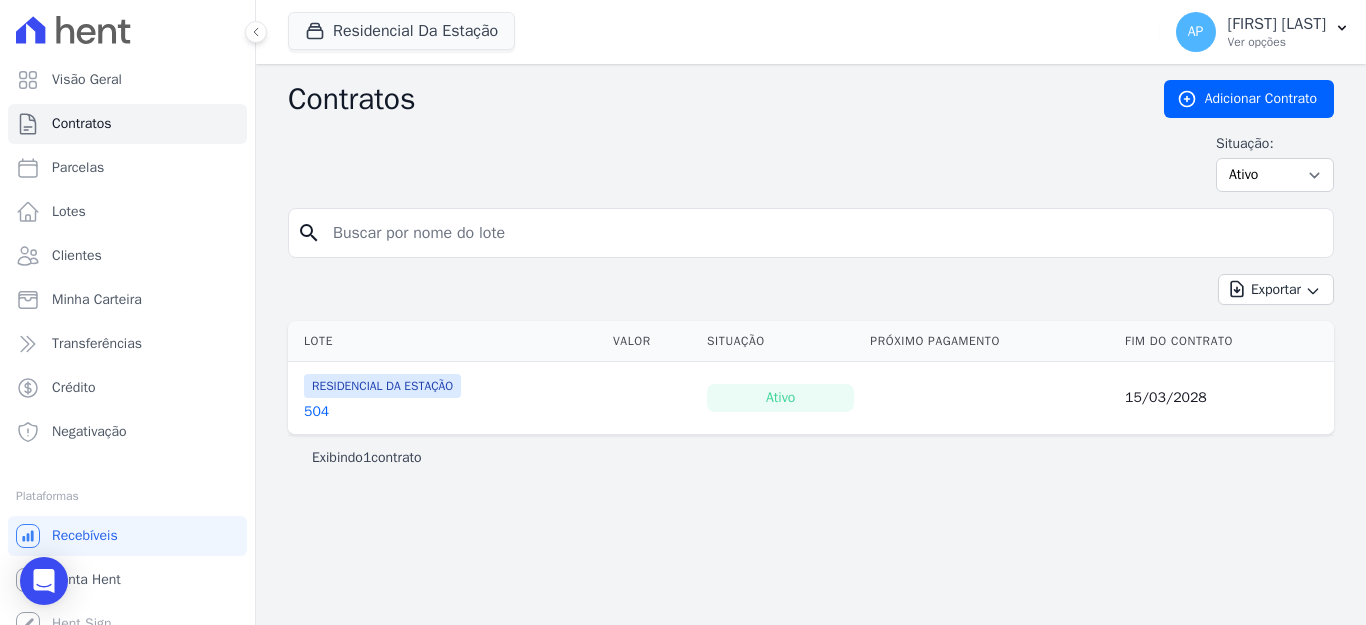 click at bounding box center [823, 233] 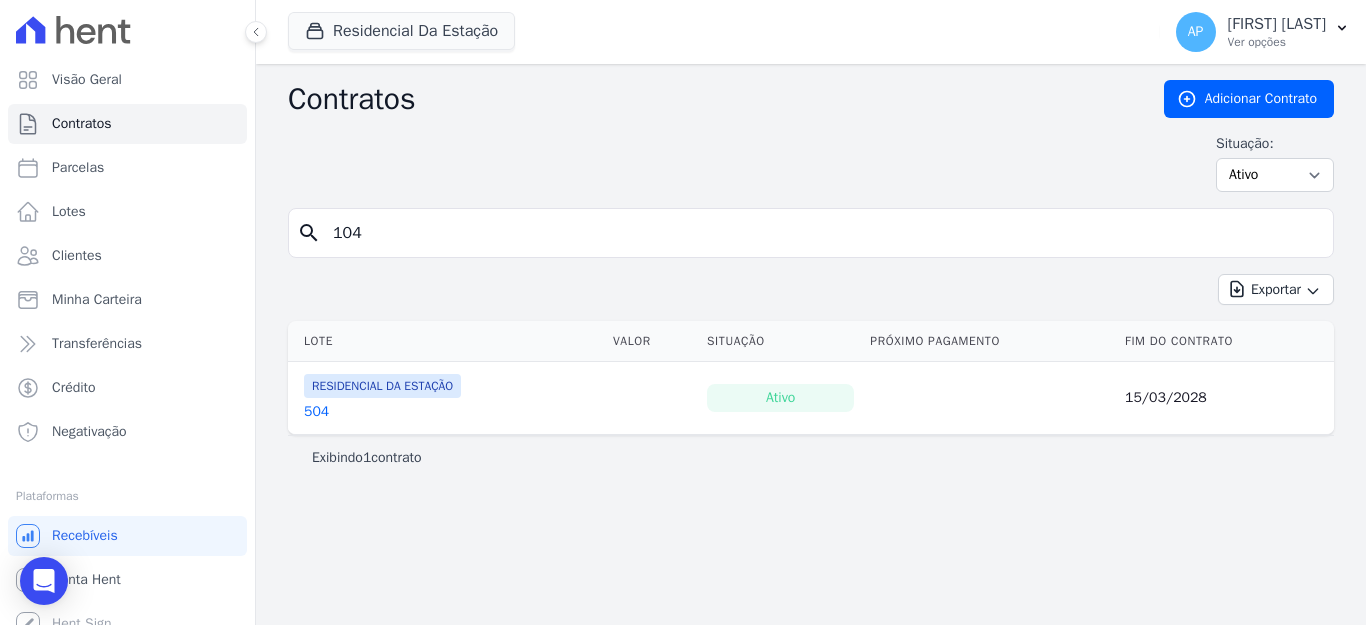 click on "104" at bounding box center (823, 233) 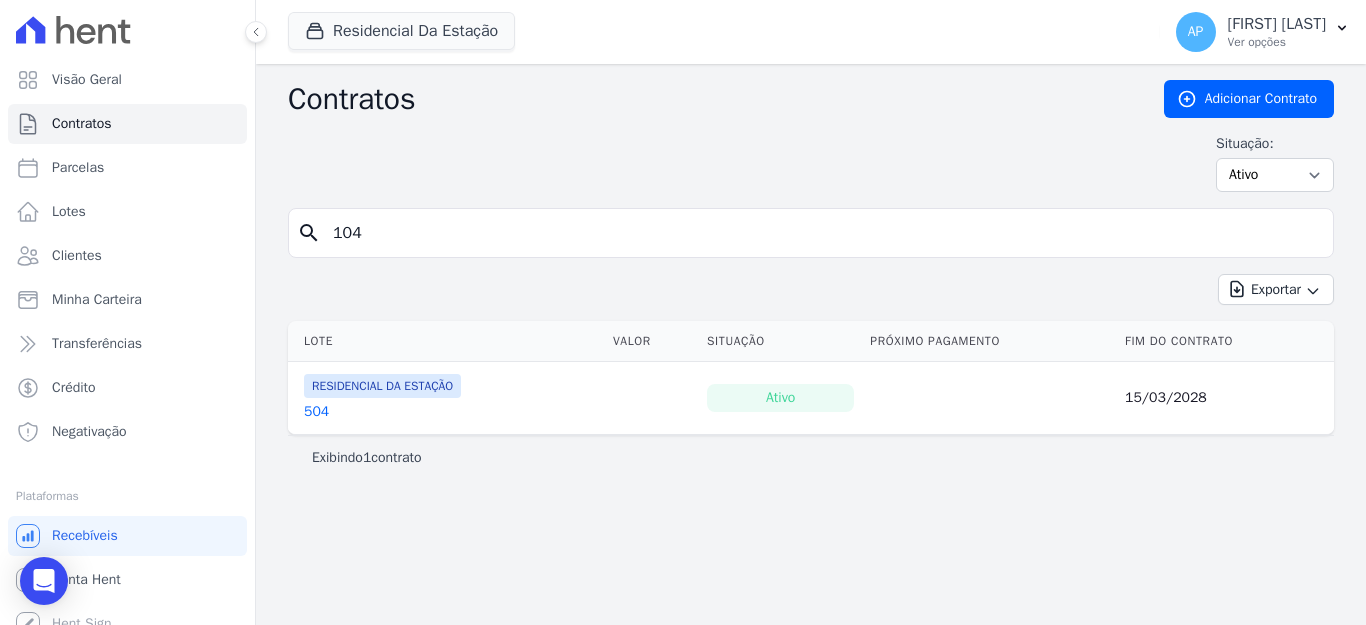 drag, startPoint x: 383, startPoint y: 237, endPoint x: 300, endPoint y: 236, distance: 83.00603 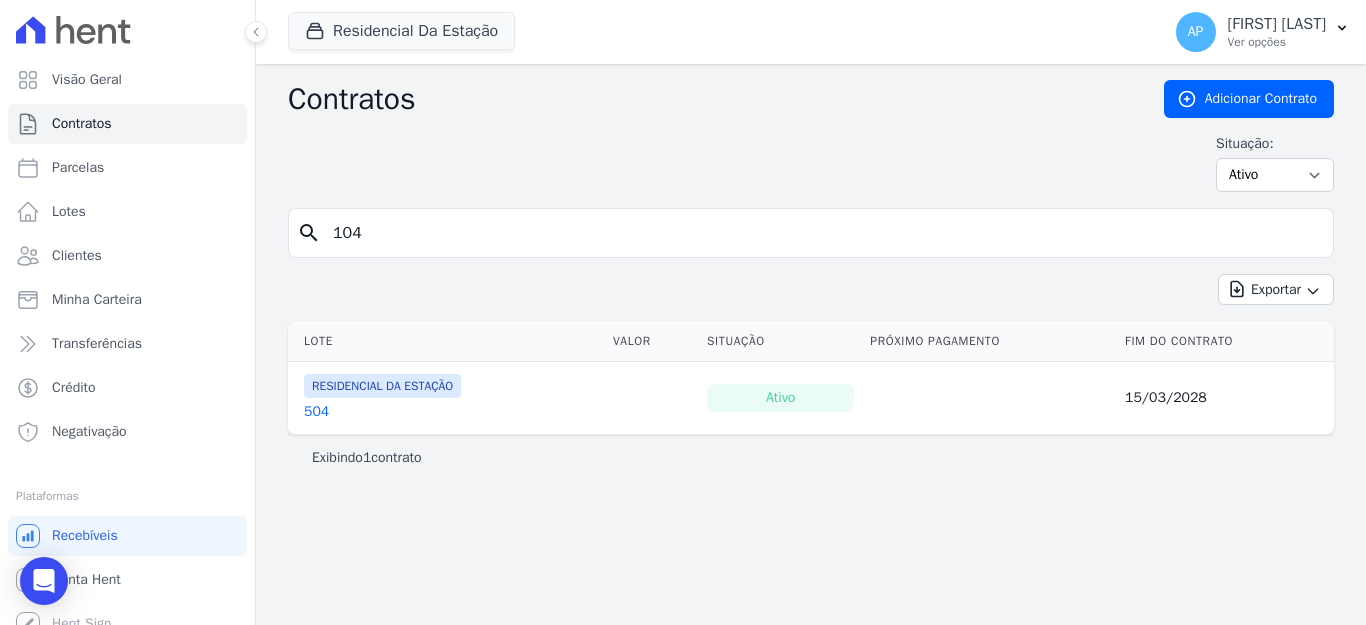 click on "search
104" at bounding box center [811, 233] 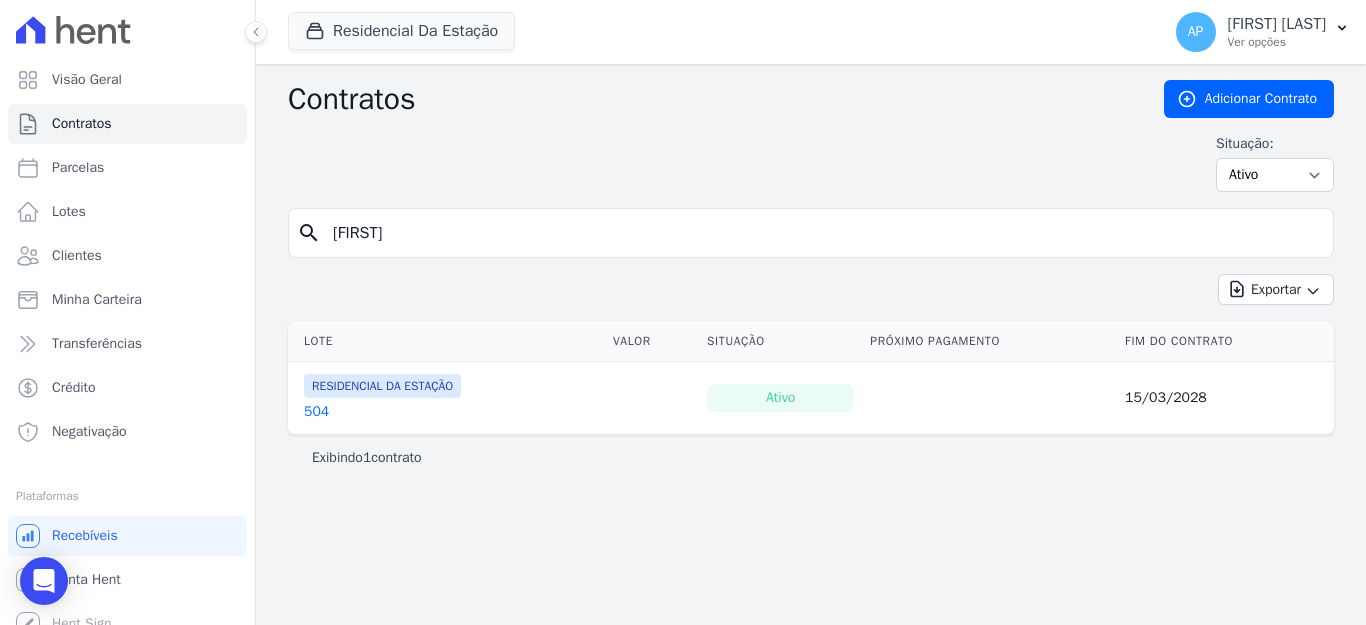 type on "djones" 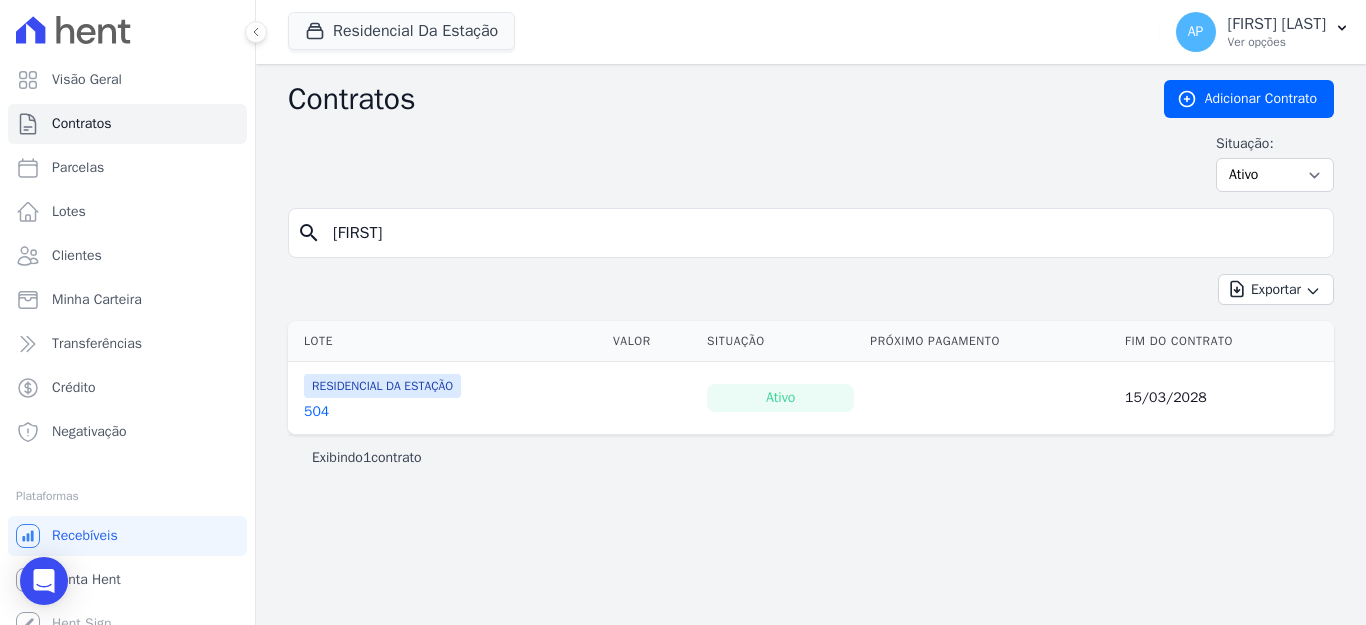 click on "search
djones" at bounding box center [811, 233] 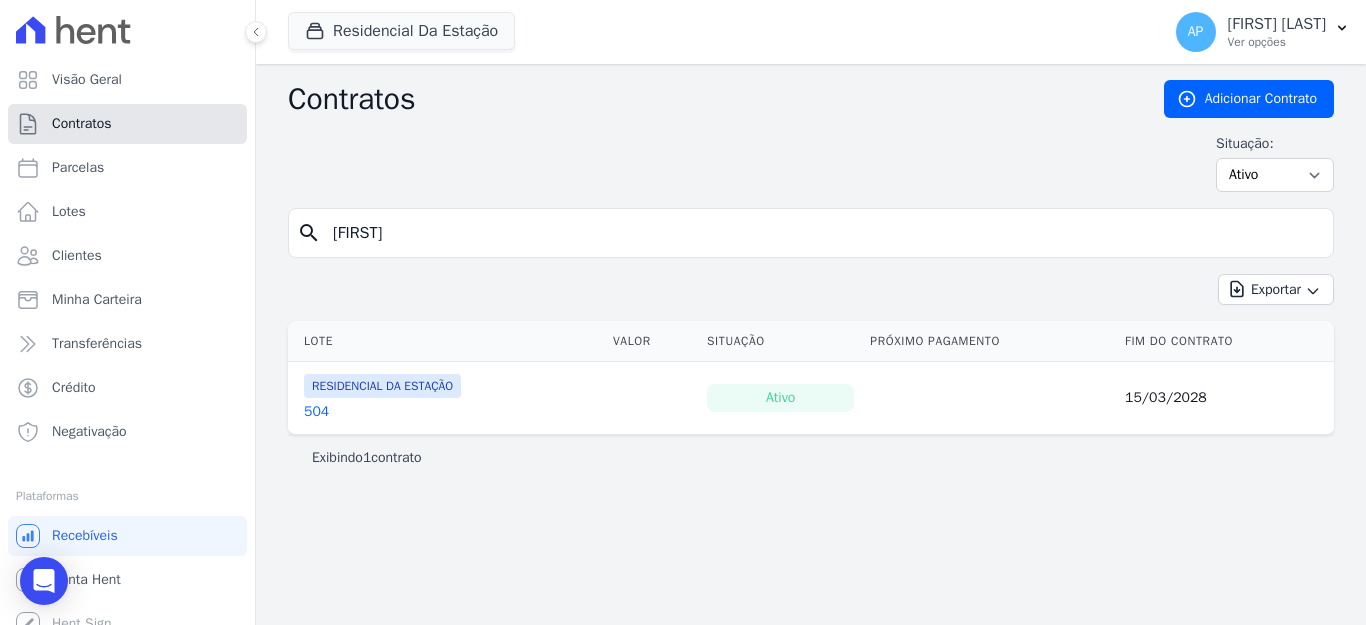click on "Contratos" at bounding box center [82, 124] 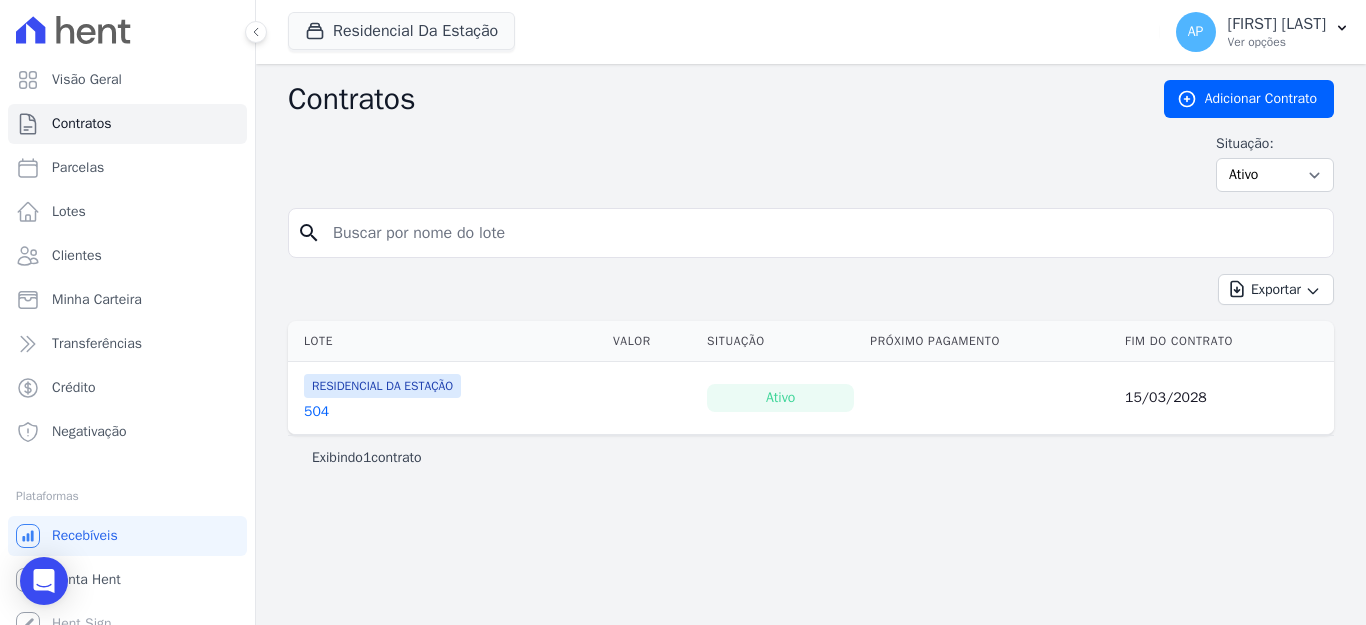 click at bounding box center (823, 233) 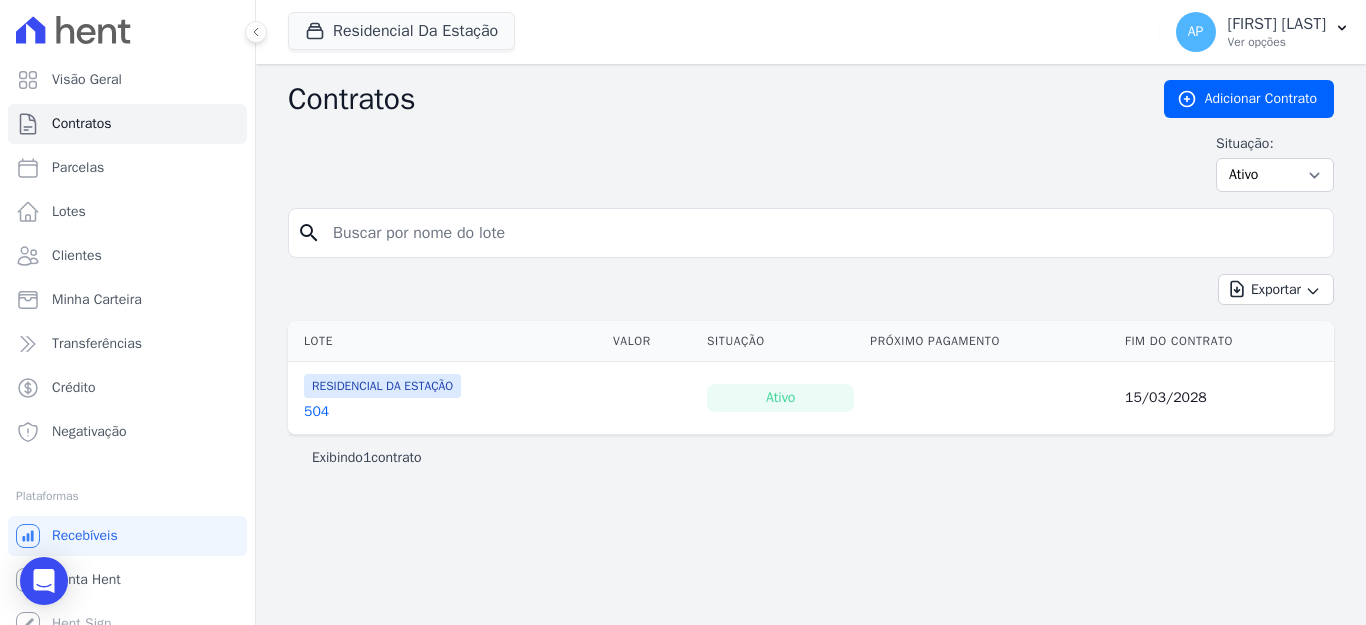 type on "djones" 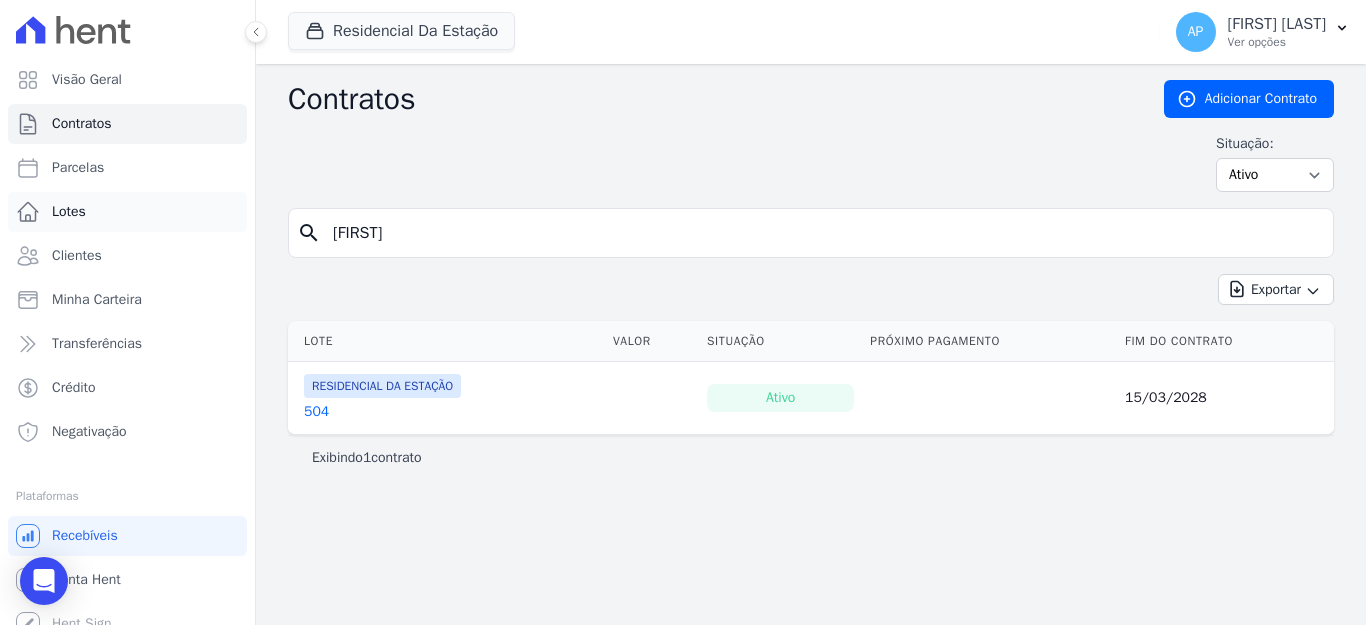 click on "Lotes" at bounding box center (69, 212) 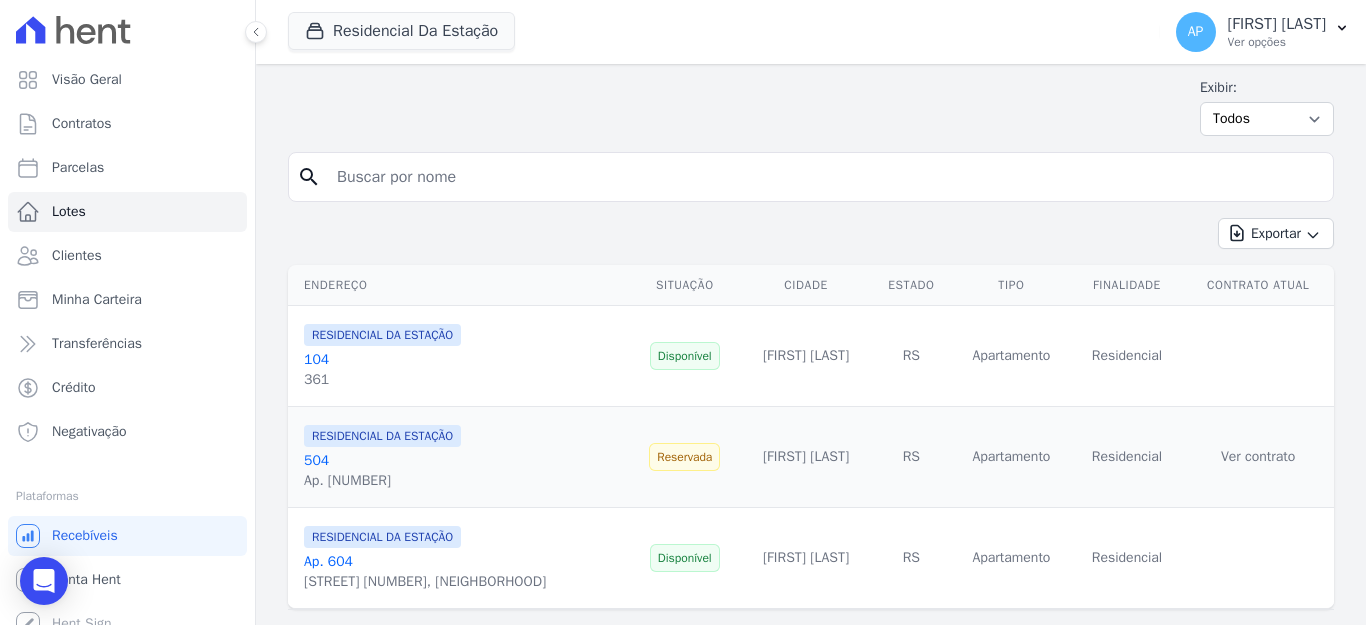 scroll, scrollTop: 101, scrollLeft: 0, axis: vertical 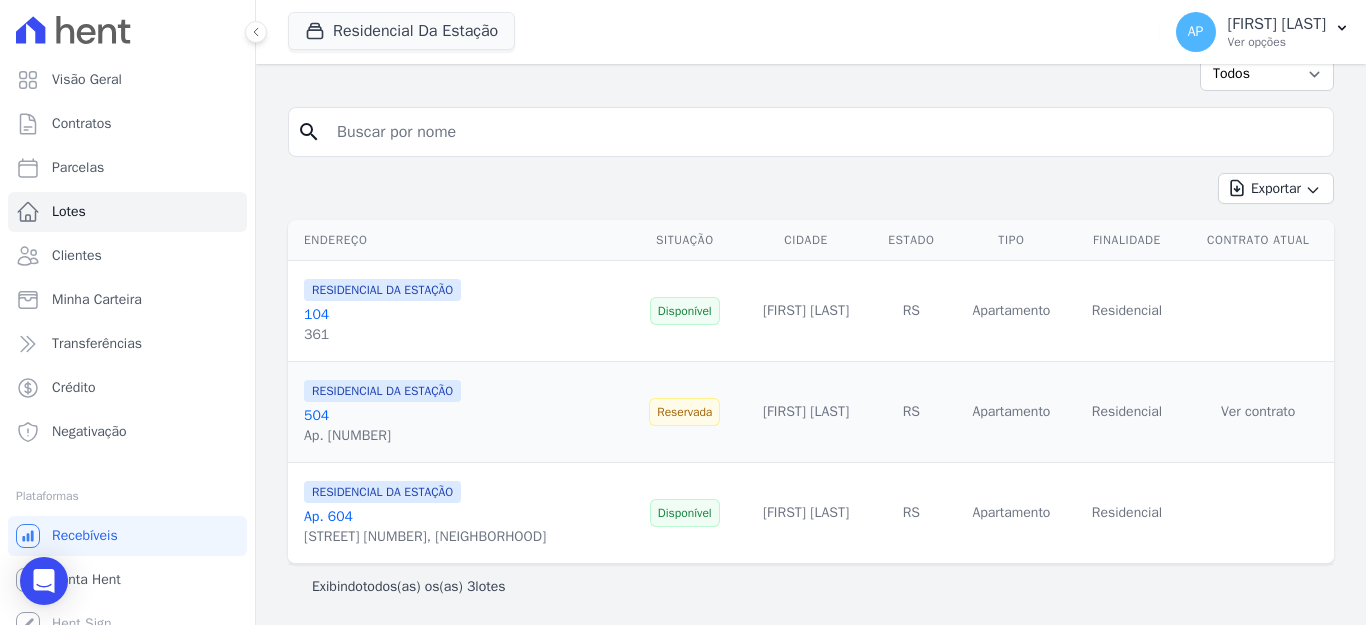 click on "361" at bounding box center (382, 335) 